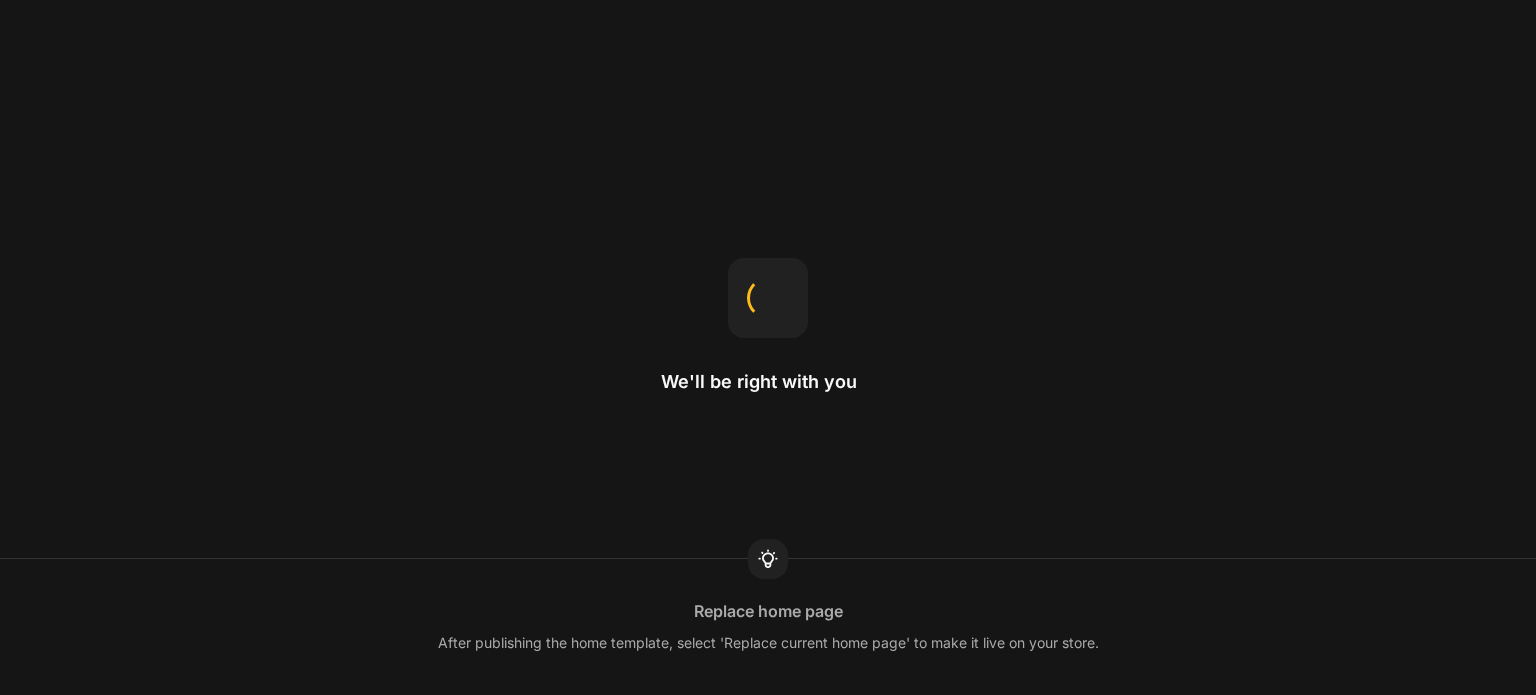 scroll, scrollTop: 0, scrollLeft: 0, axis: both 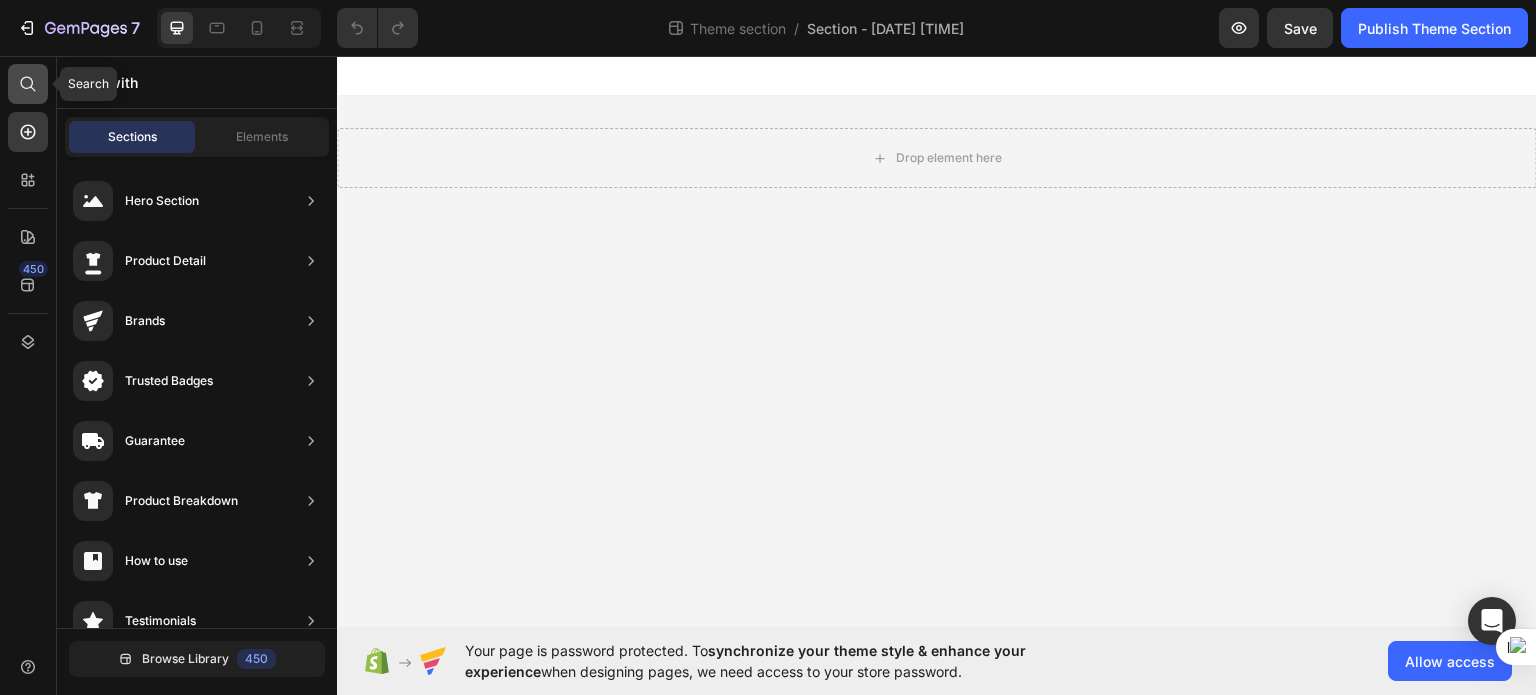 click 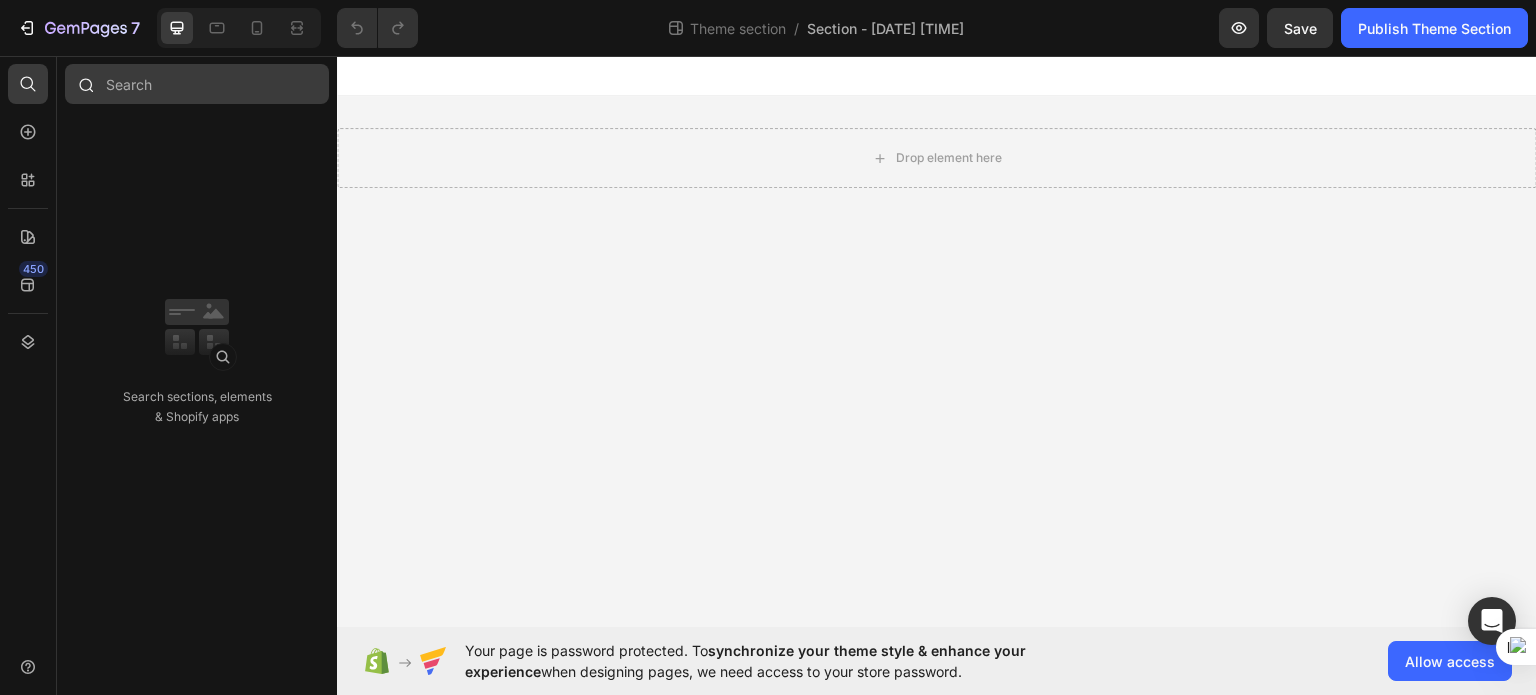 click at bounding box center (197, 84) 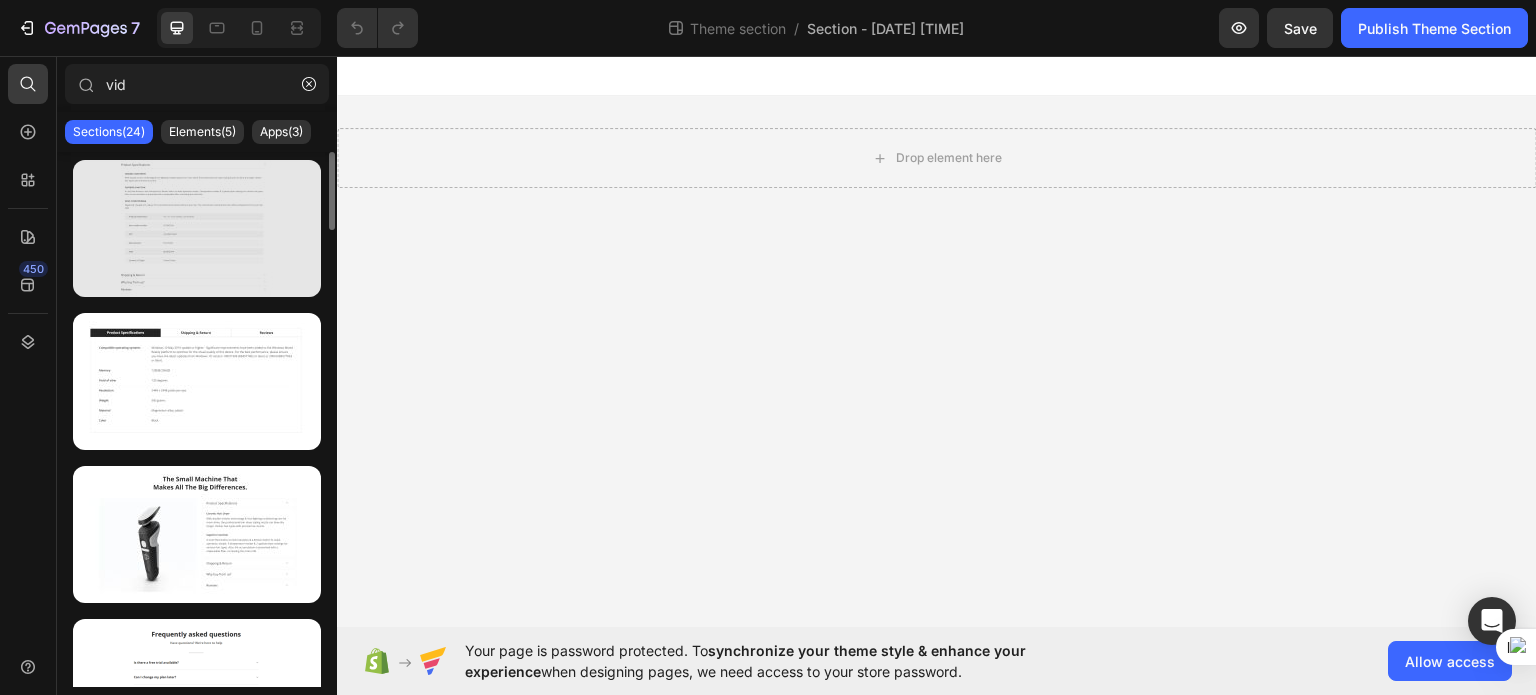 scroll, scrollTop: 366, scrollLeft: 0, axis: vertical 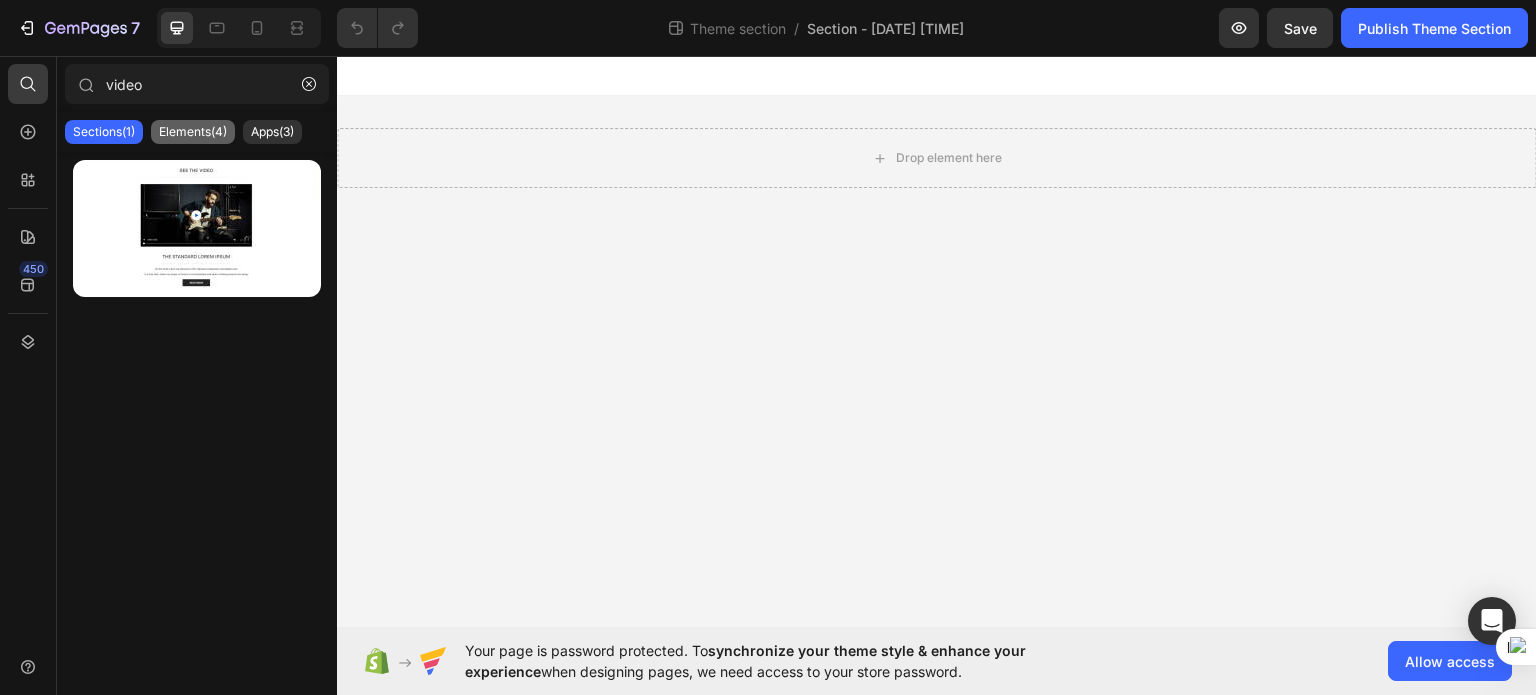 type on "video" 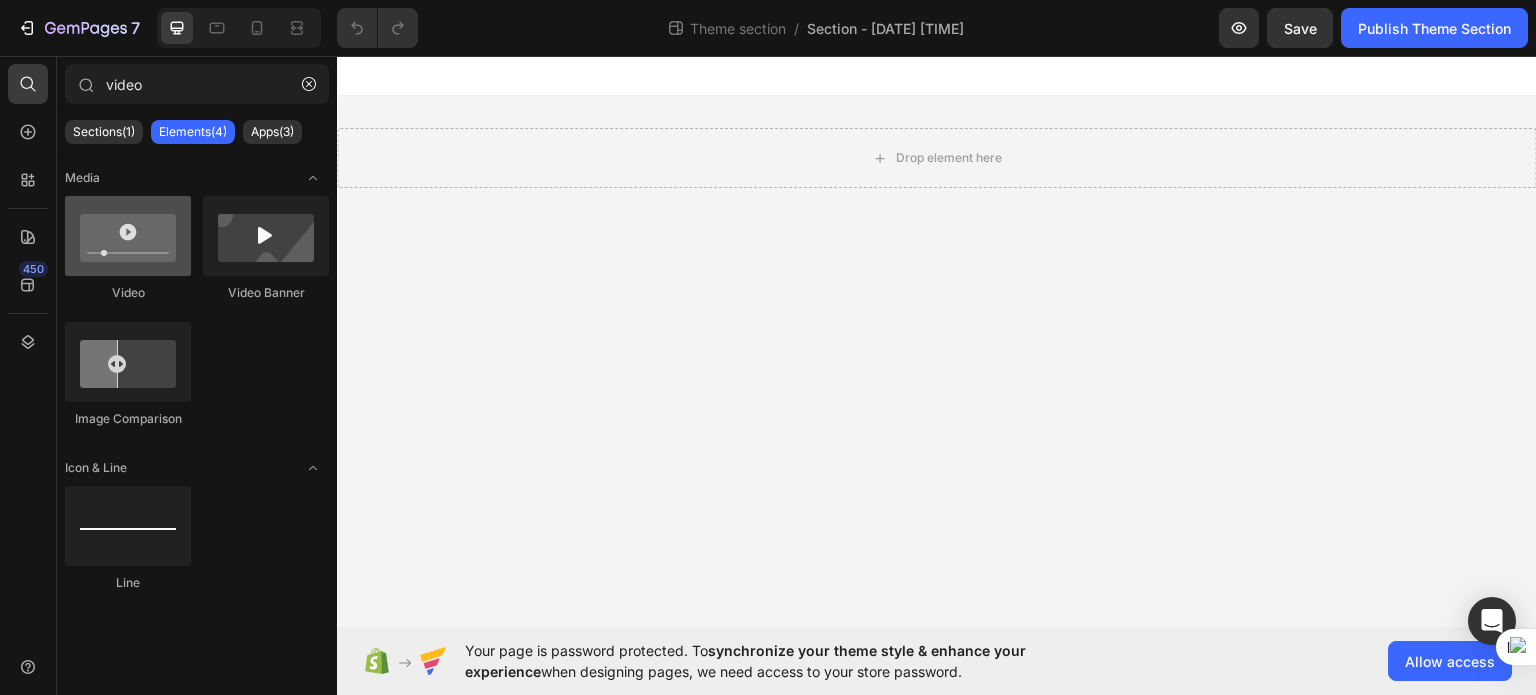 click at bounding box center [128, 236] 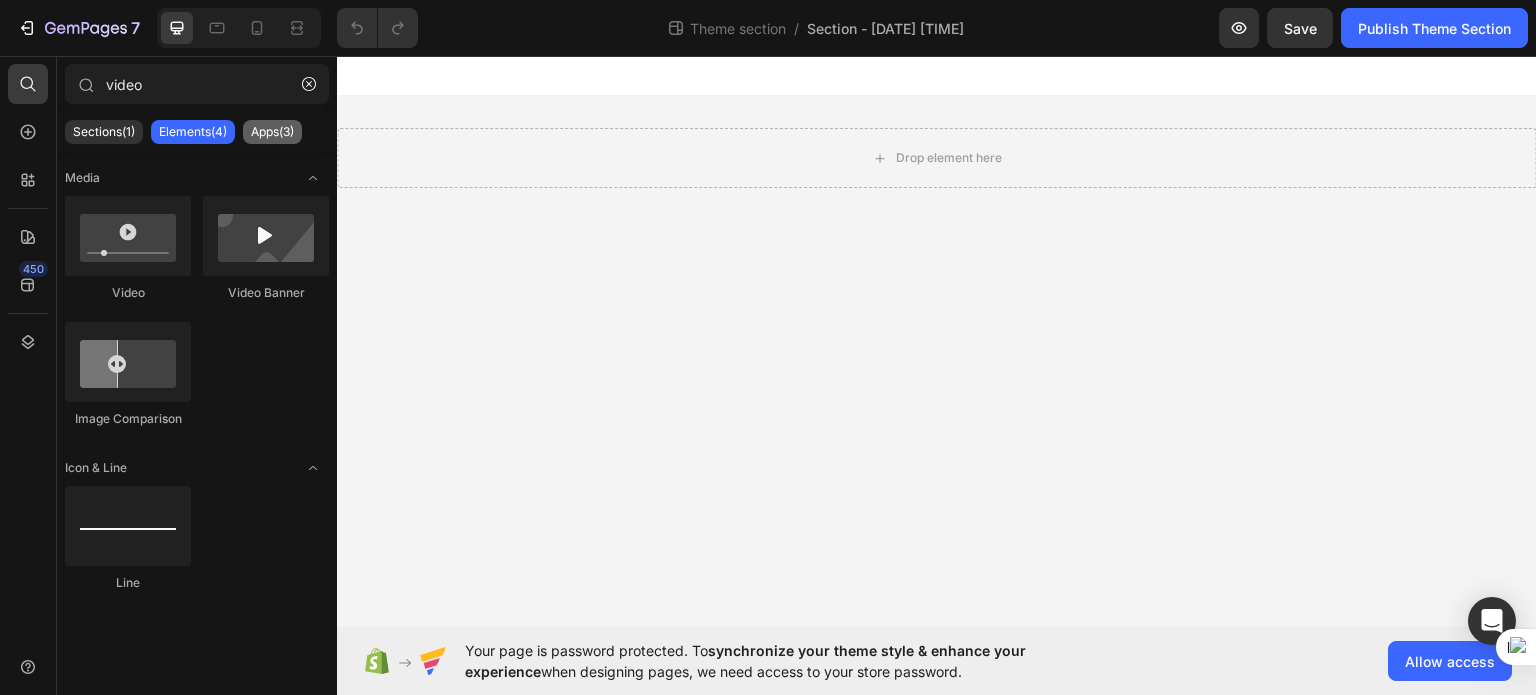 click on "Apps(3)" at bounding box center [272, 132] 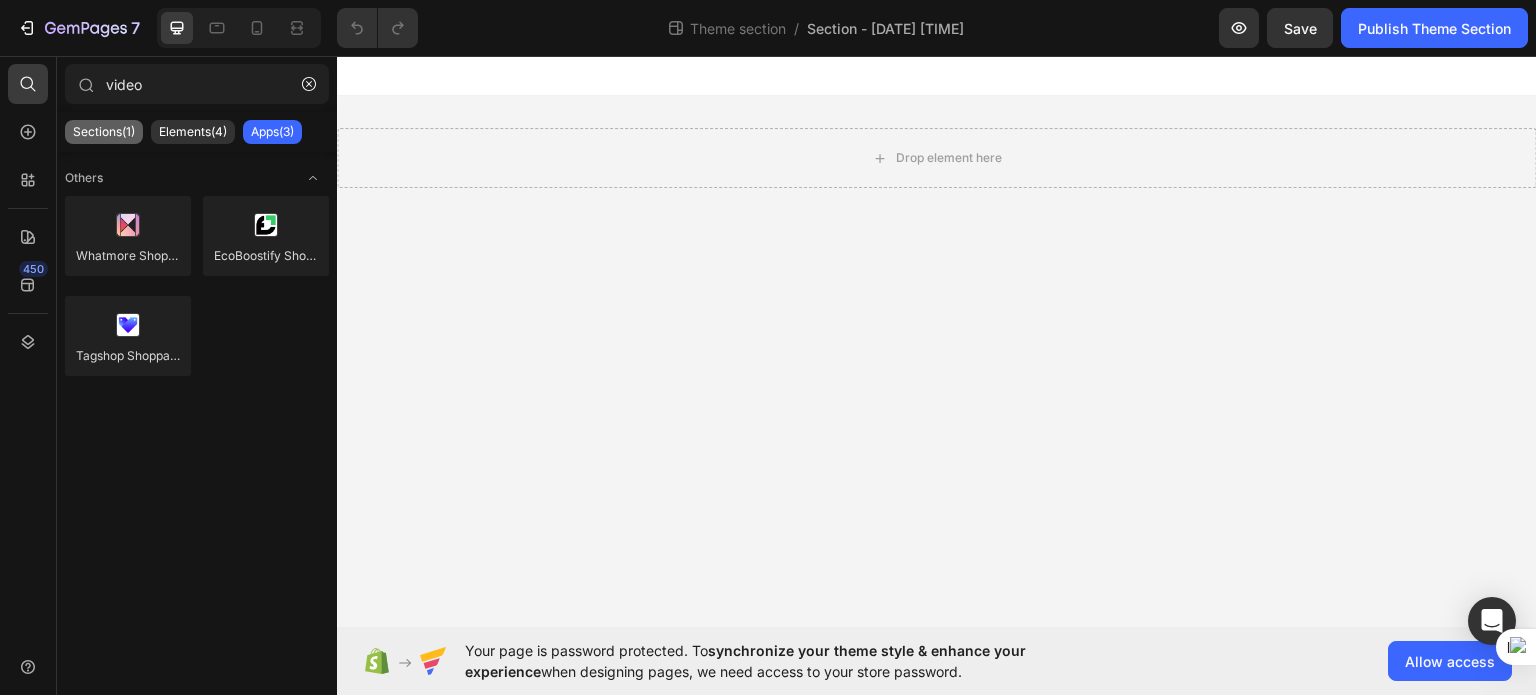 click on "Sections(1)" at bounding box center (104, 132) 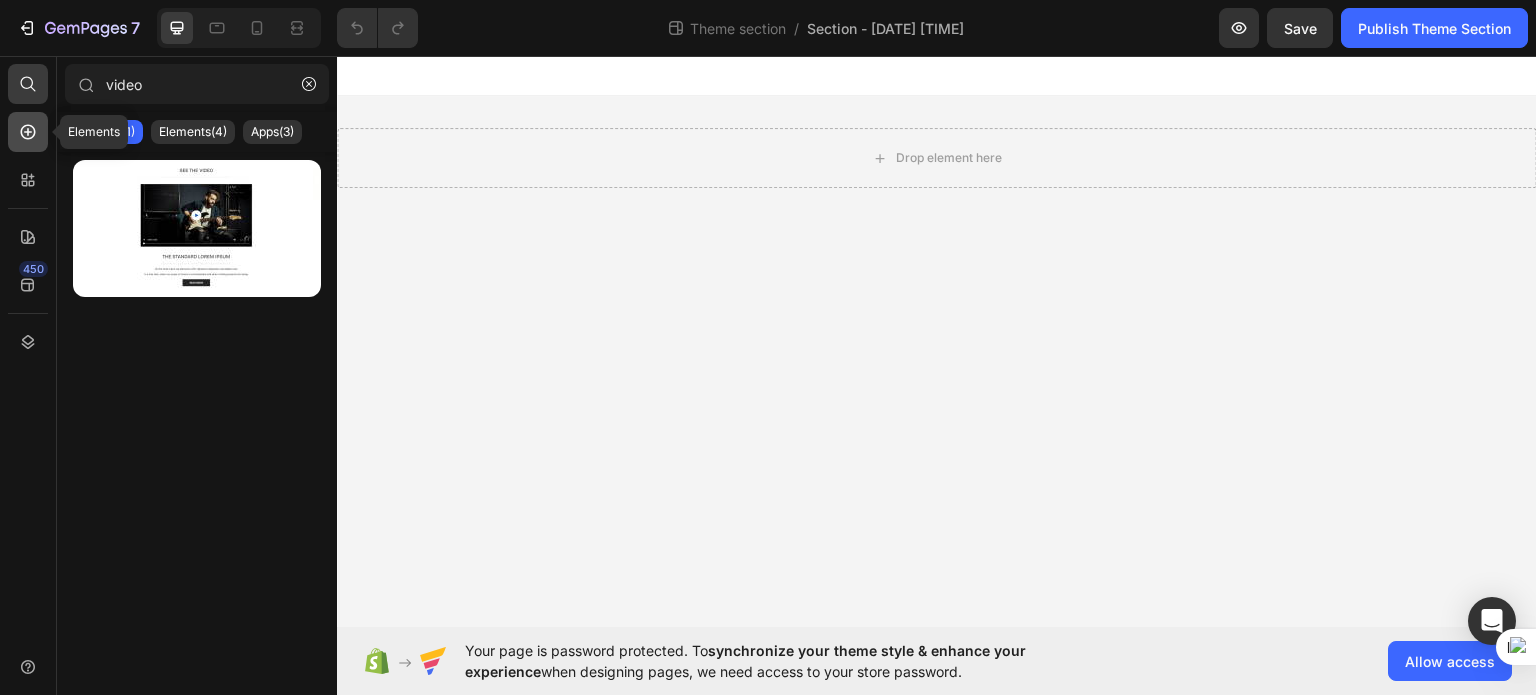click 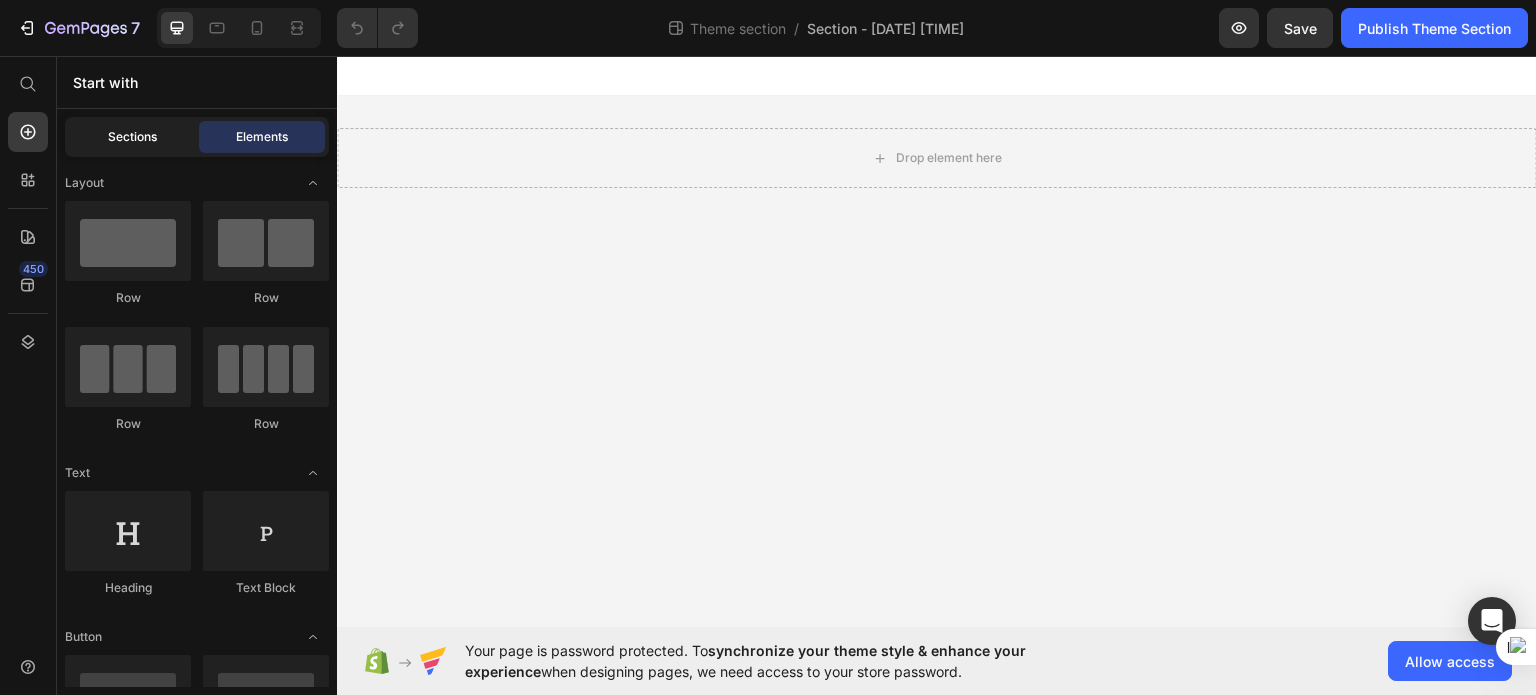 click on "Sections" at bounding box center (132, 137) 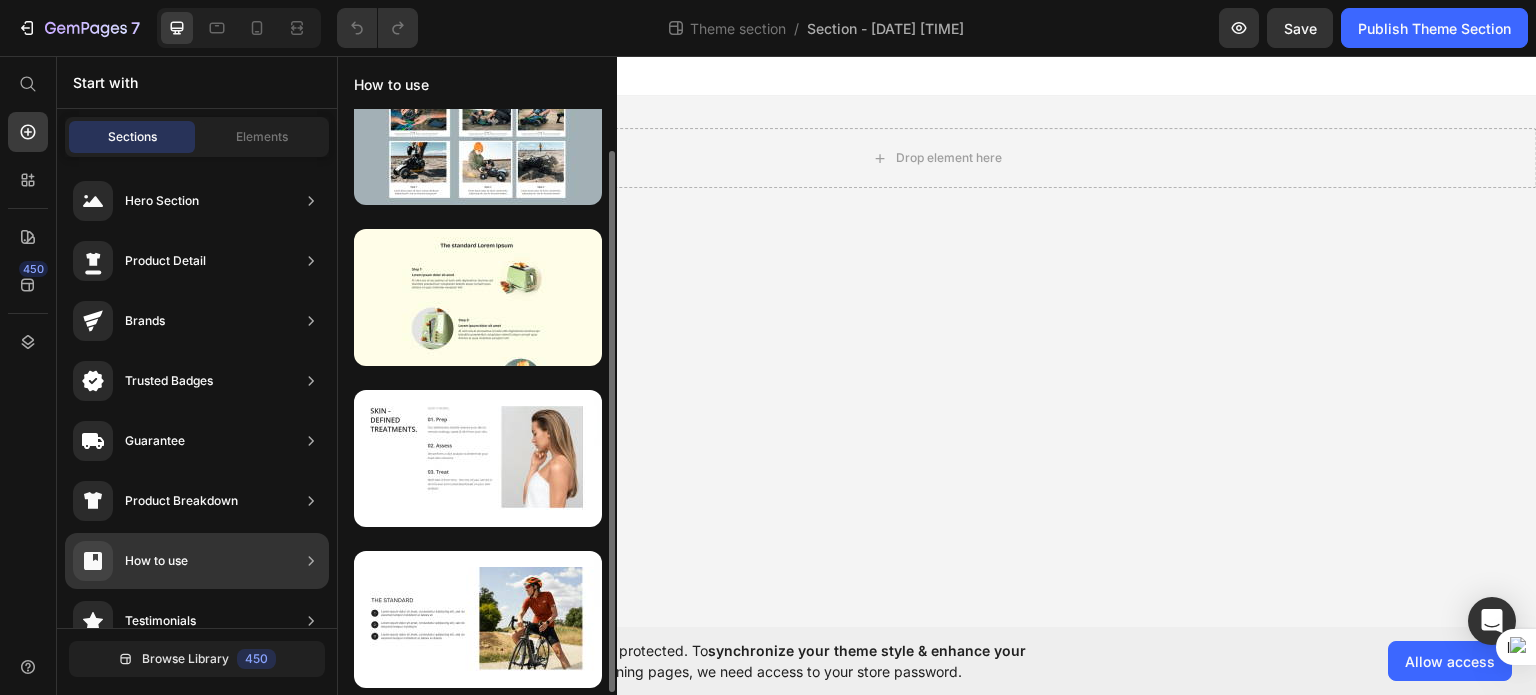 scroll, scrollTop: 46, scrollLeft: 0, axis: vertical 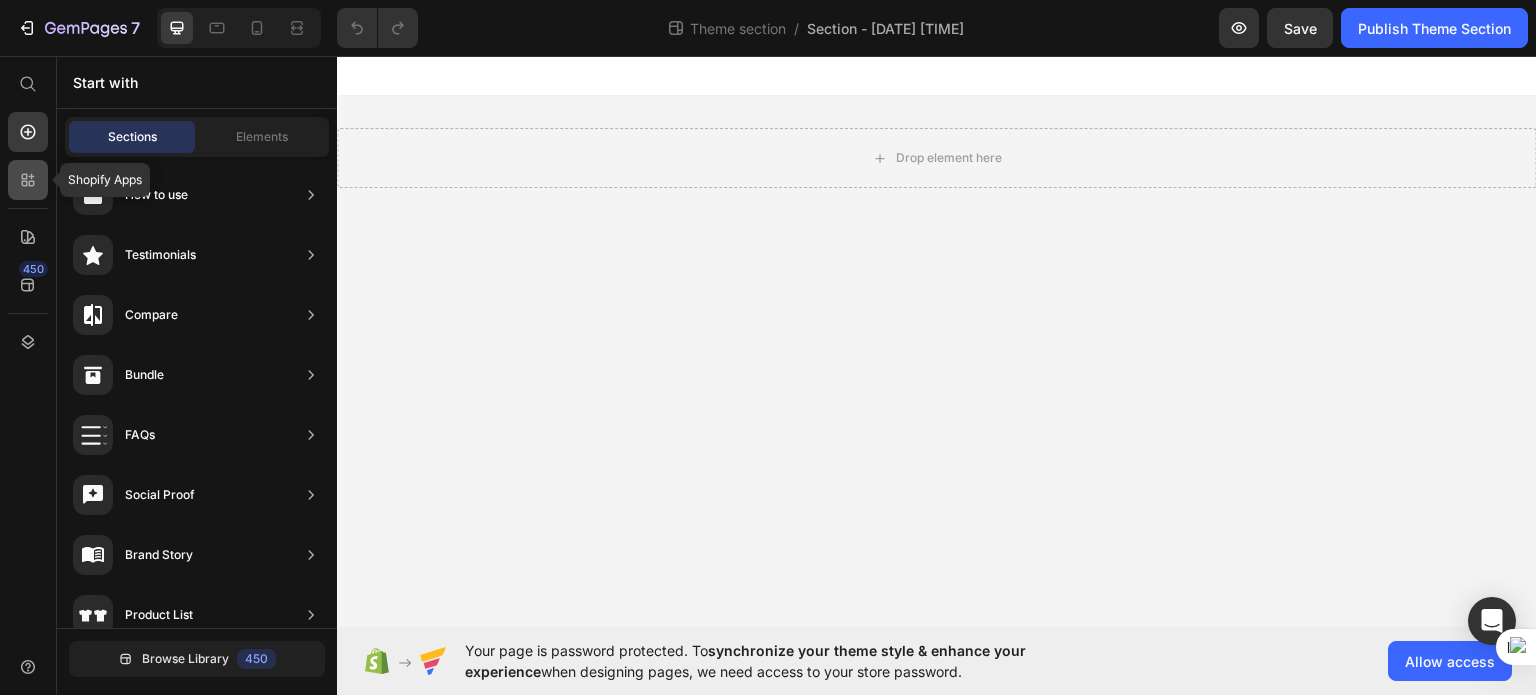 click 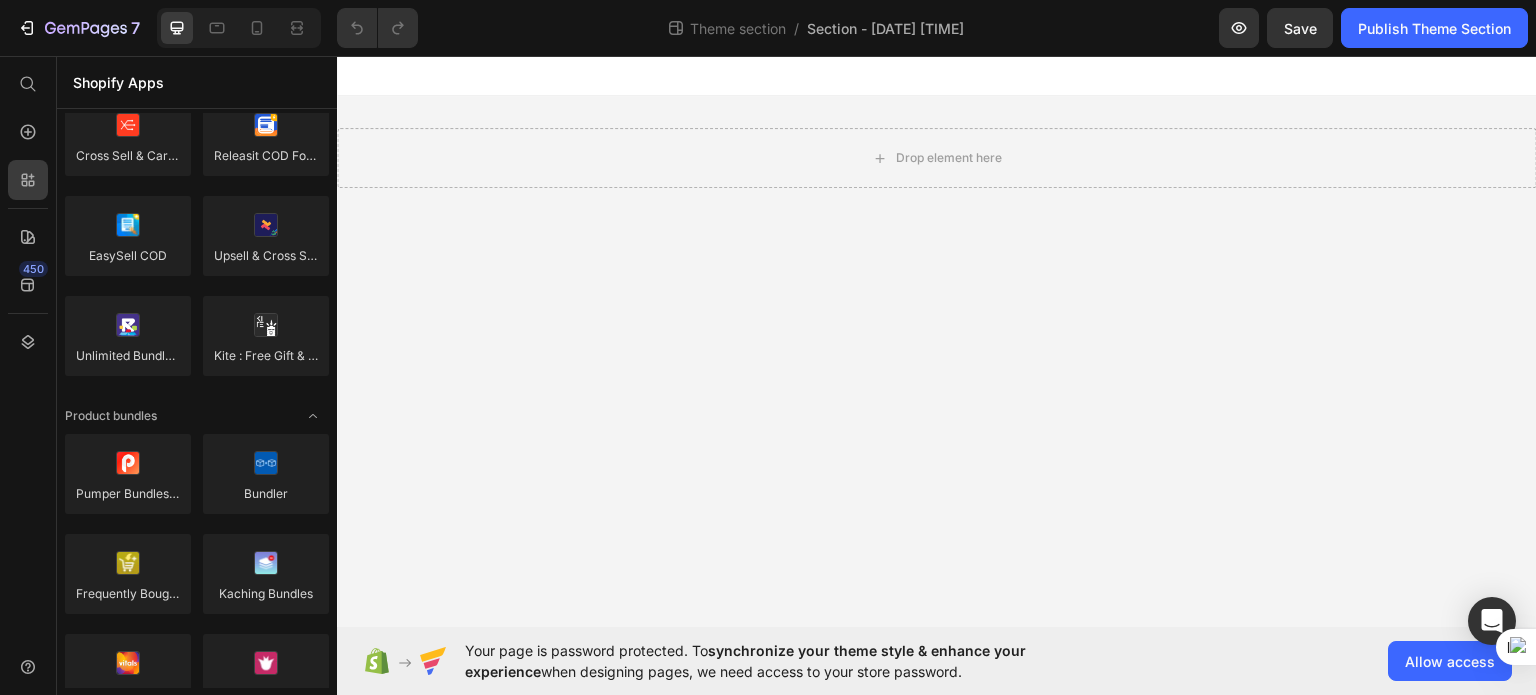 scroll, scrollTop: 0, scrollLeft: 0, axis: both 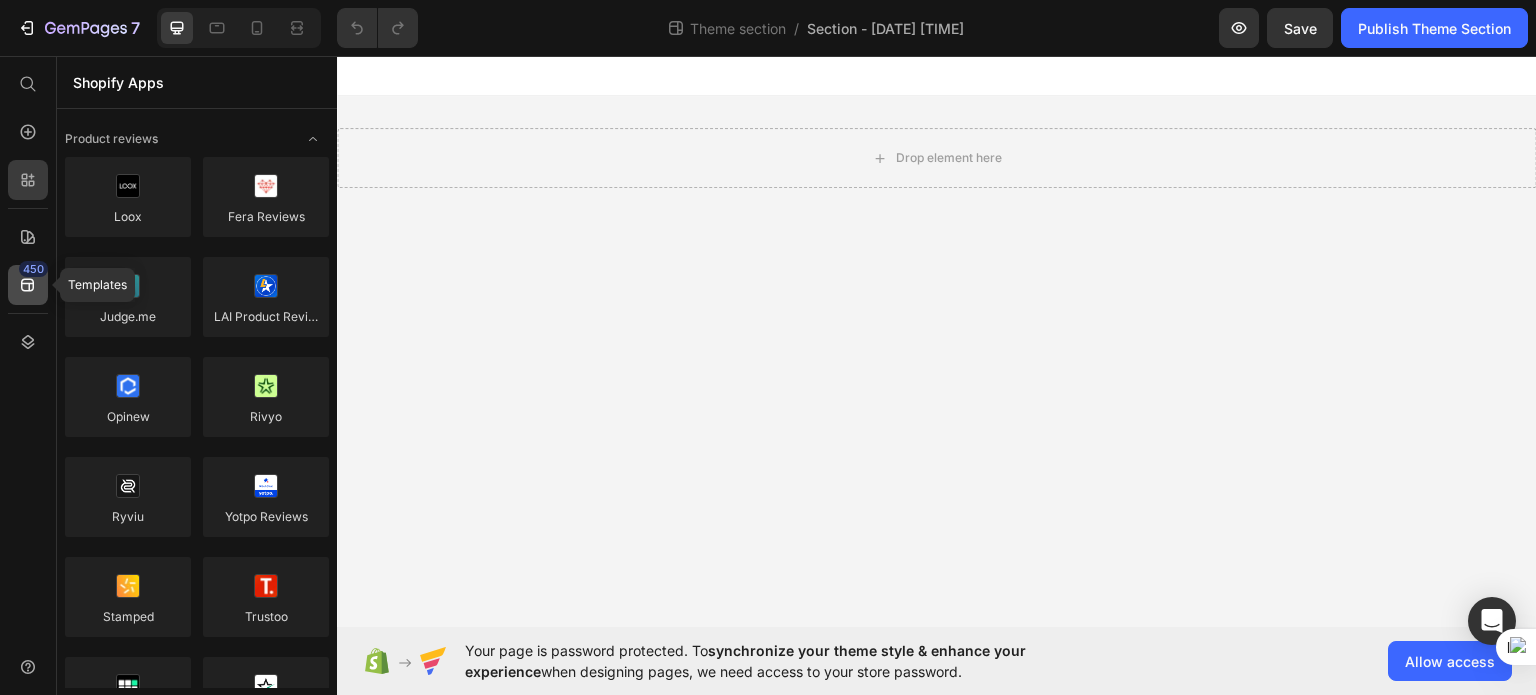 click on "450" 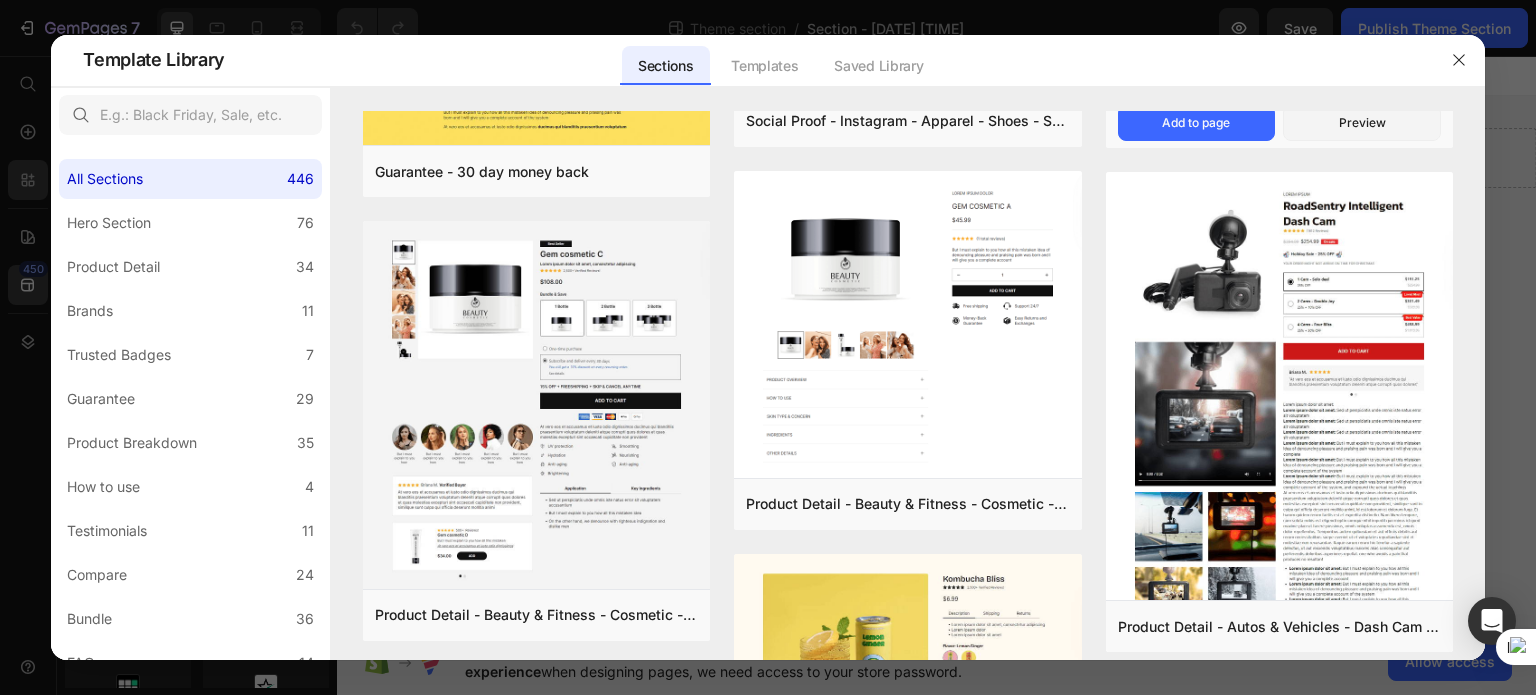 scroll, scrollTop: 0, scrollLeft: 0, axis: both 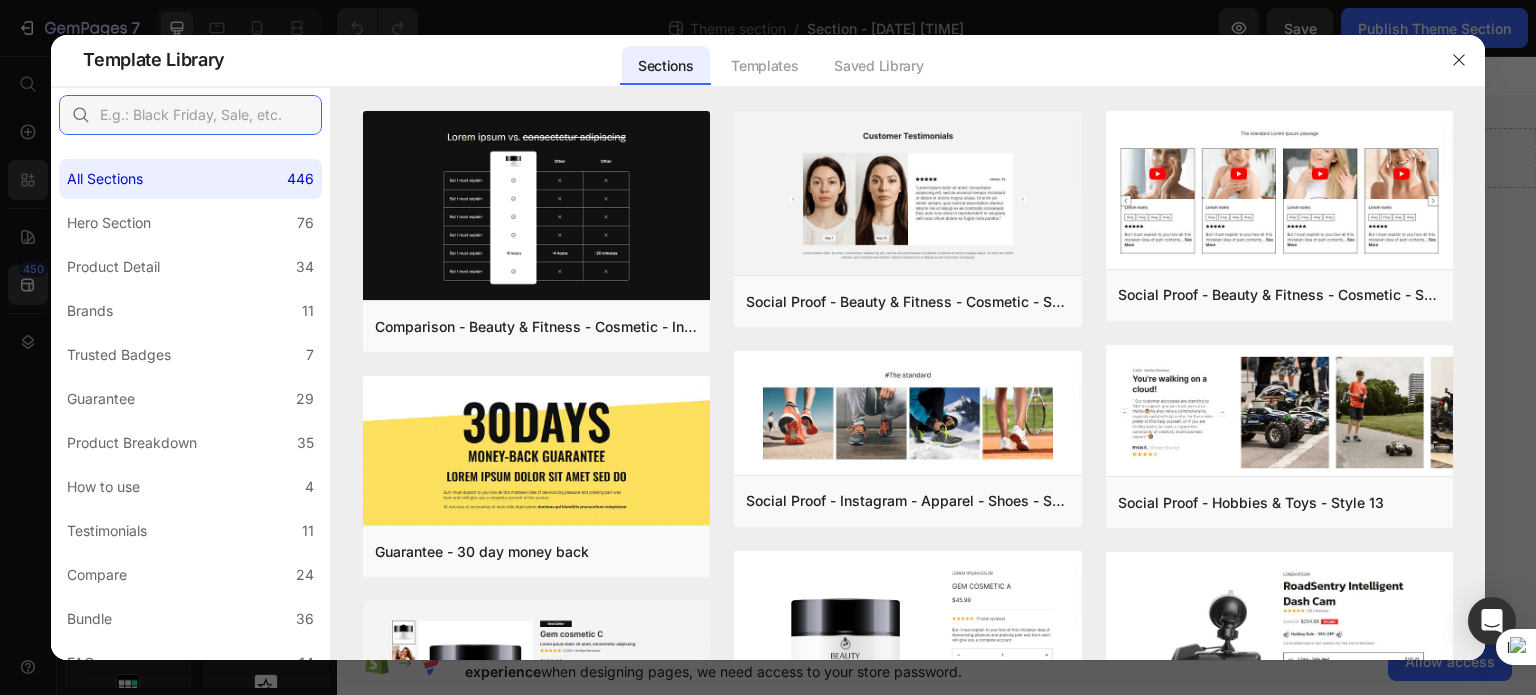 click at bounding box center (190, 115) 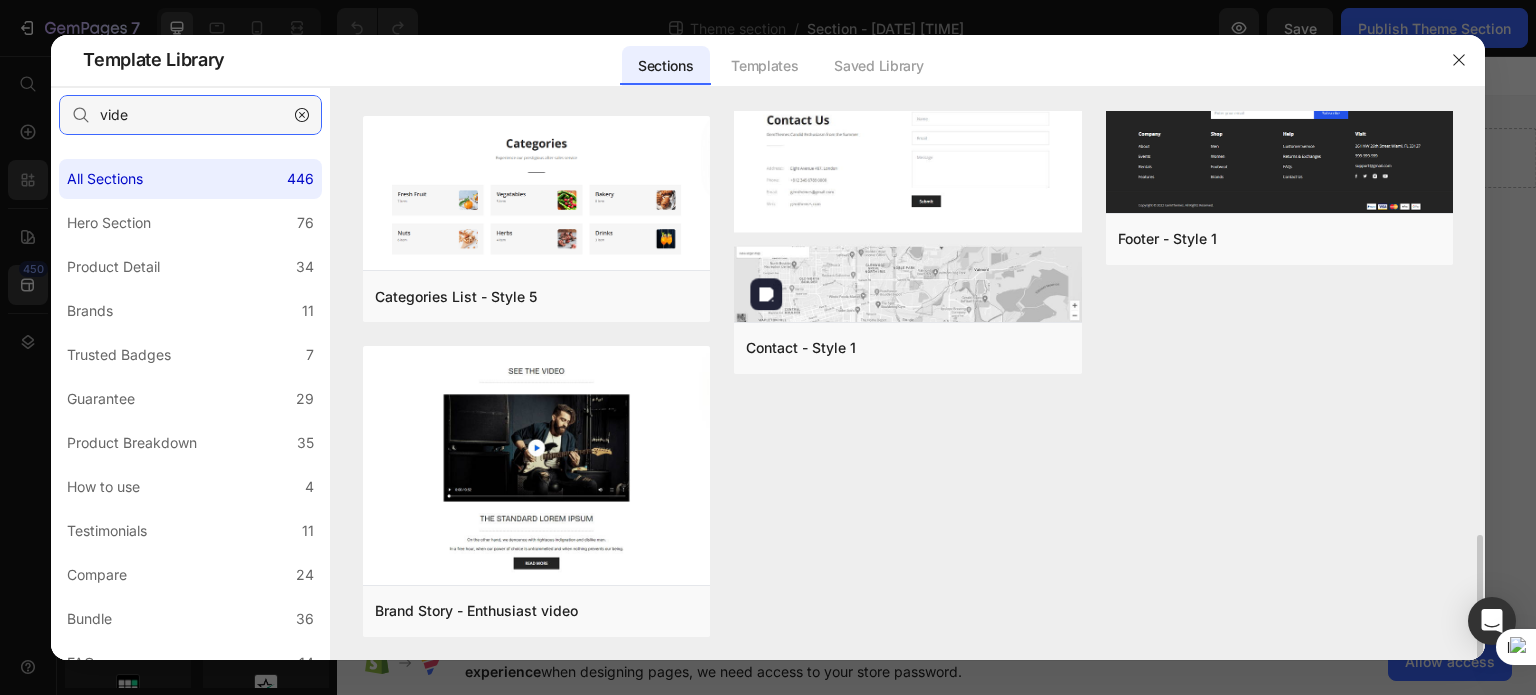 scroll, scrollTop: 1840, scrollLeft: 0, axis: vertical 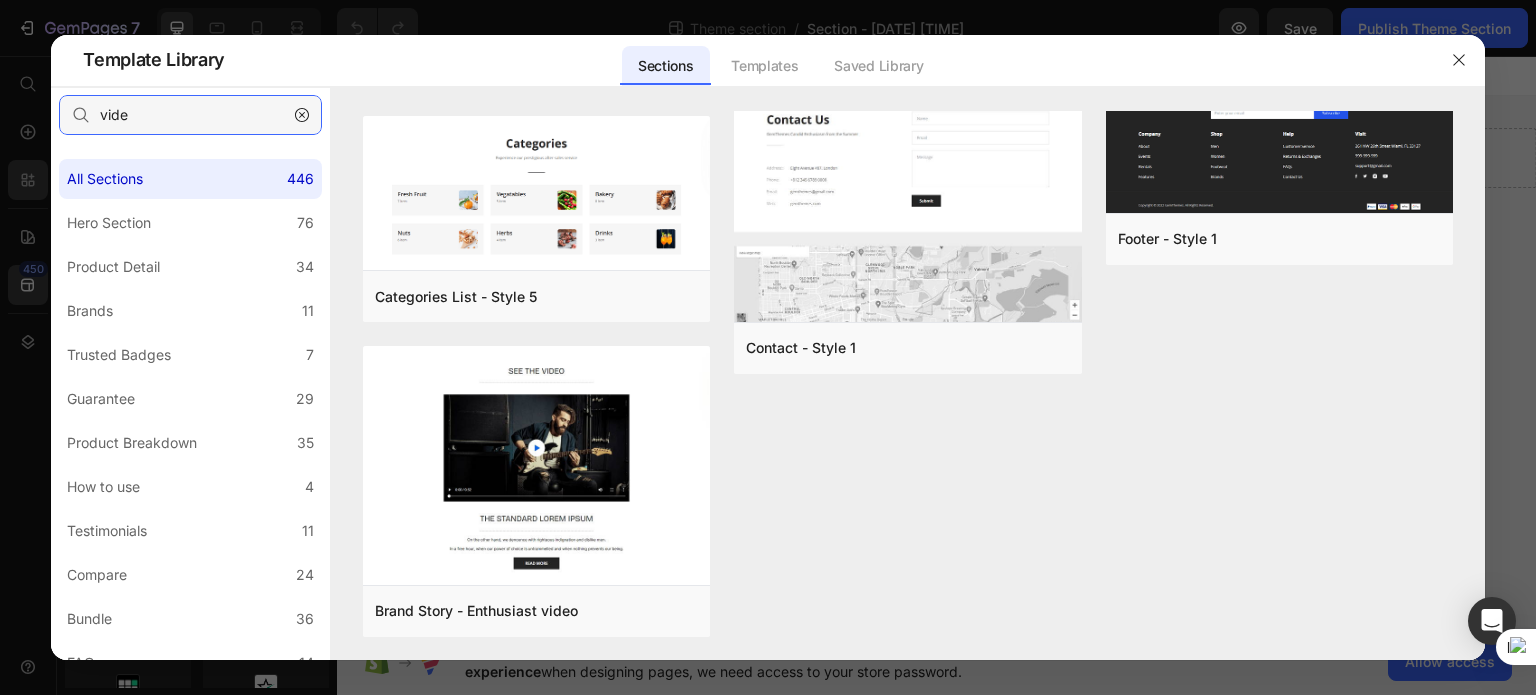 click on "vide" at bounding box center (190, 115) 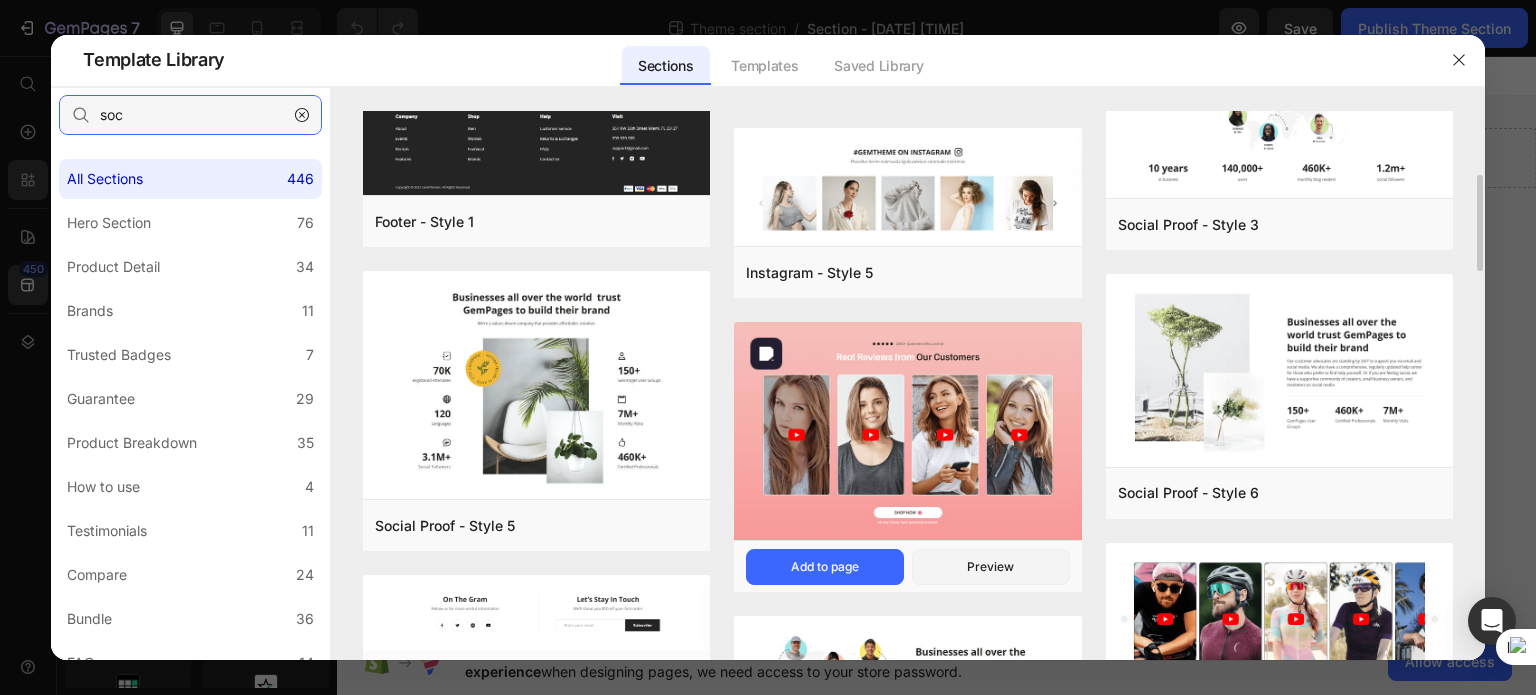 scroll, scrollTop: 732, scrollLeft: 0, axis: vertical 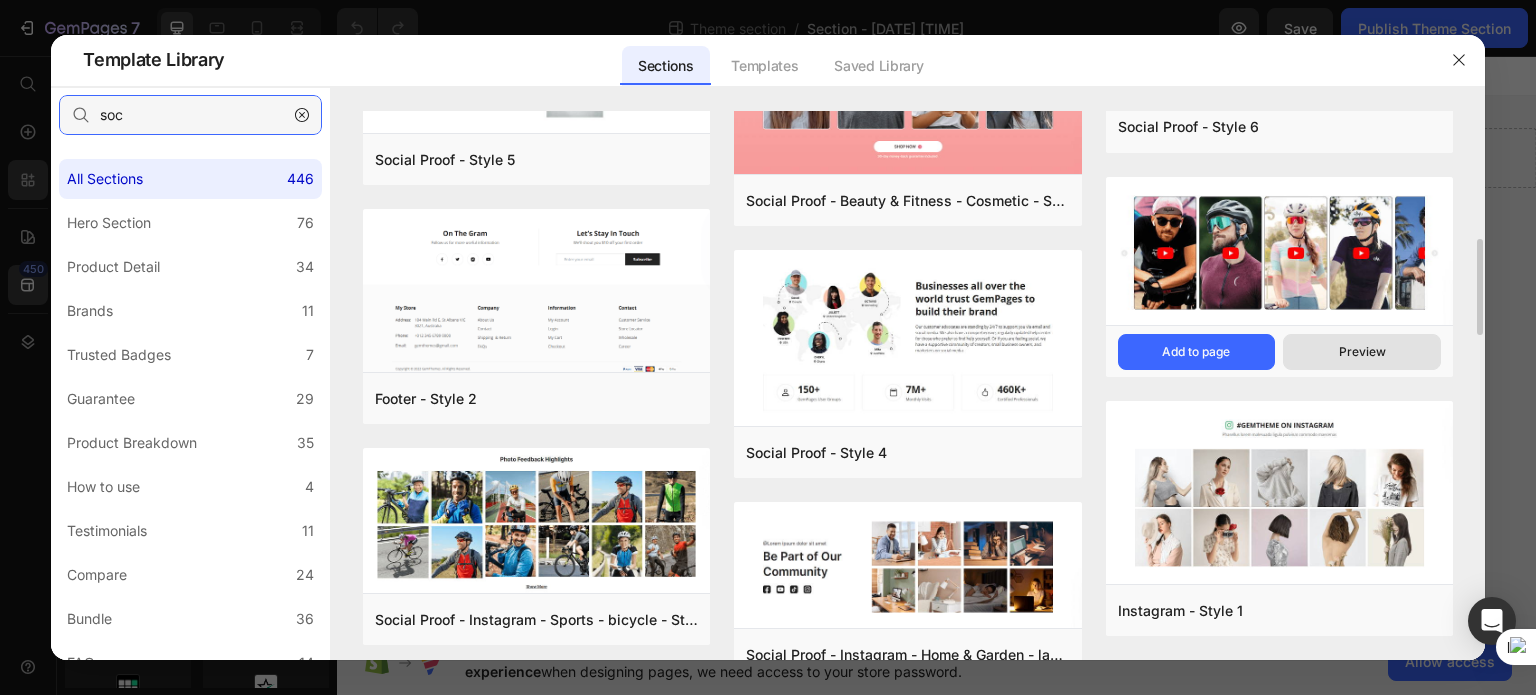 type on "soc" 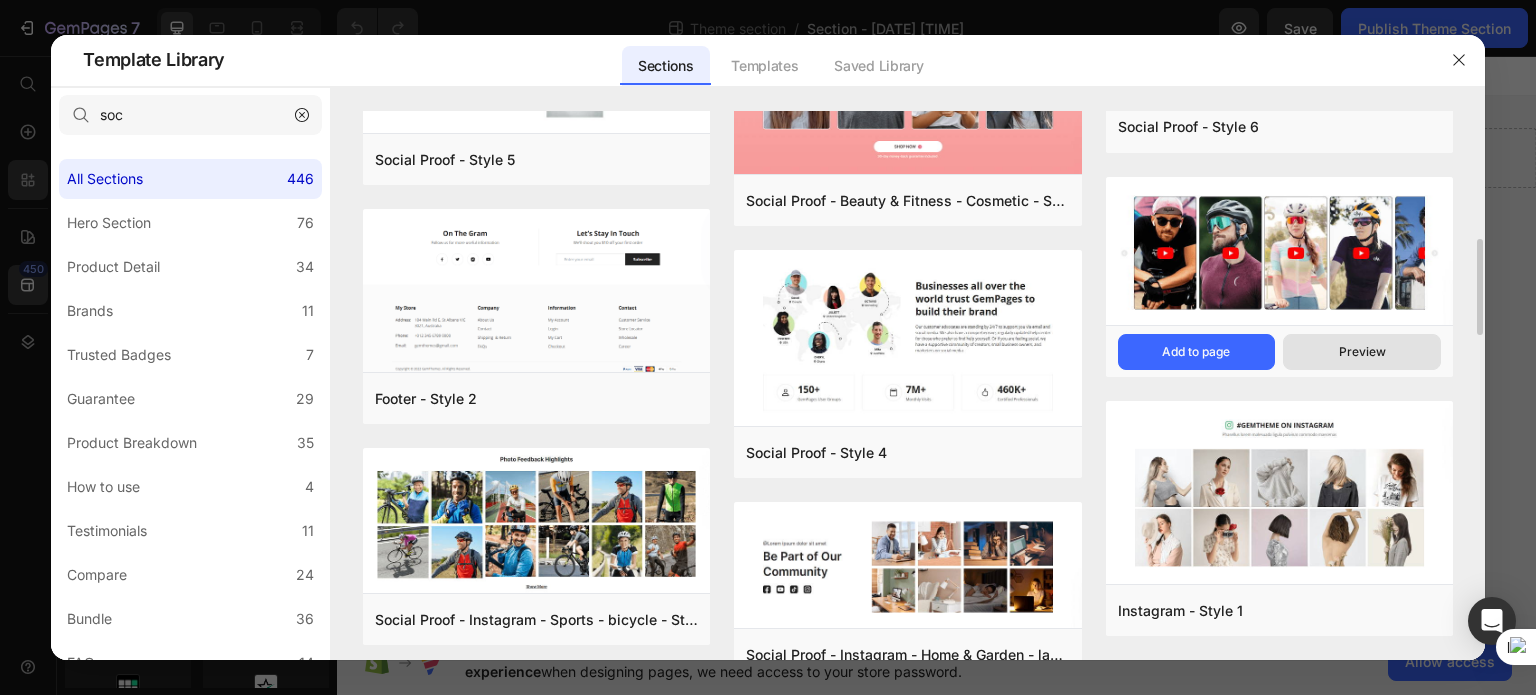 click on "Preview" at bounding box center [0, 0] 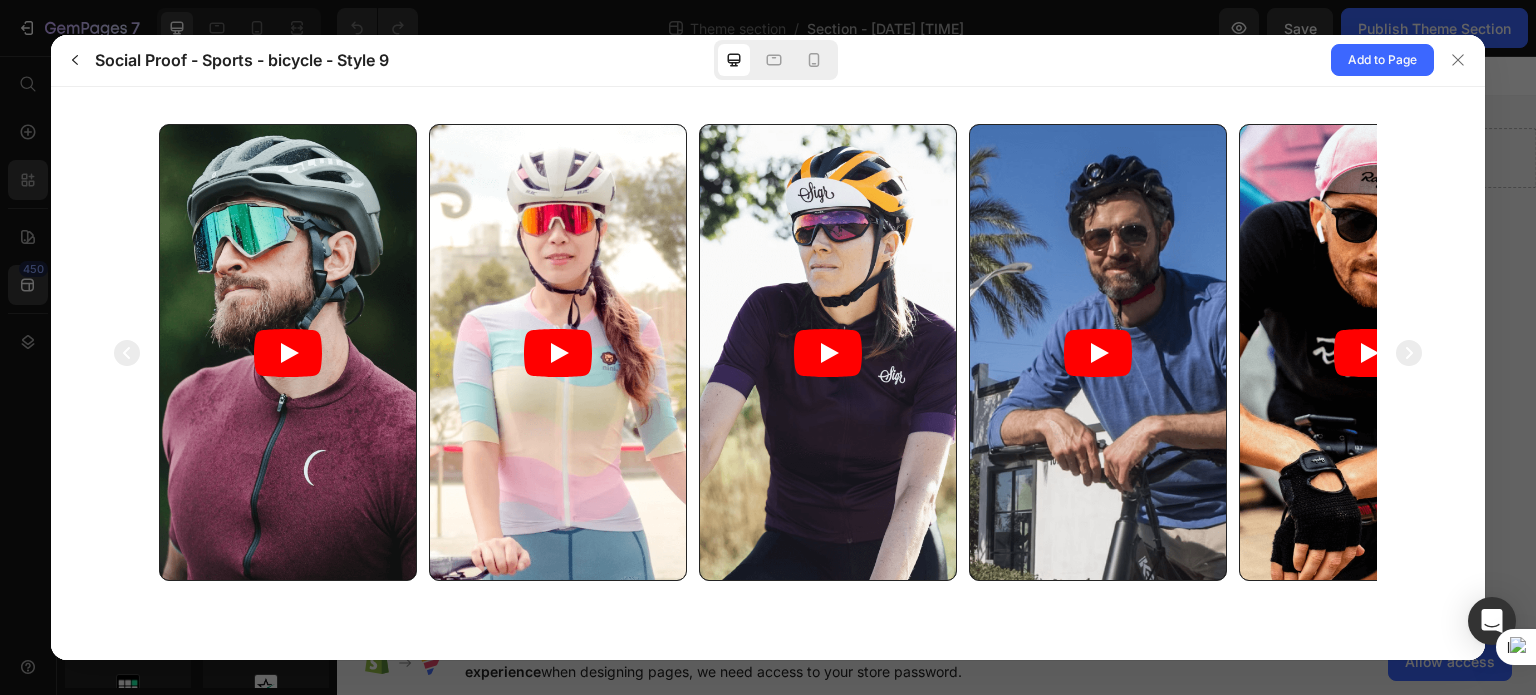 scroll, scrollTop: 44, scrollLeft: 0, axis: vertical 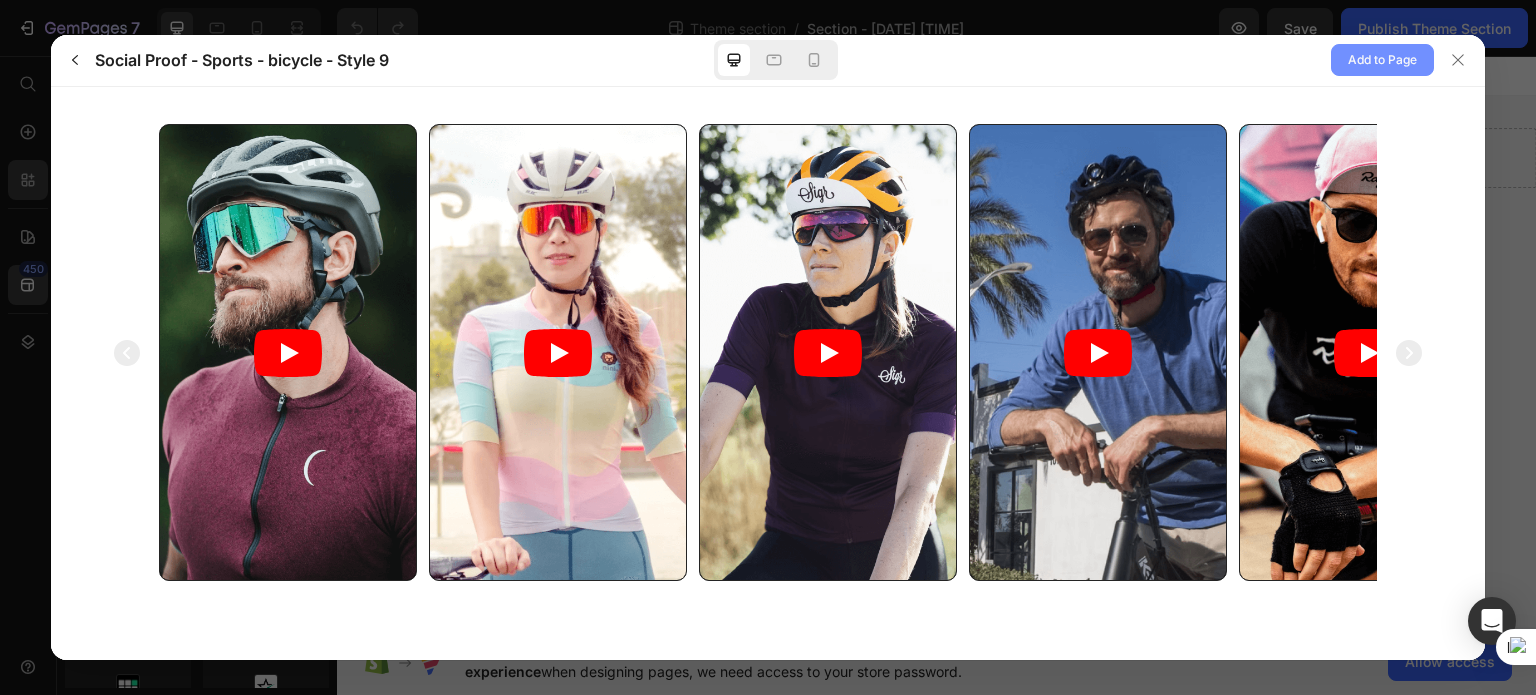 click on "Add to Page" 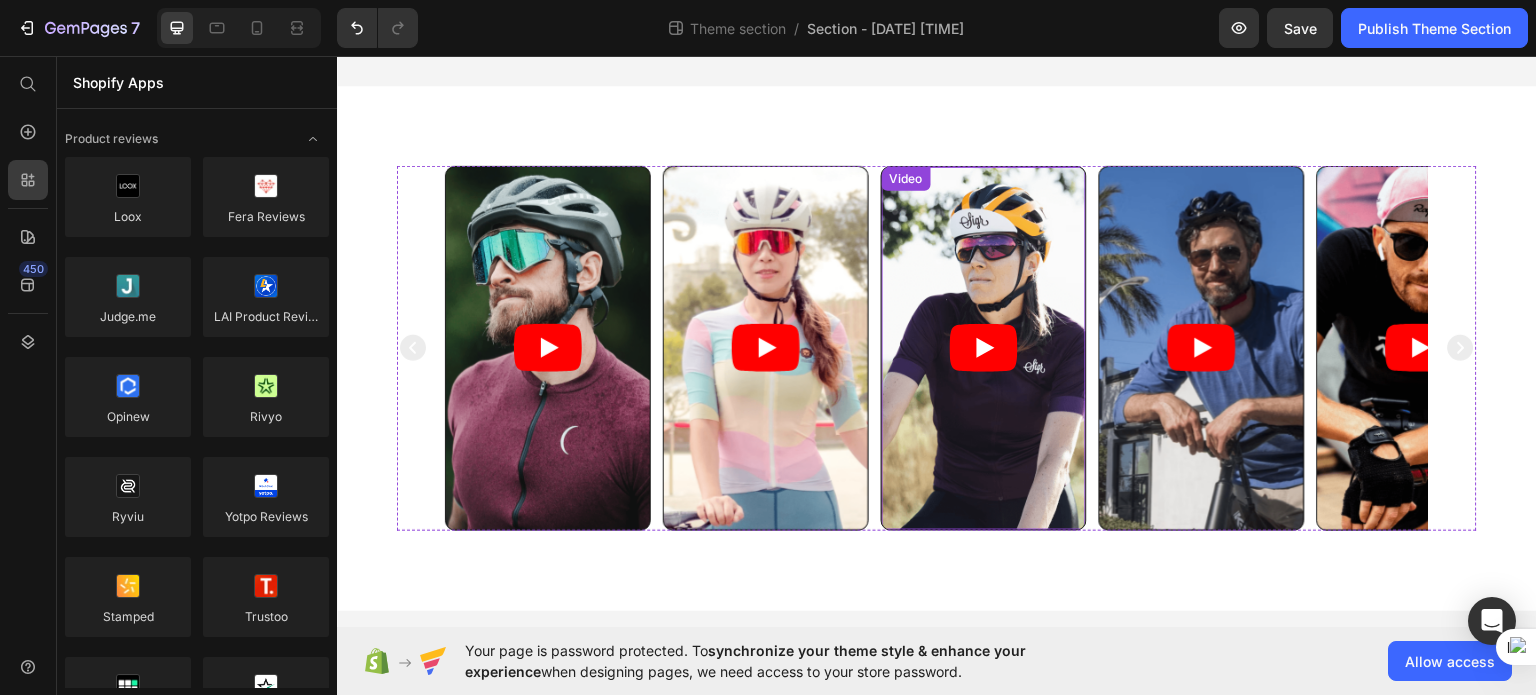 scroll, scrollTop: 57, scrollLeft: 0, axis: vertical 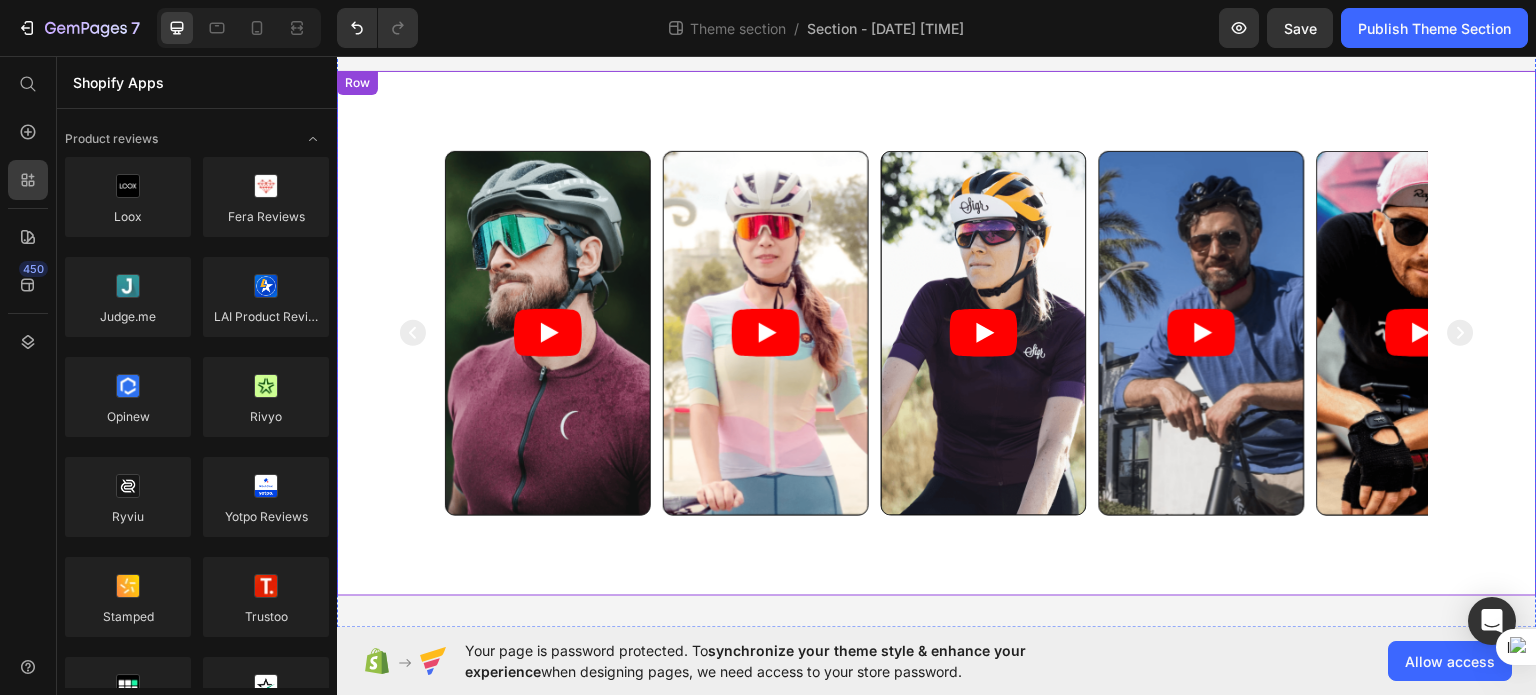 click on "Video Video Video Video Video
Carousel Row" at bounding box center [937, 332] 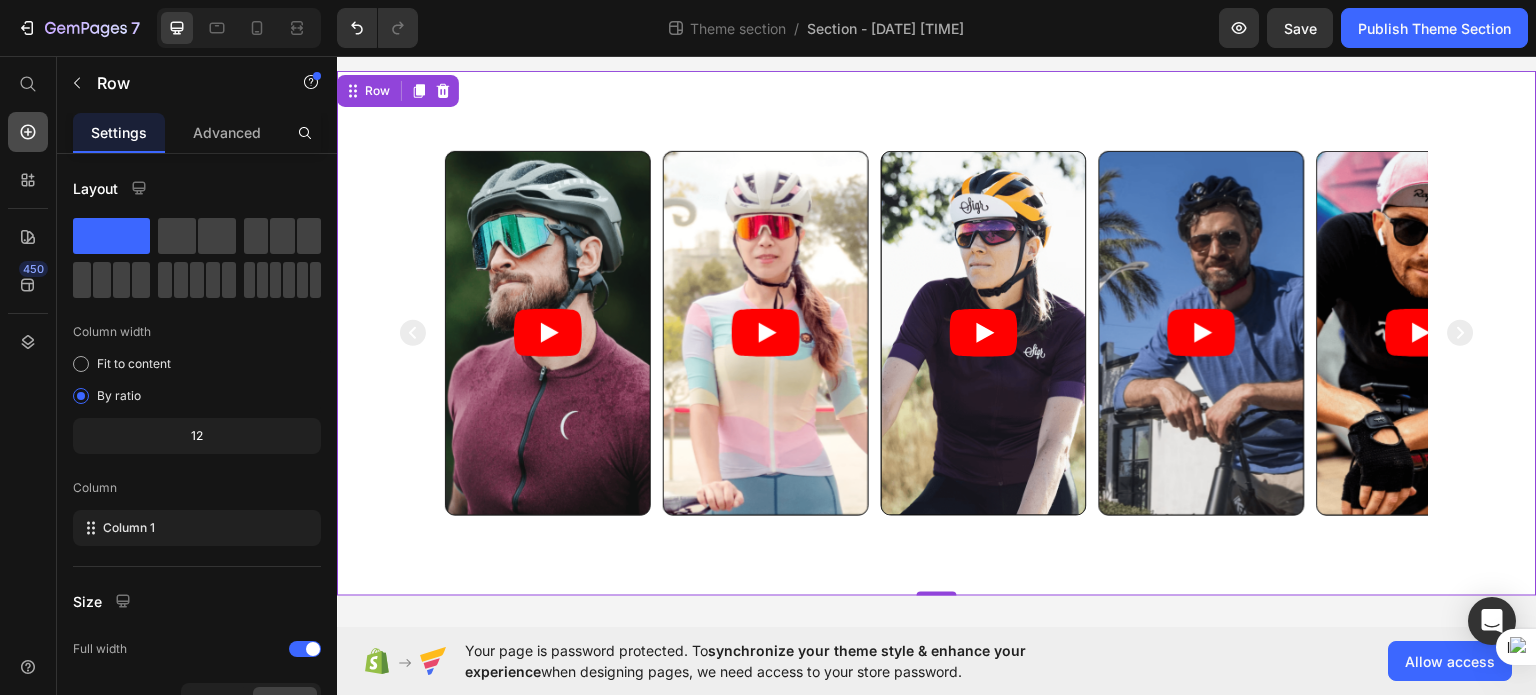 click 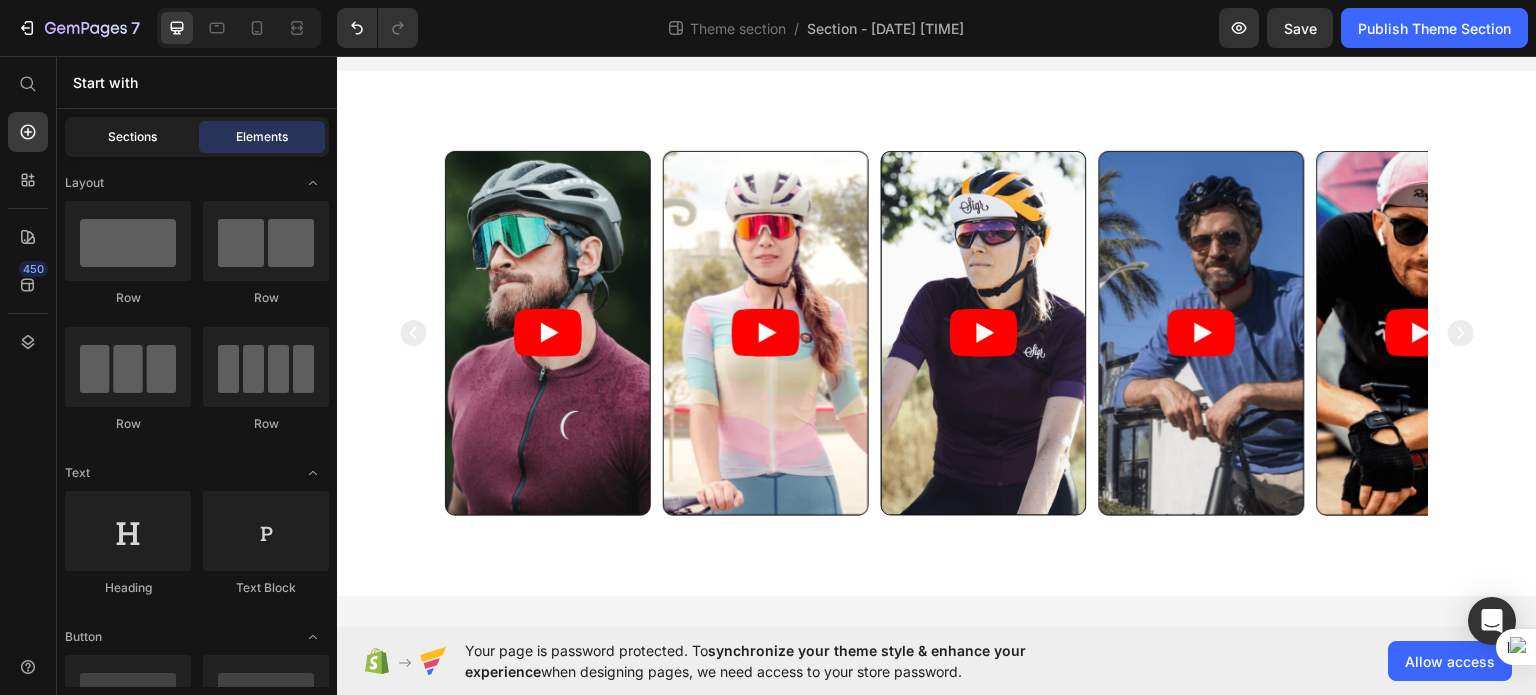 click on "Sections" at bounding box center [132, 137] 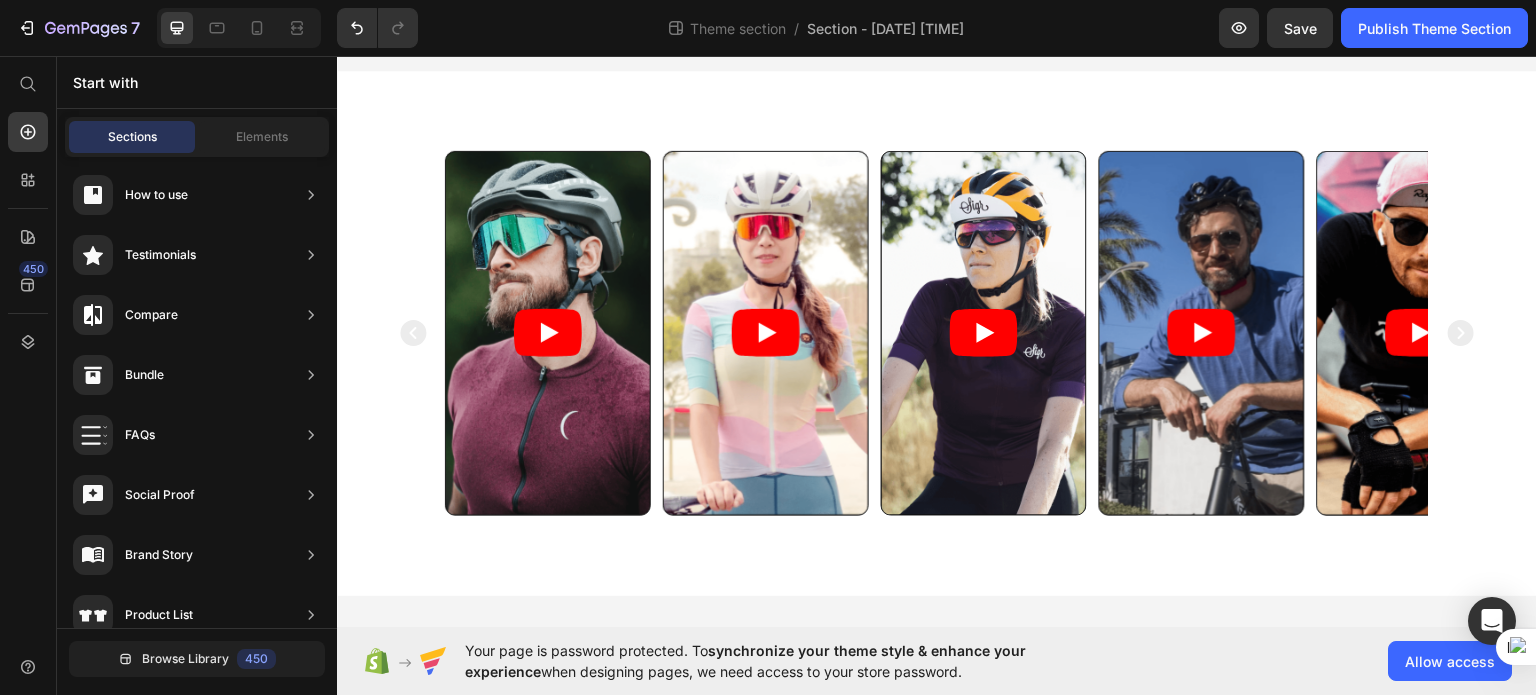 click on "Start with" at bounding box center (197, 82) 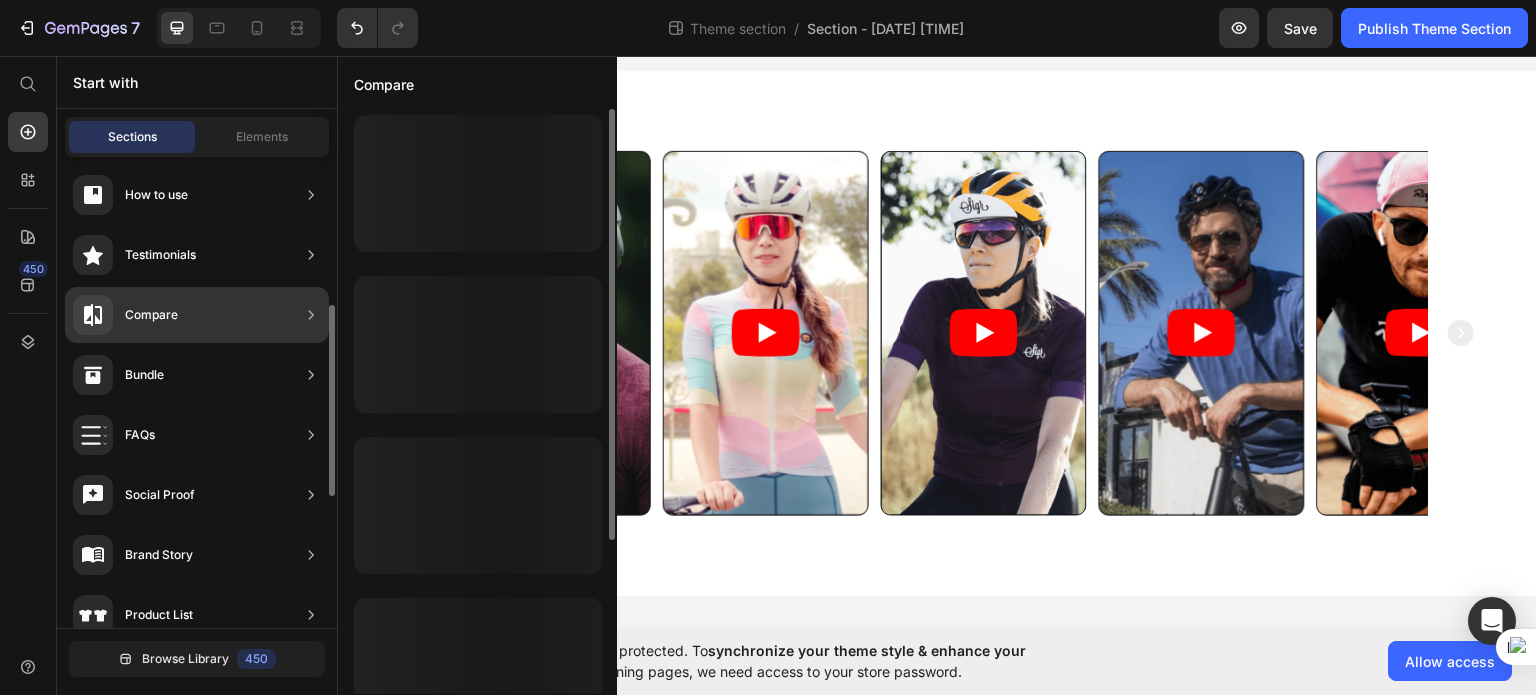 scroll, scrollTop: 0, scrollLeft: 0, axis: both 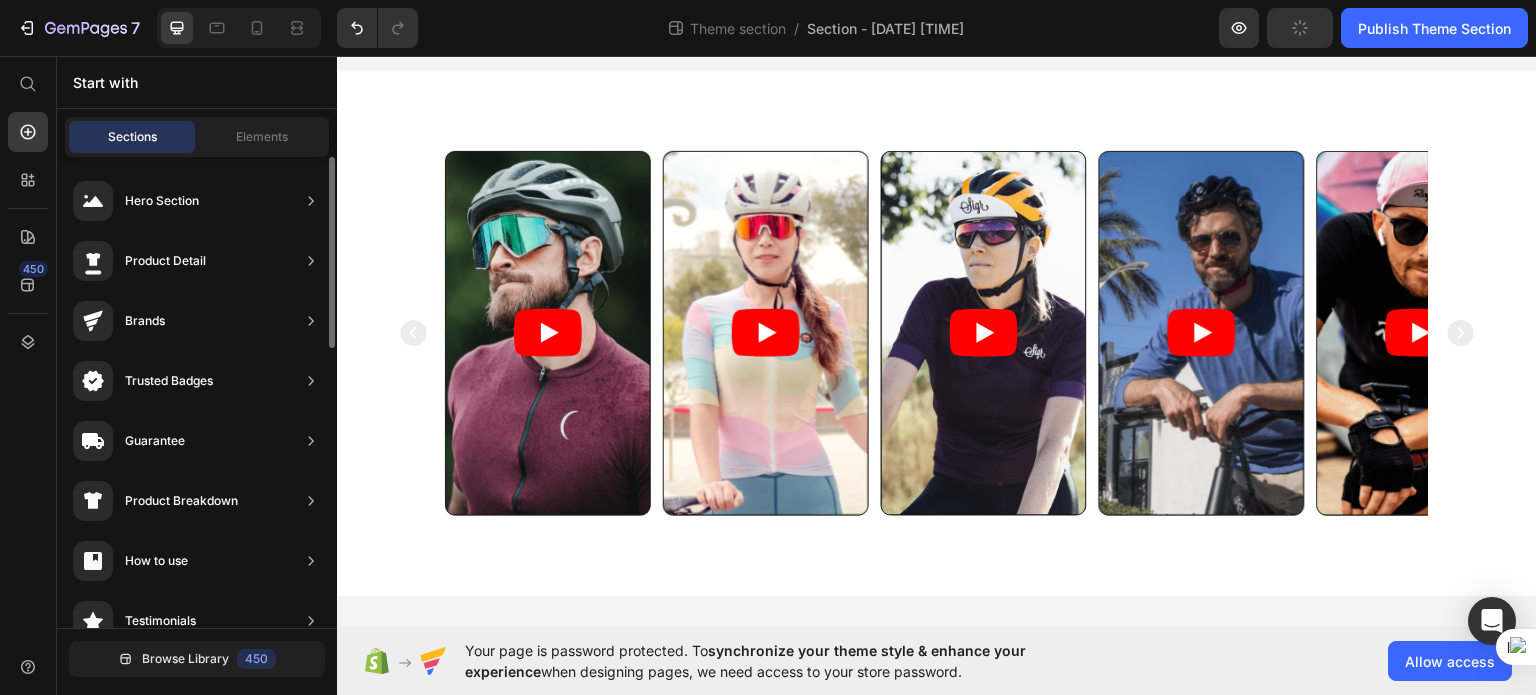 click on "Start with" at bounding box center (197, 82) 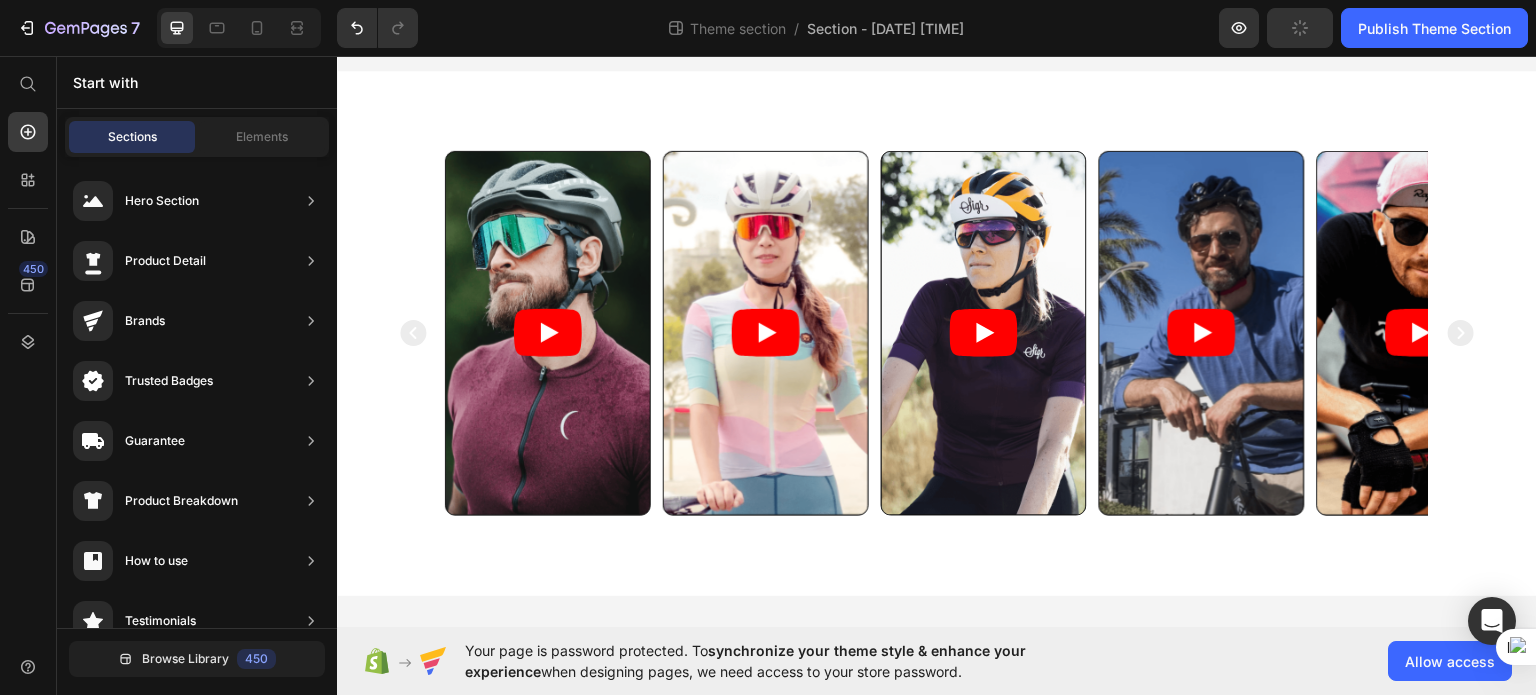 click on "Start with" at bounding box center (197, 82) 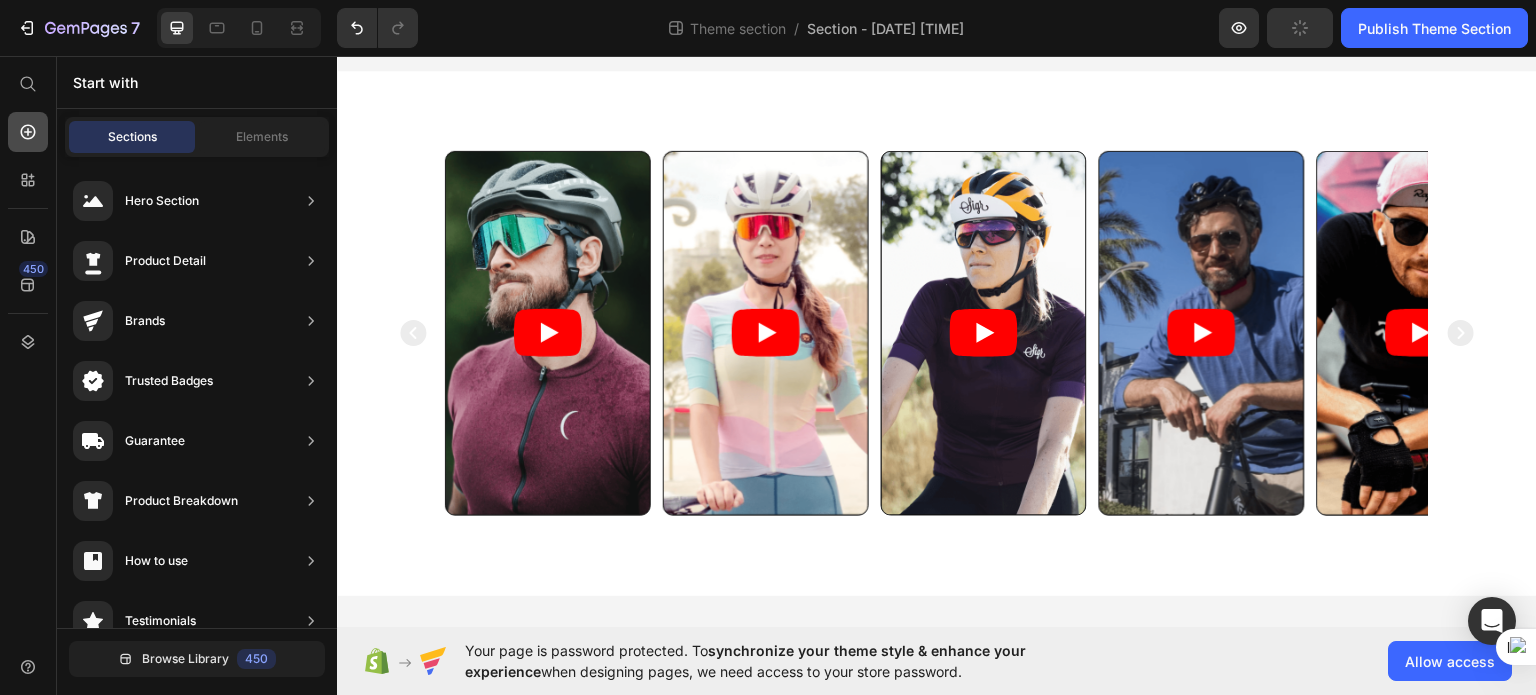 click 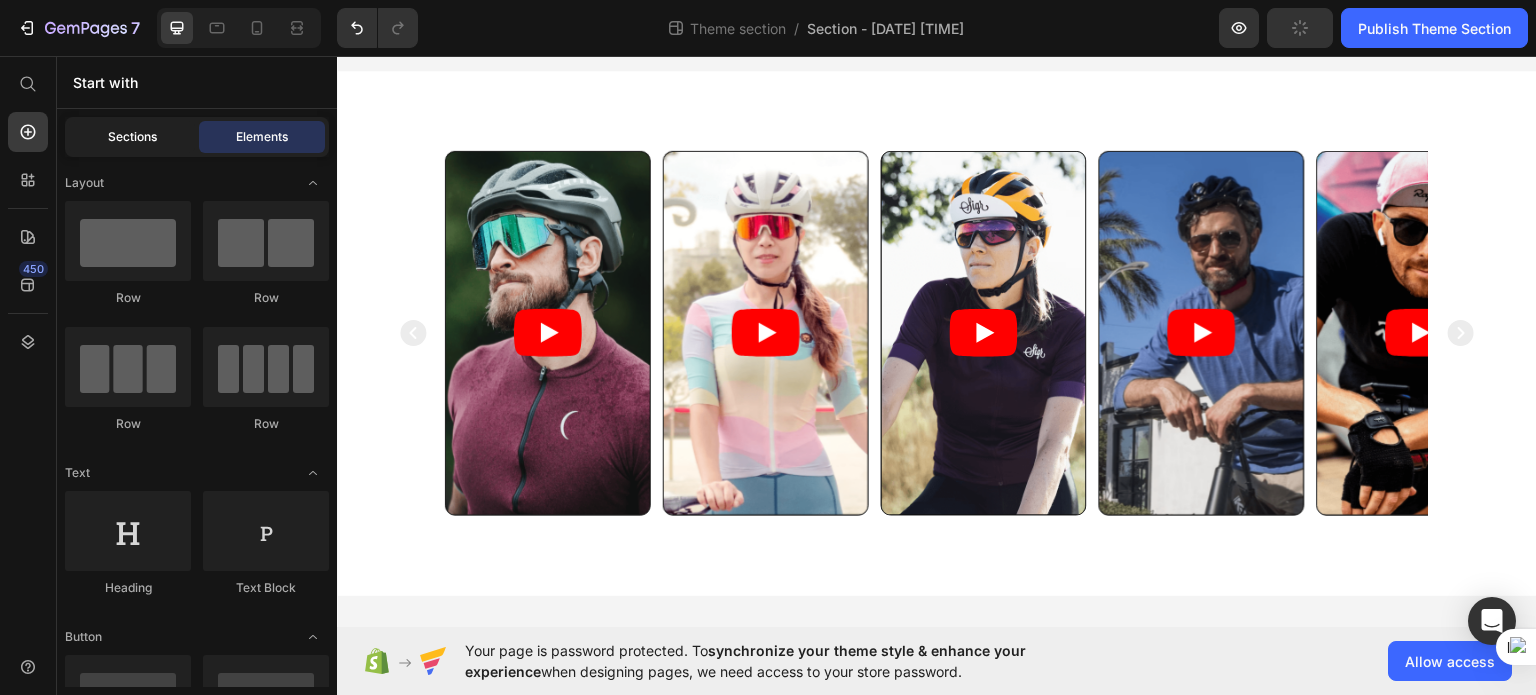 click on "Sections" 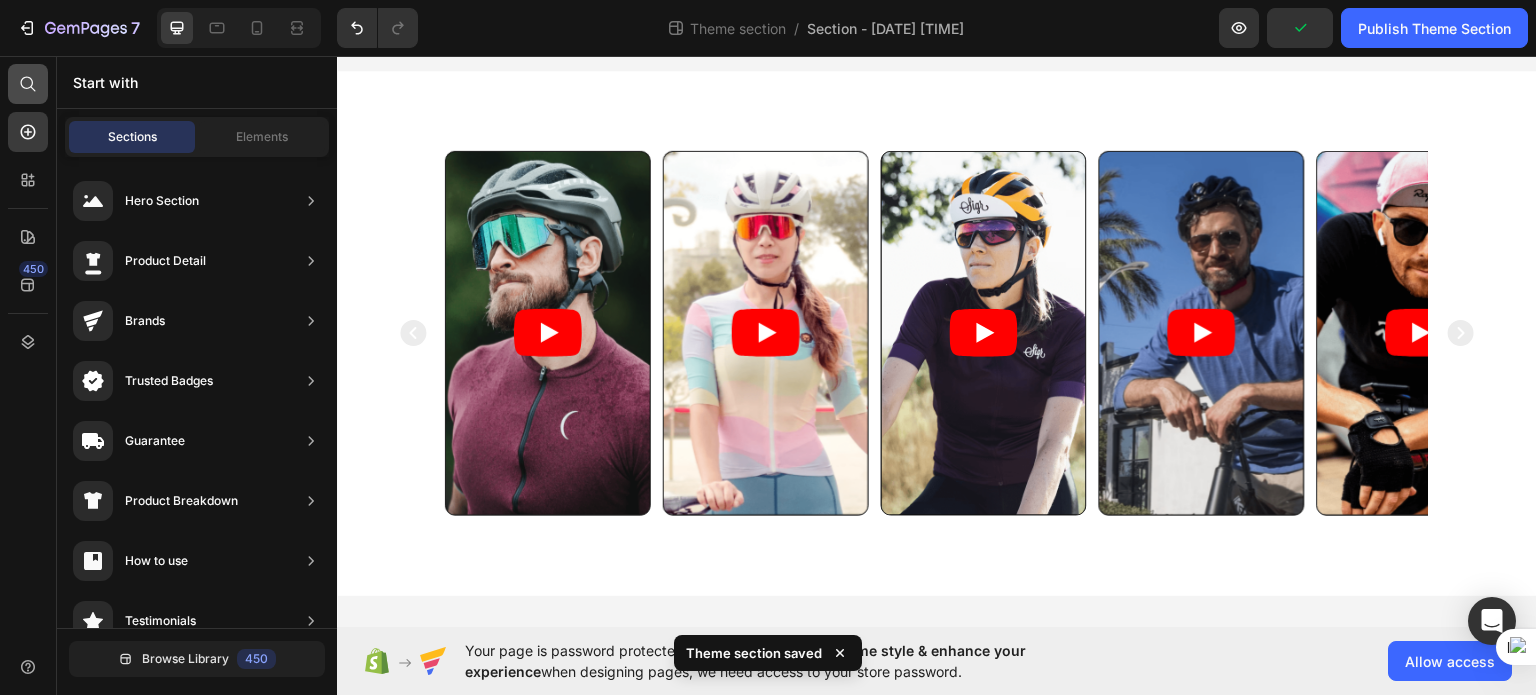 click 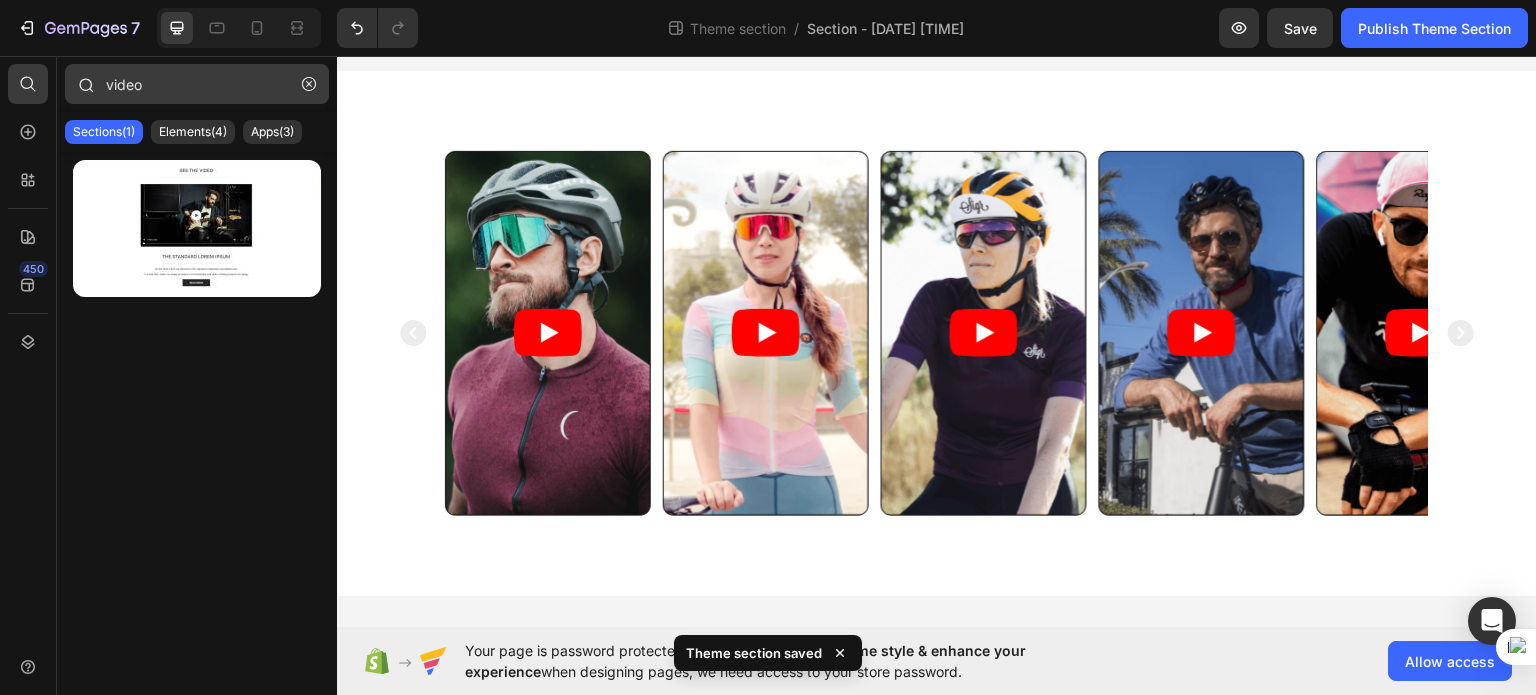 click on "video" at bounding box center (197, 84) 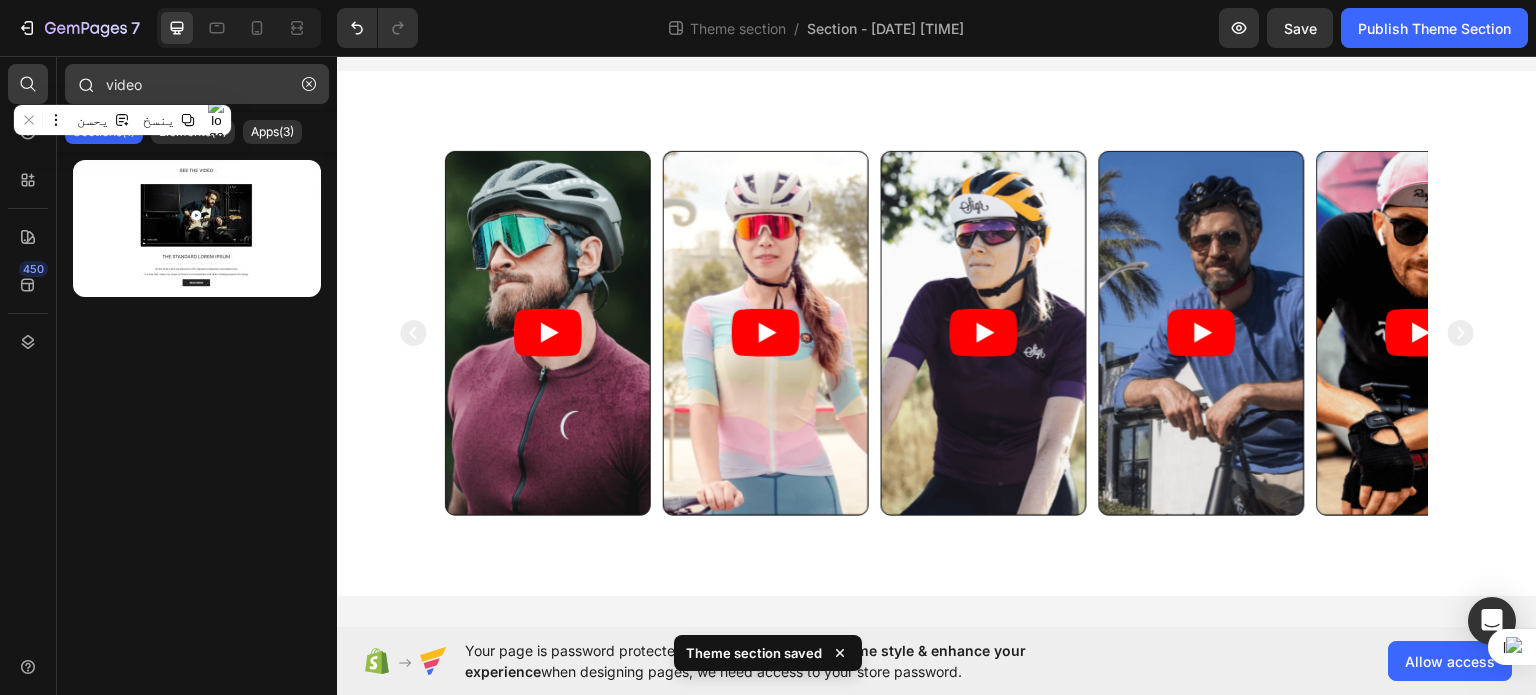 click on "video" at bounding box center (197, 84) 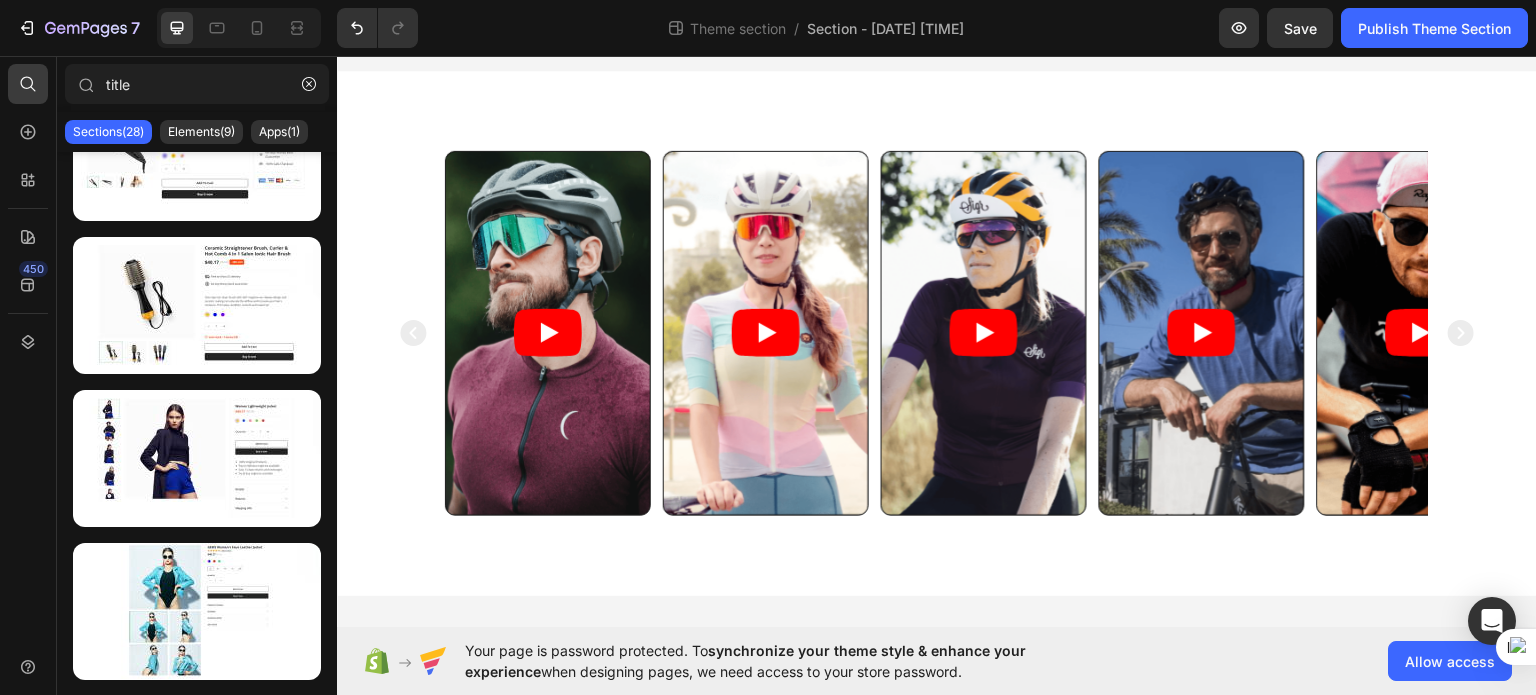 scroll, scrollTop: 0, scrollLeft: 0, axis: both 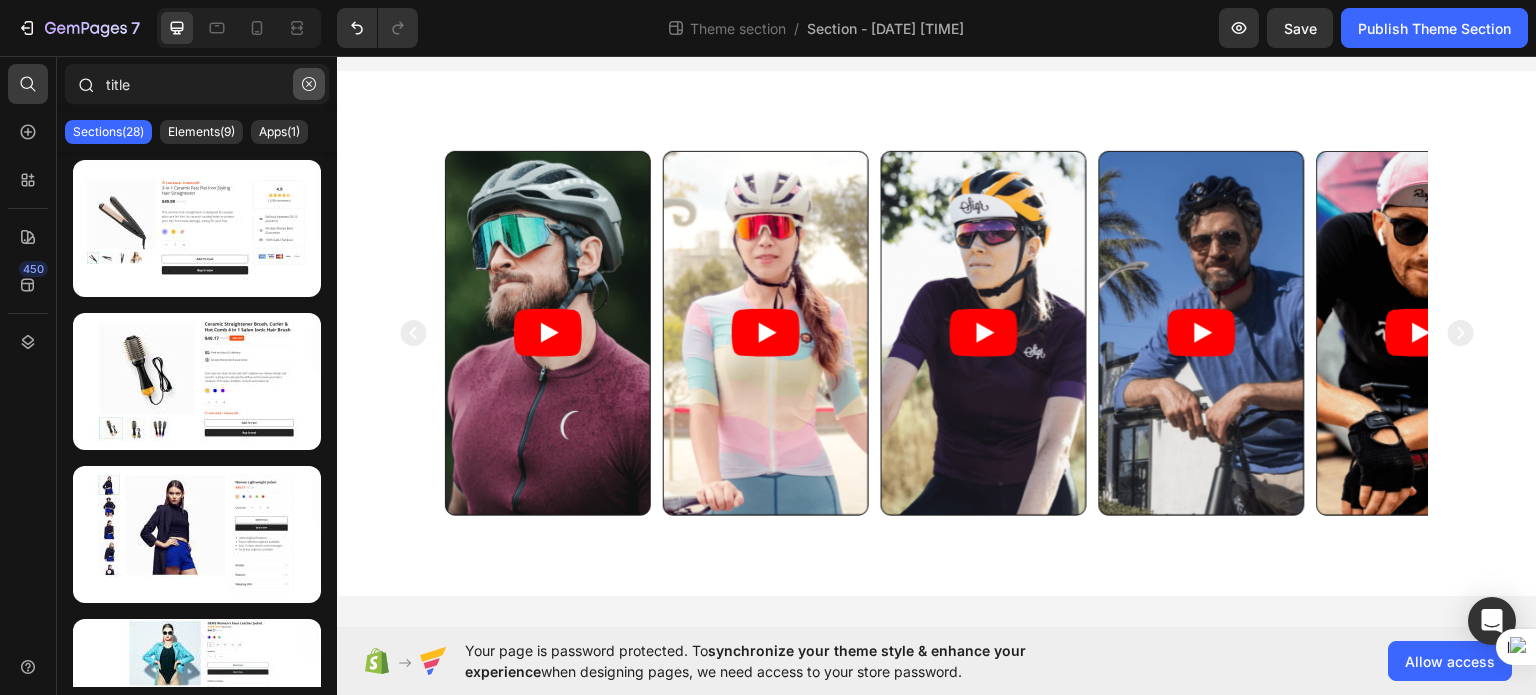 type on "title" 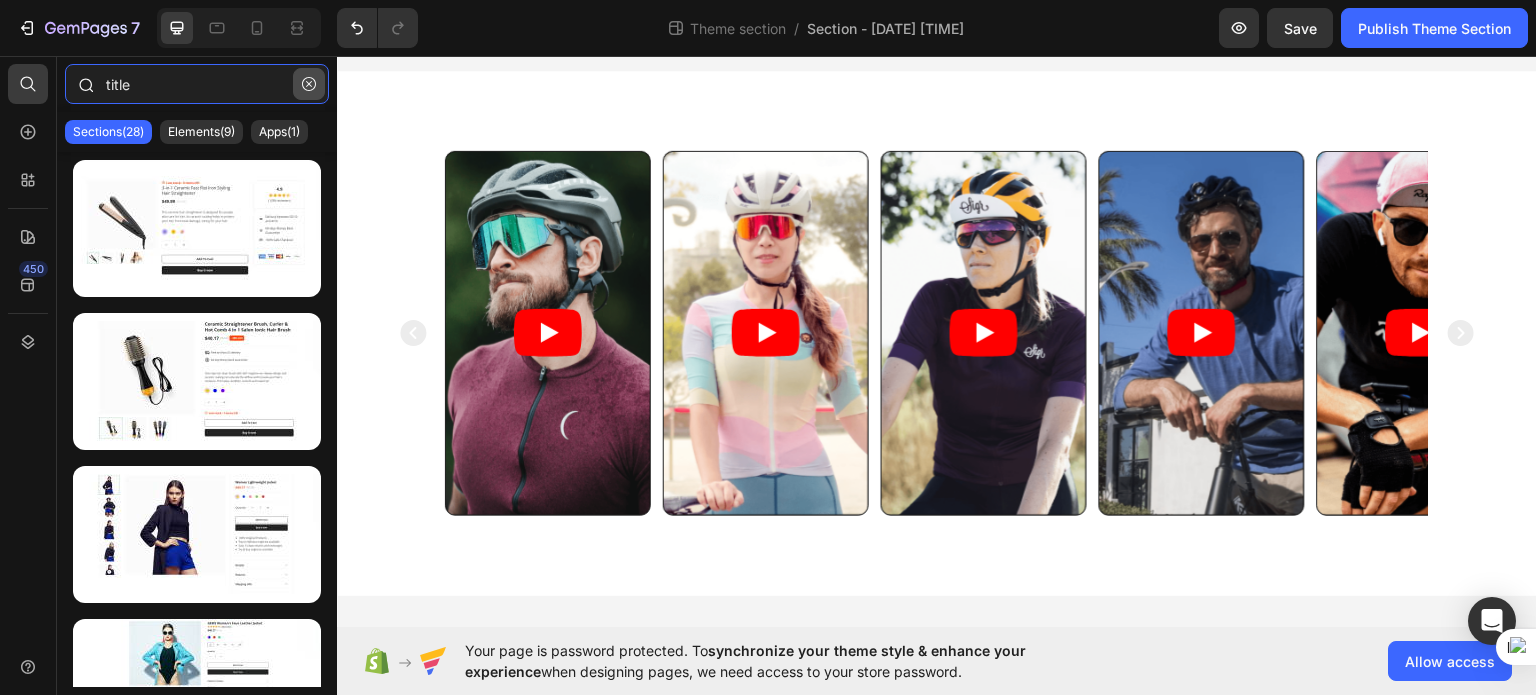 type 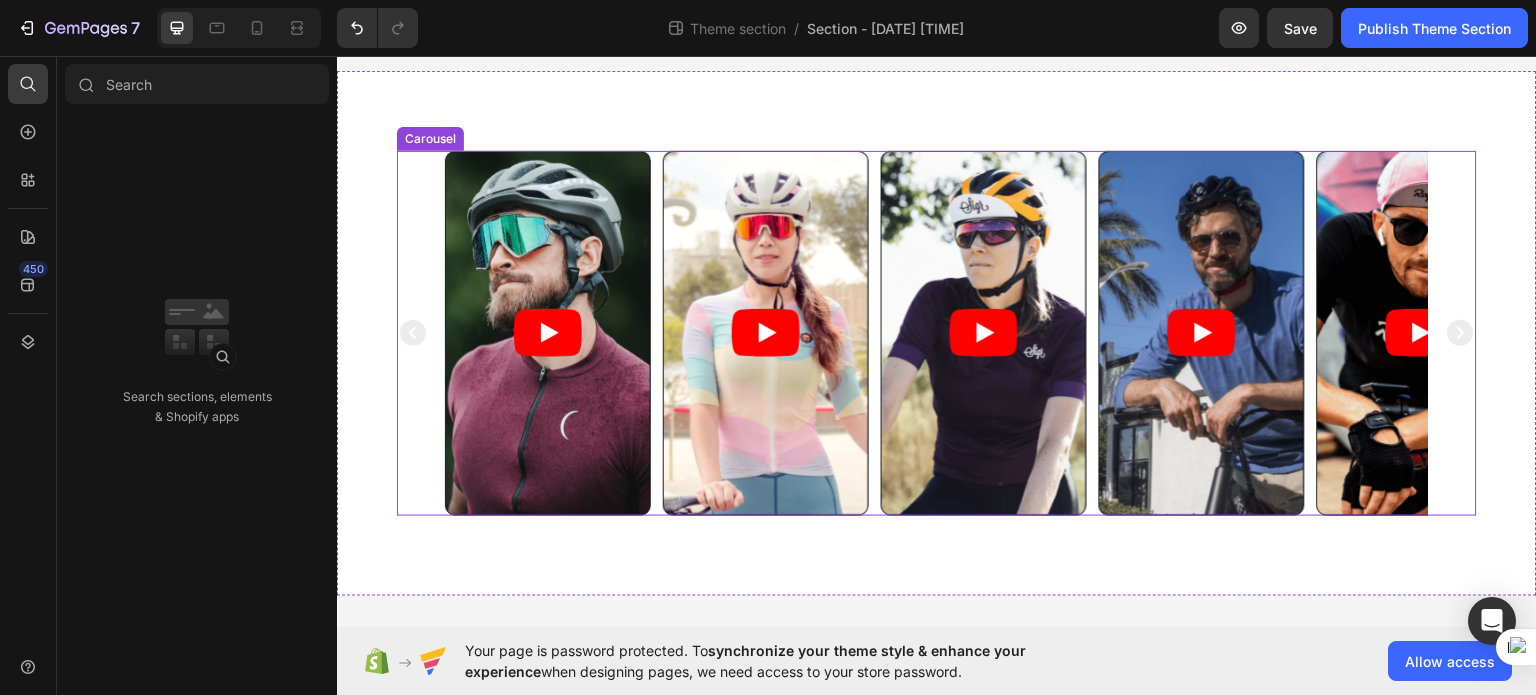 click 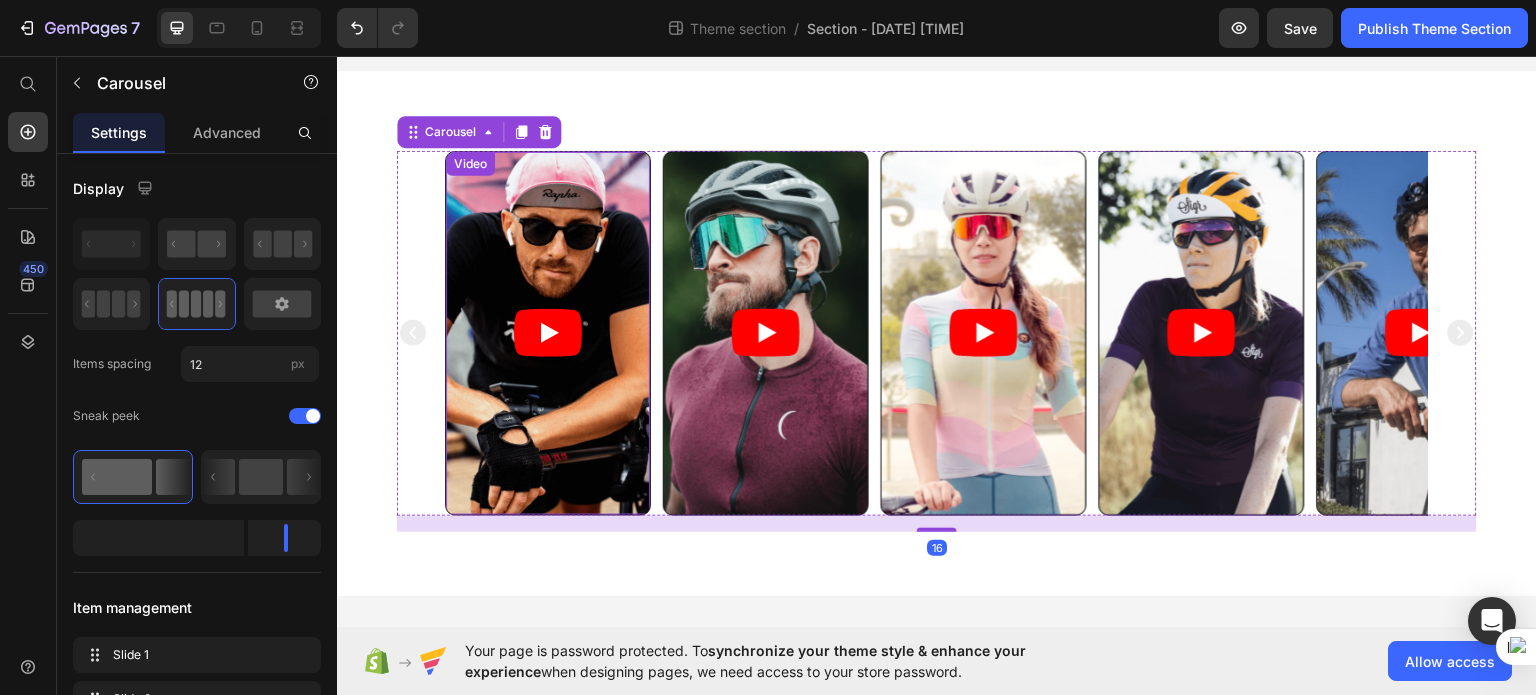 click at bounding box center (548, 332) 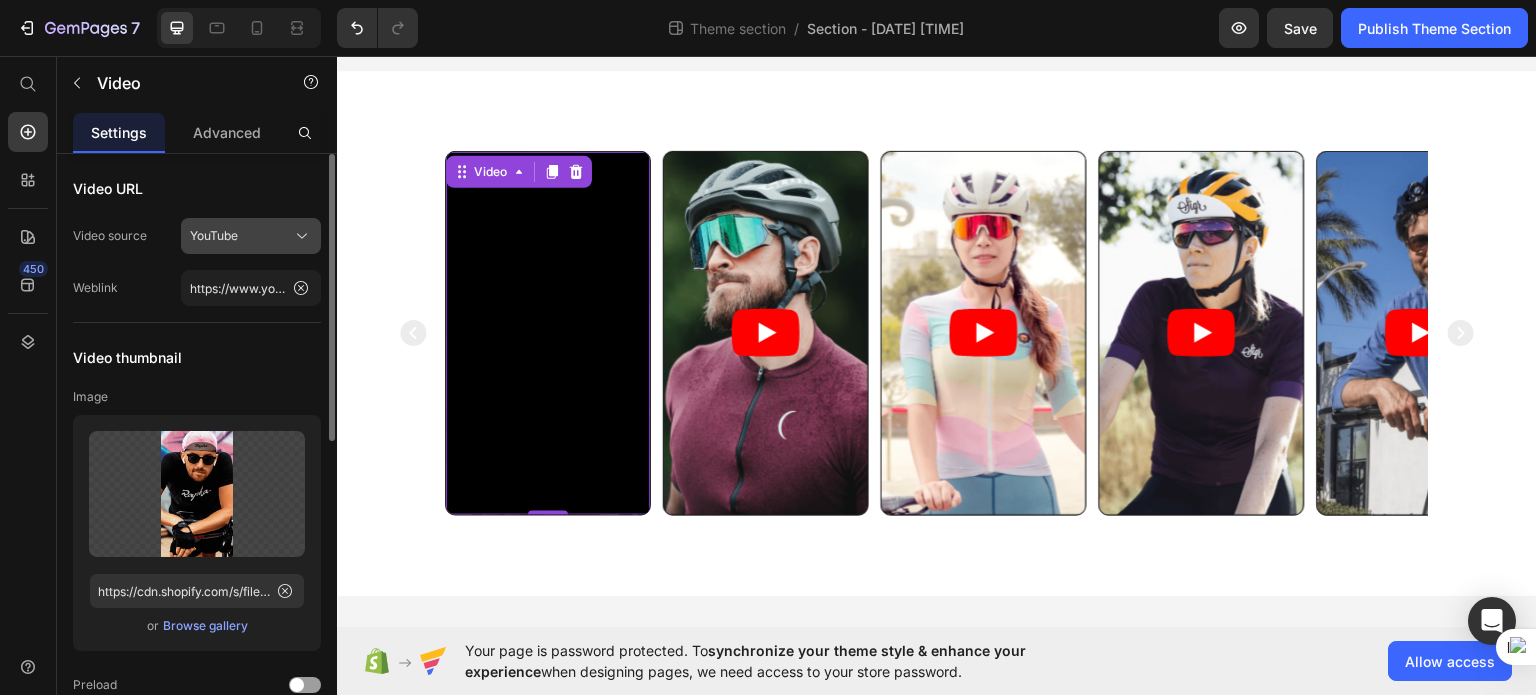 click 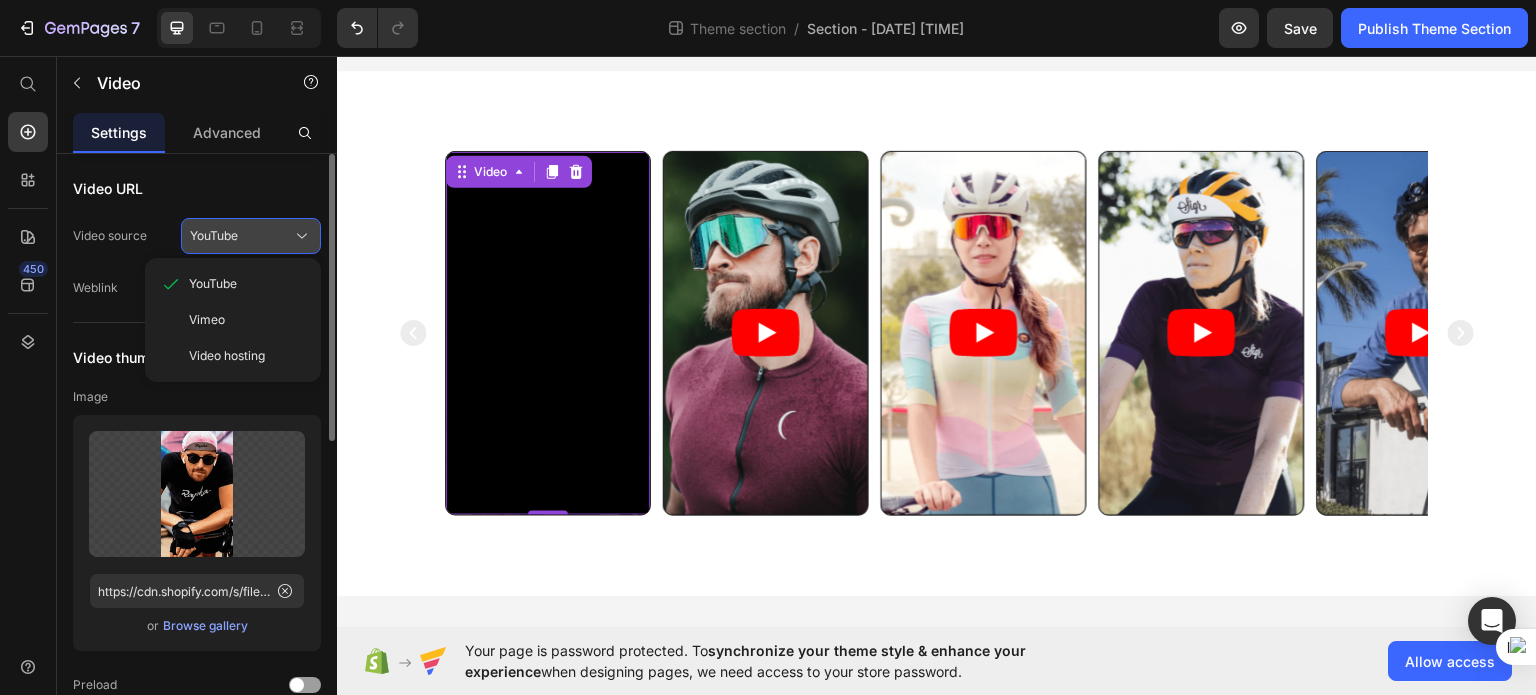 click 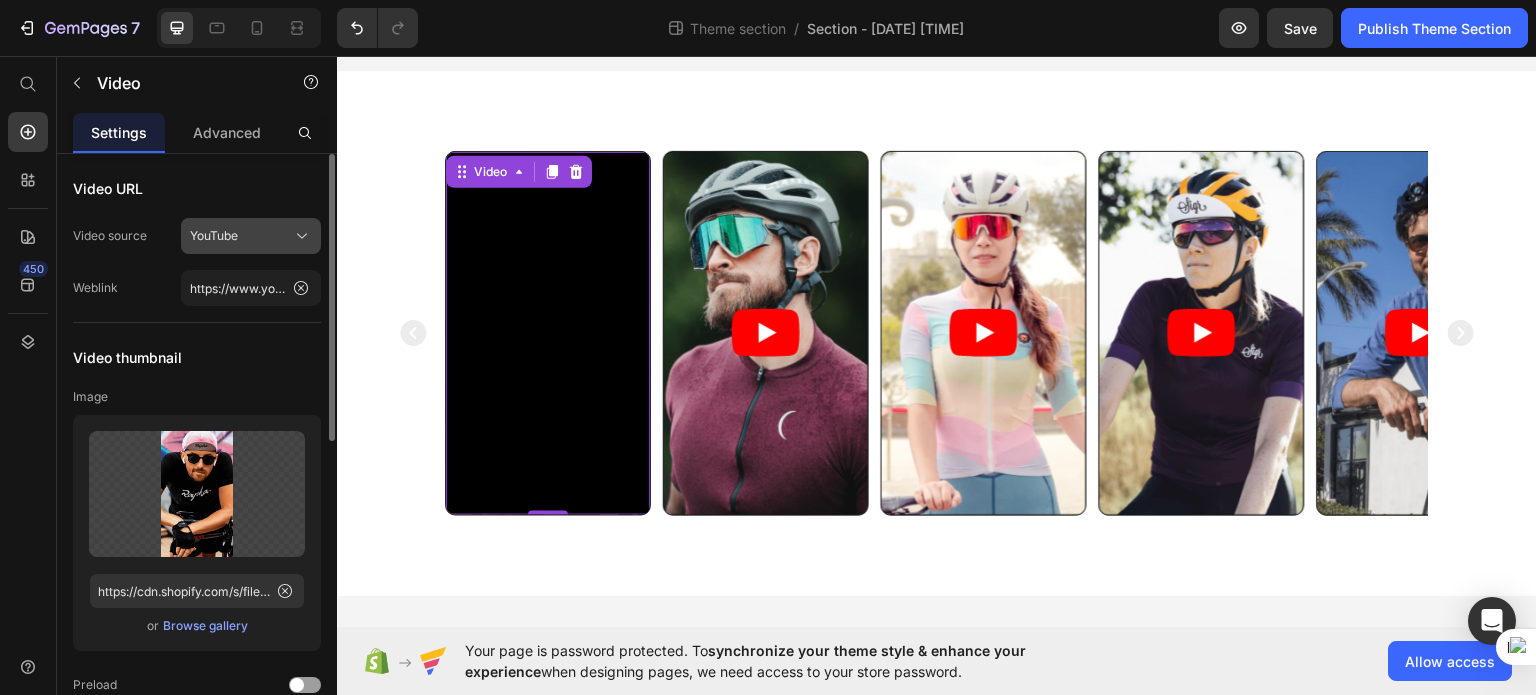 click 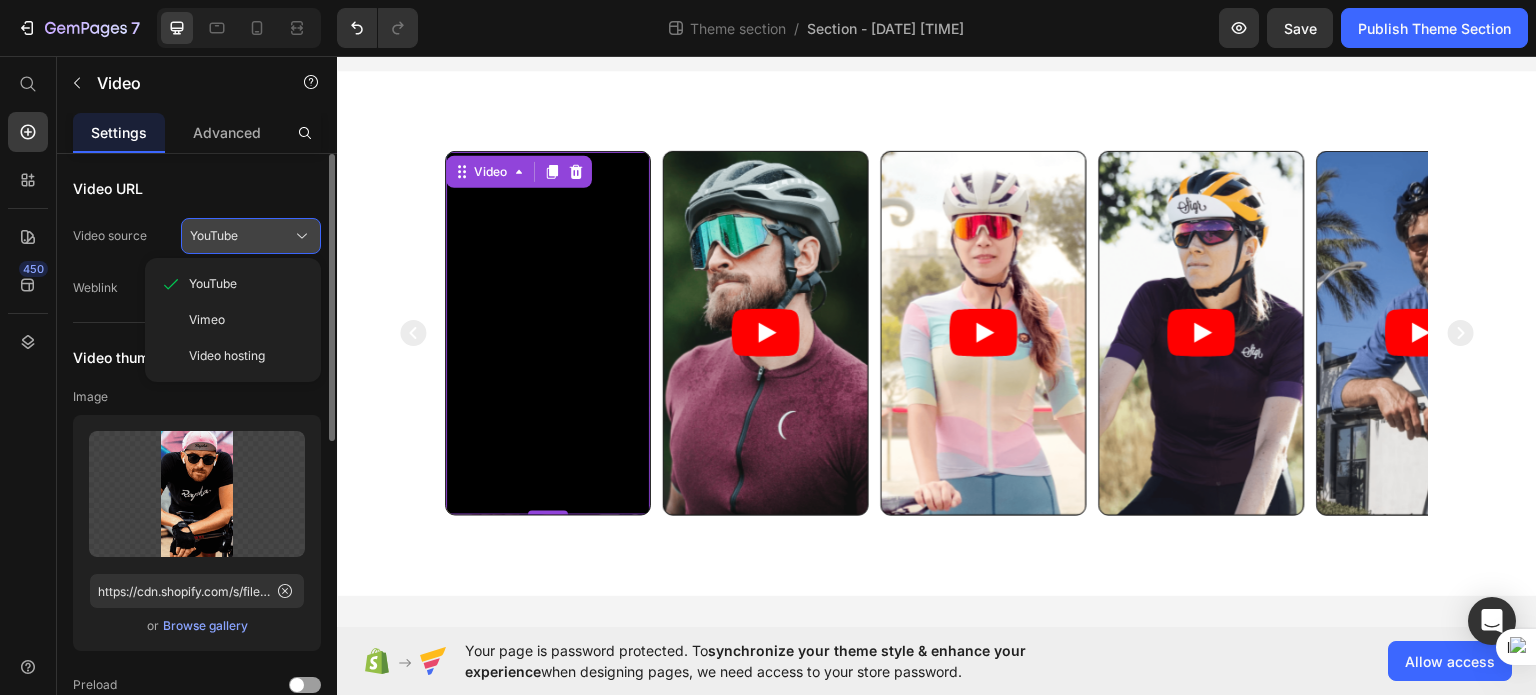 click 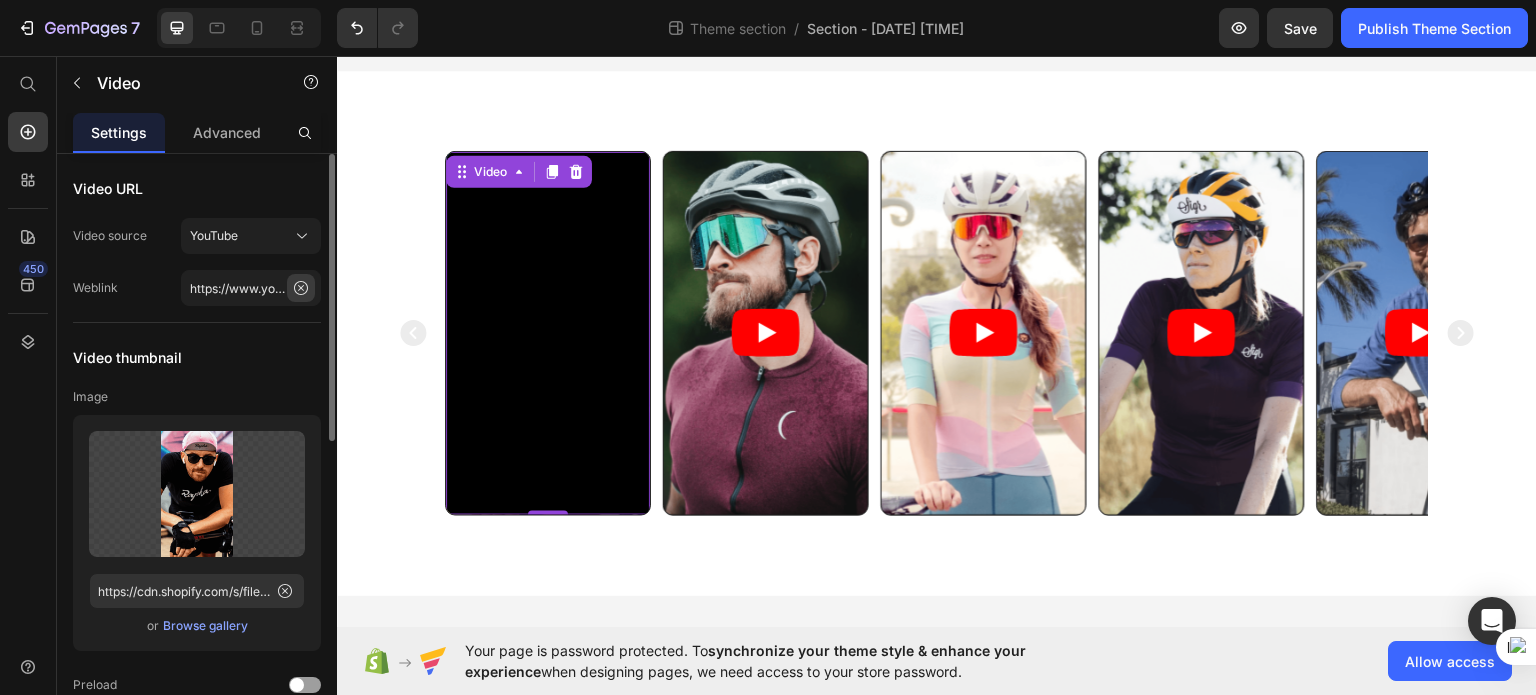 click 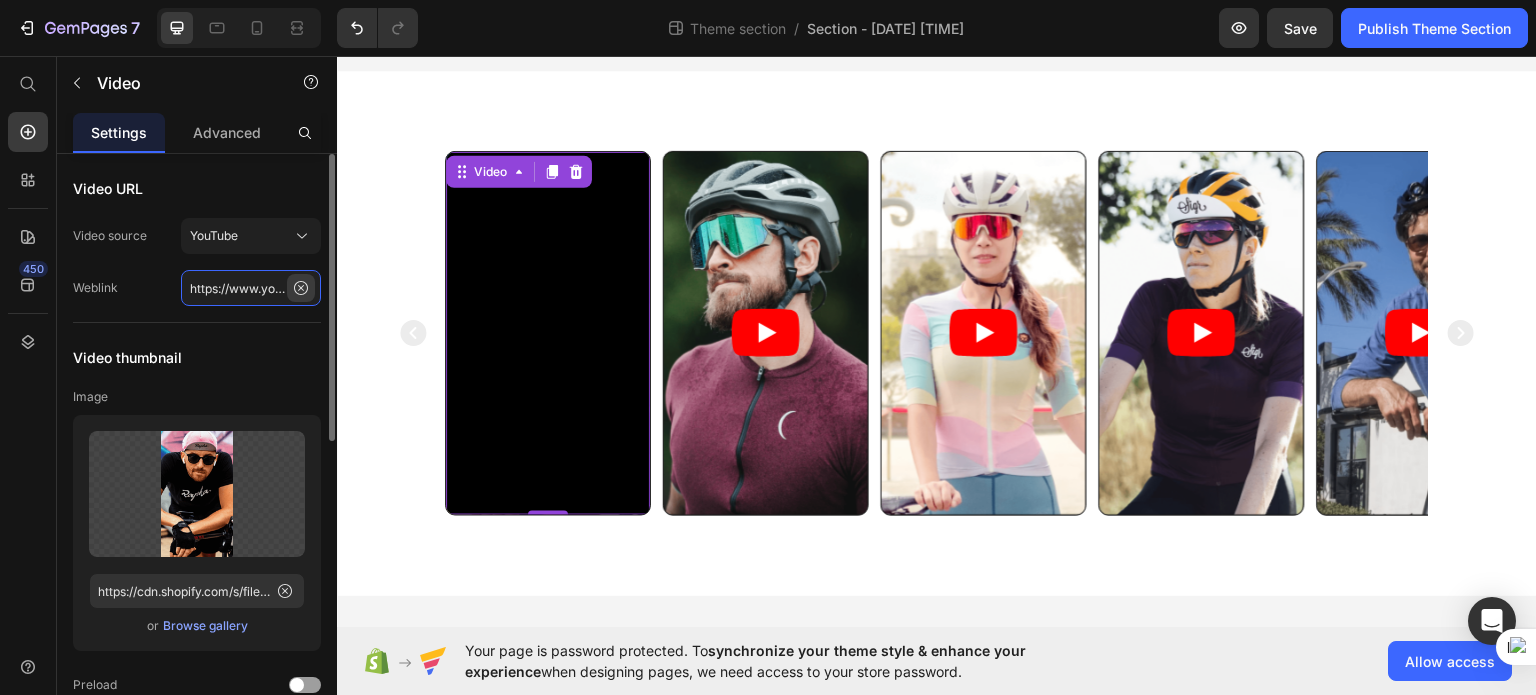 type 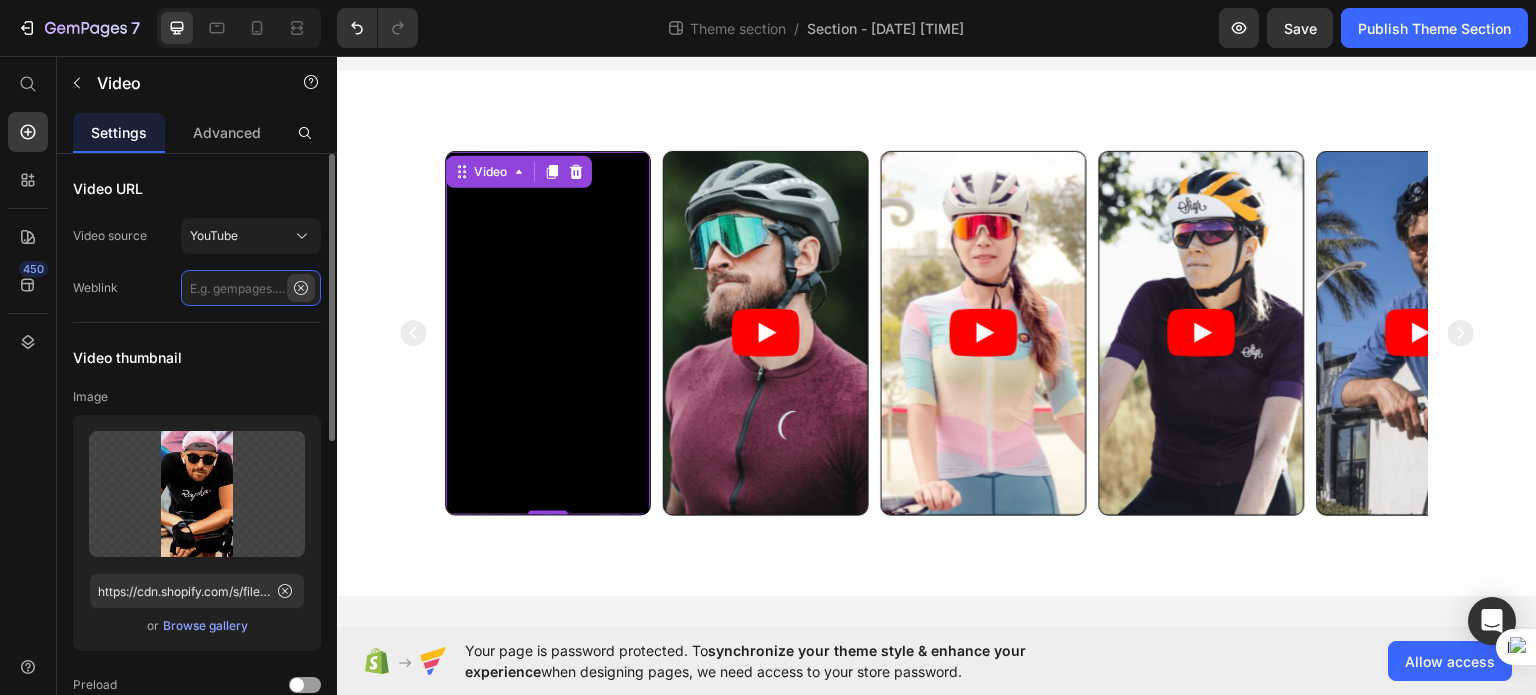 scroll, scrollTop: 0, scrollLeft: 0, axis: both 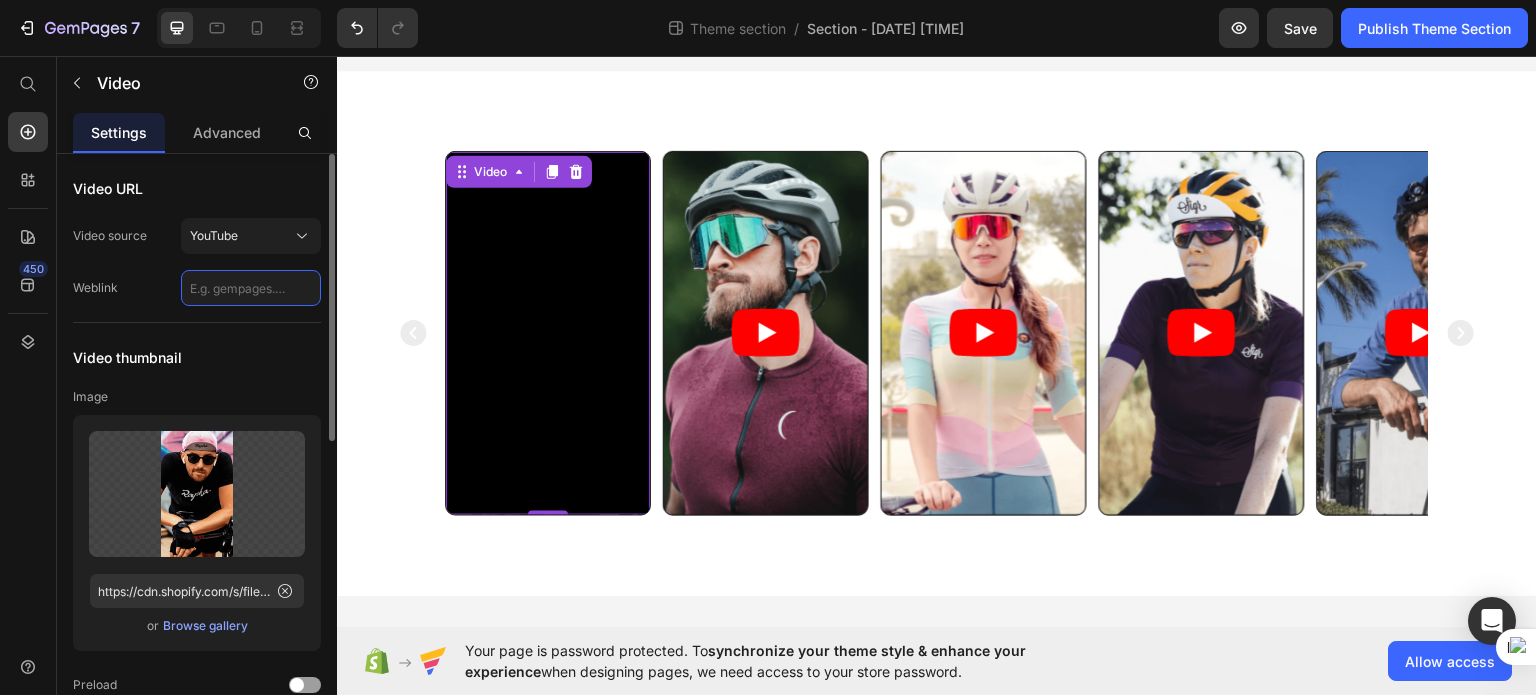 click 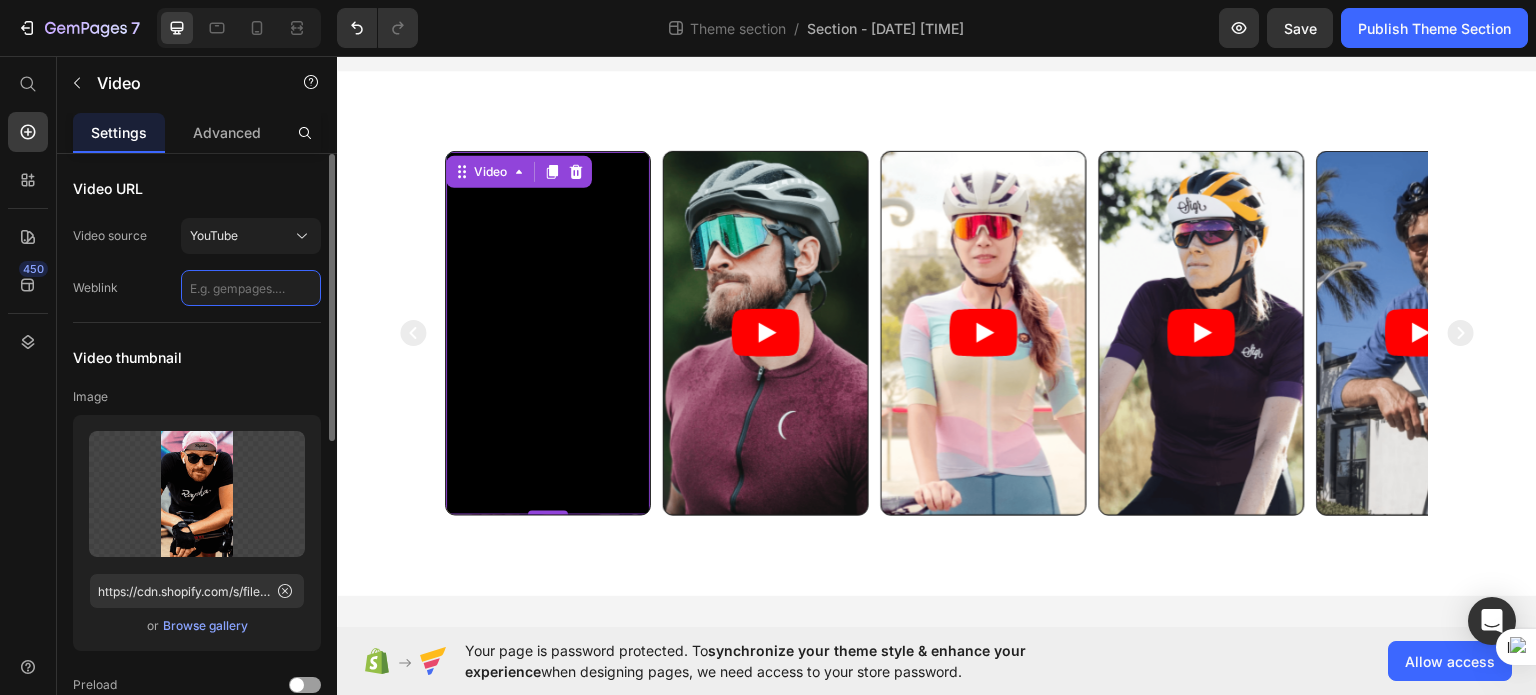 click 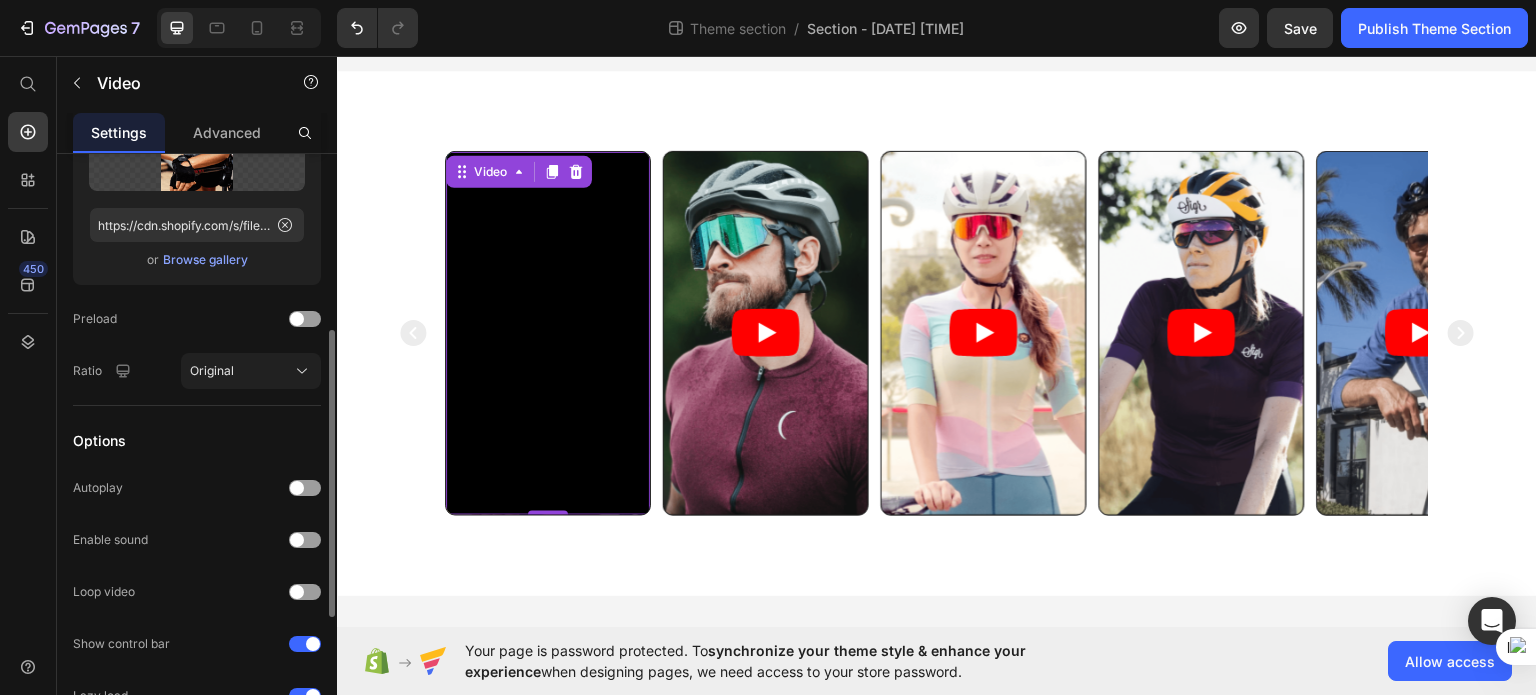 scroll, scrollTop: 0, scrollLeft: 0, axis: both 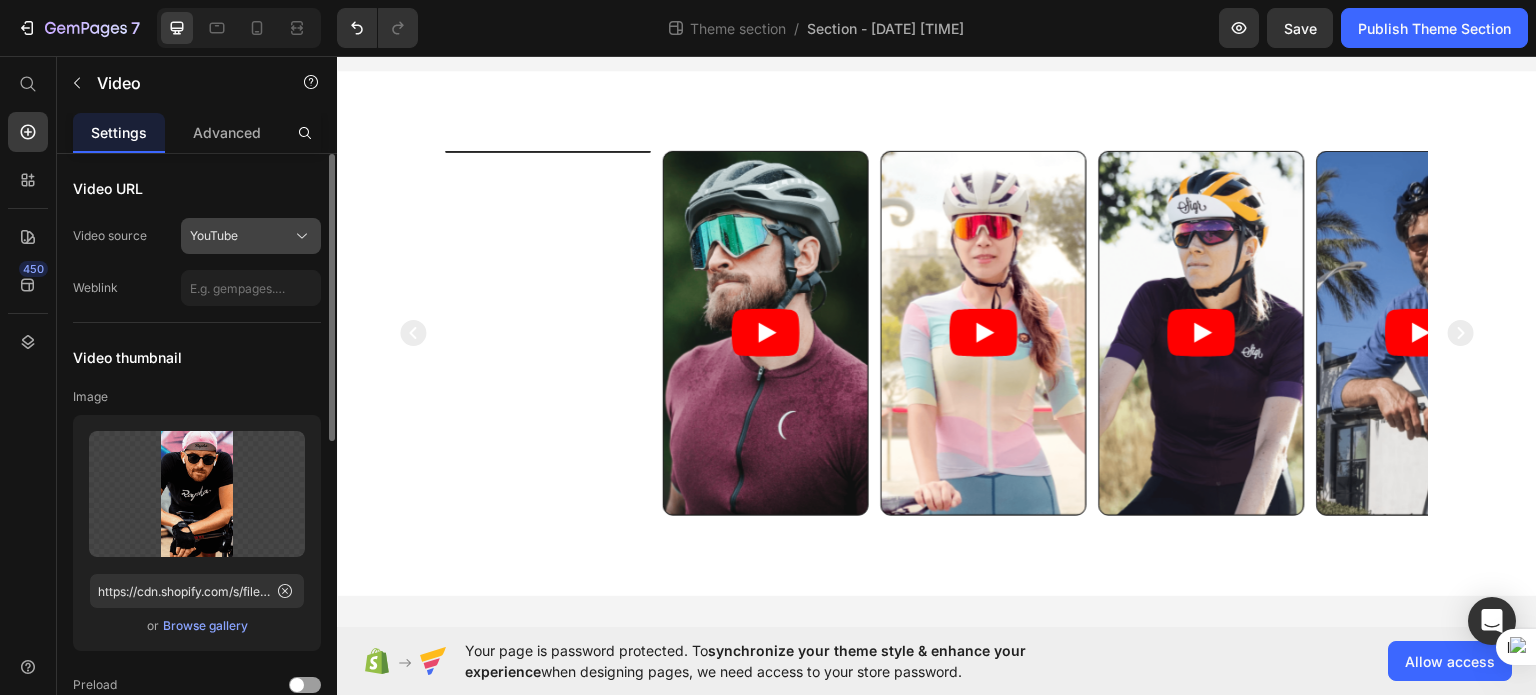 click on "YouTube" 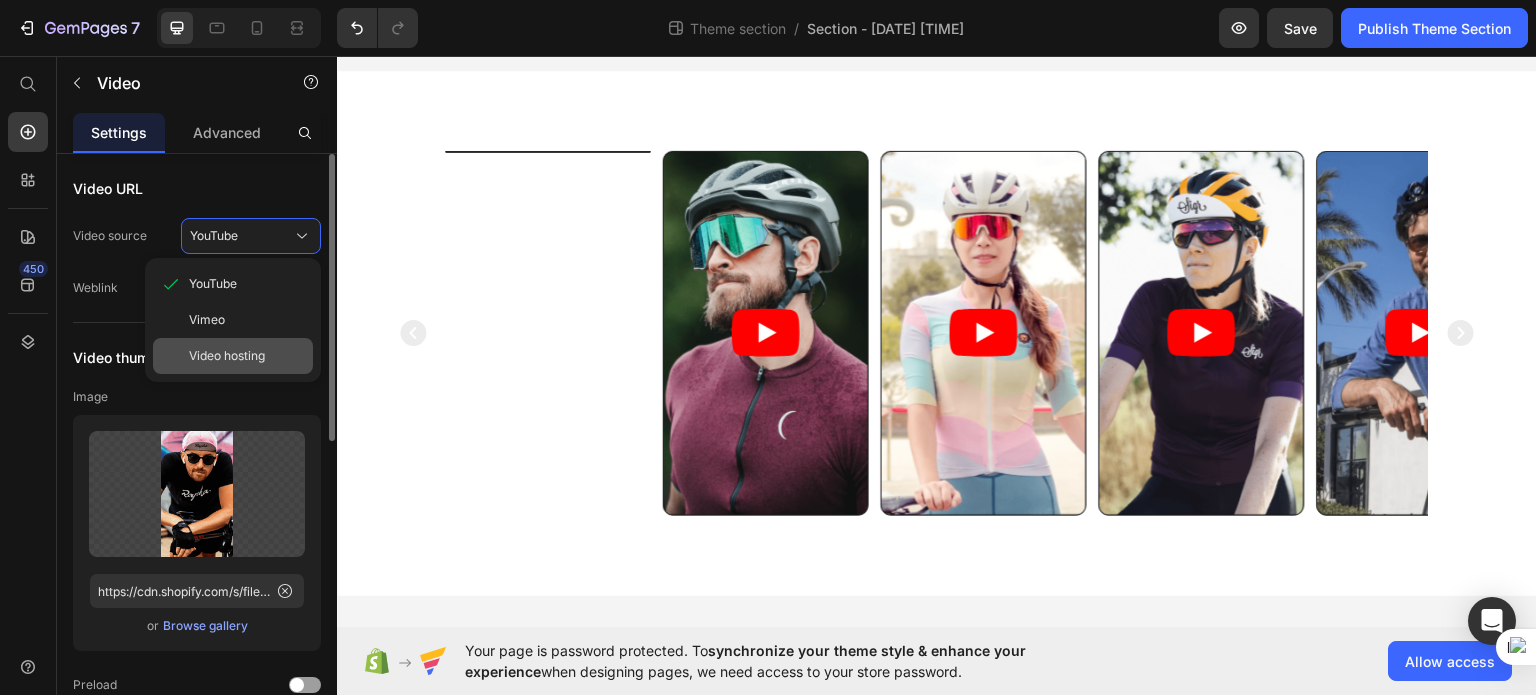 click on "Video hosting" at bounding box center (227, 356) 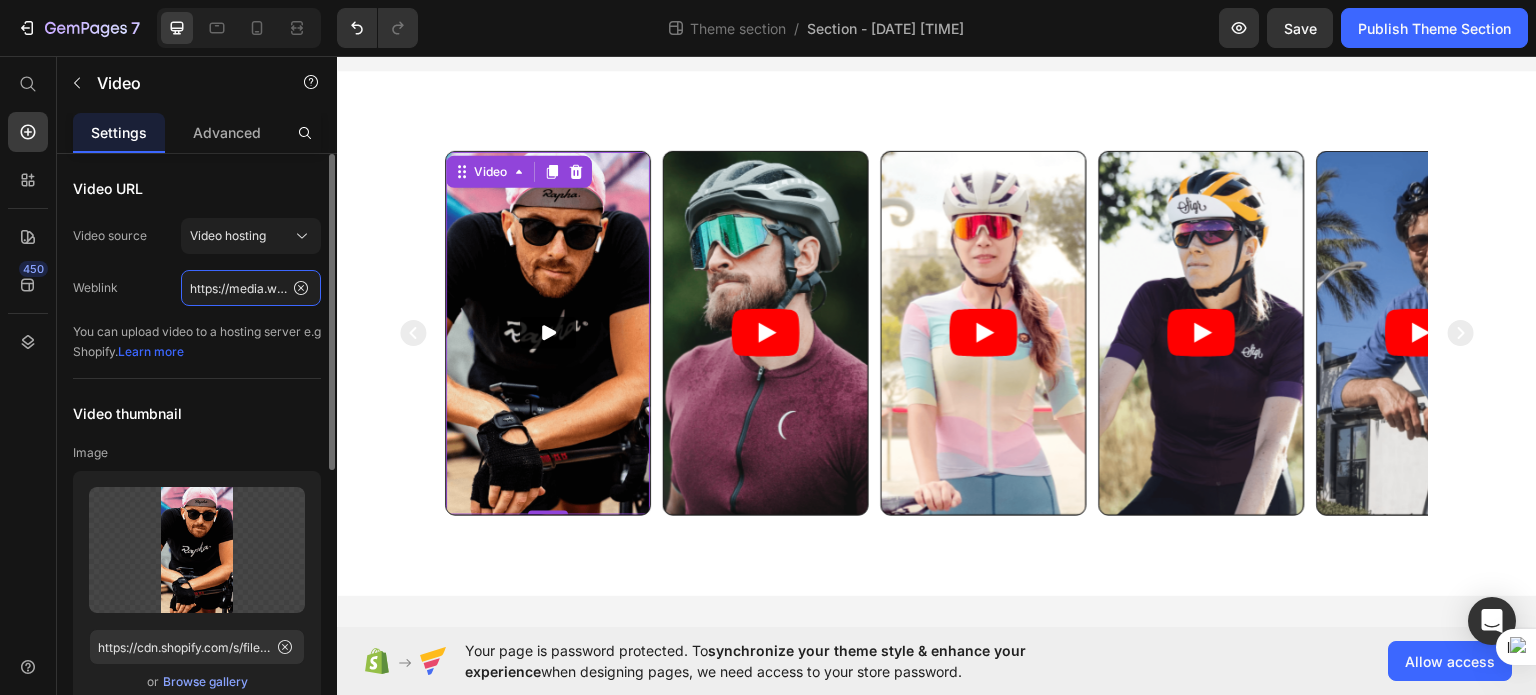 click on "https://media.w3.org/2010/05/sintel/trailer.mp4" 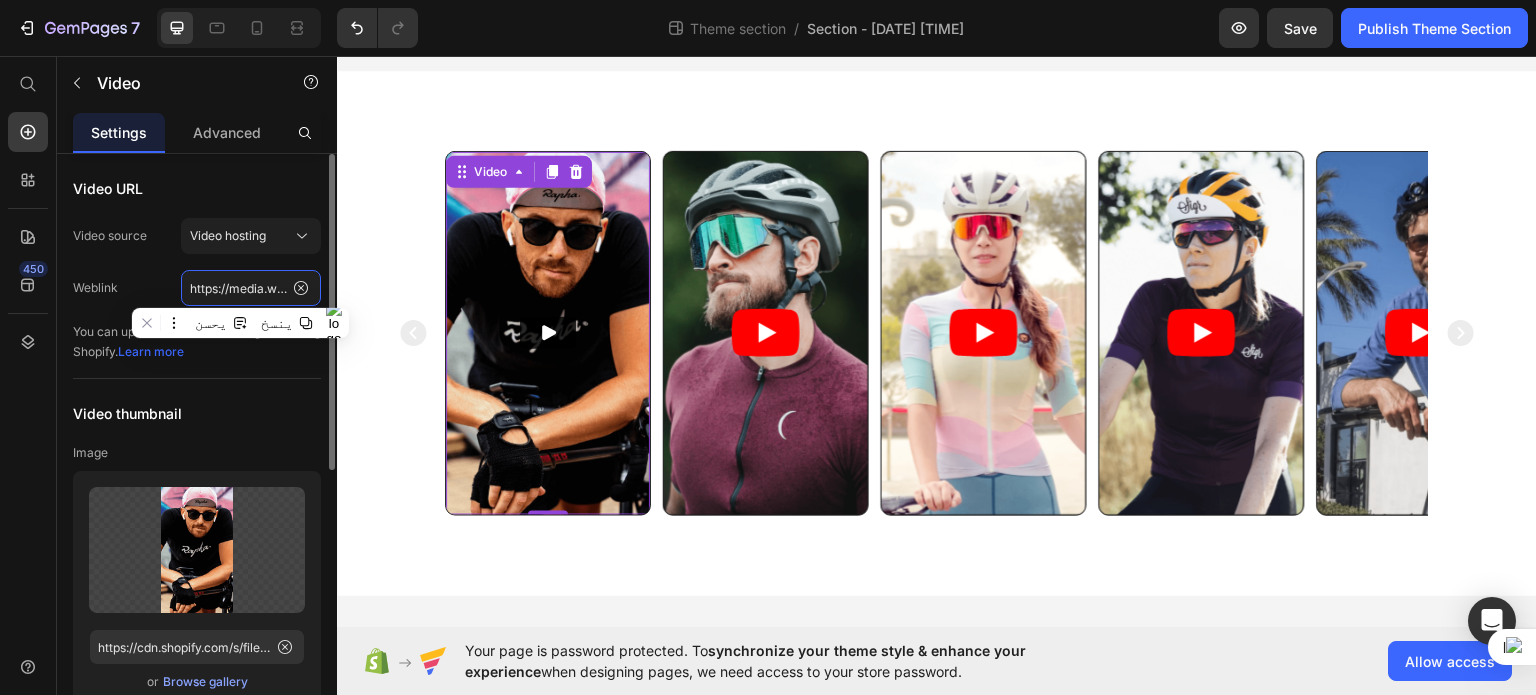 click on "https://media.w3.org/2010/05/sintel/trailer.mp4" 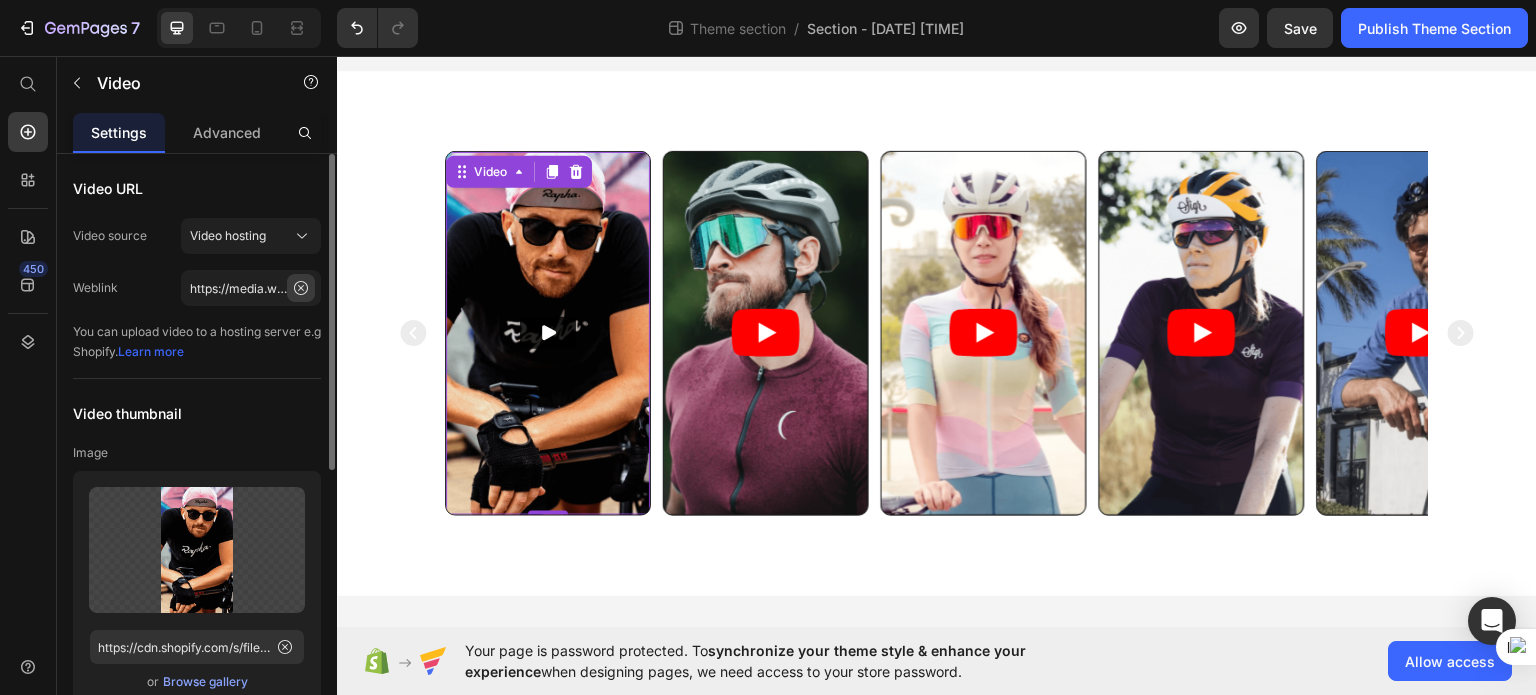 click 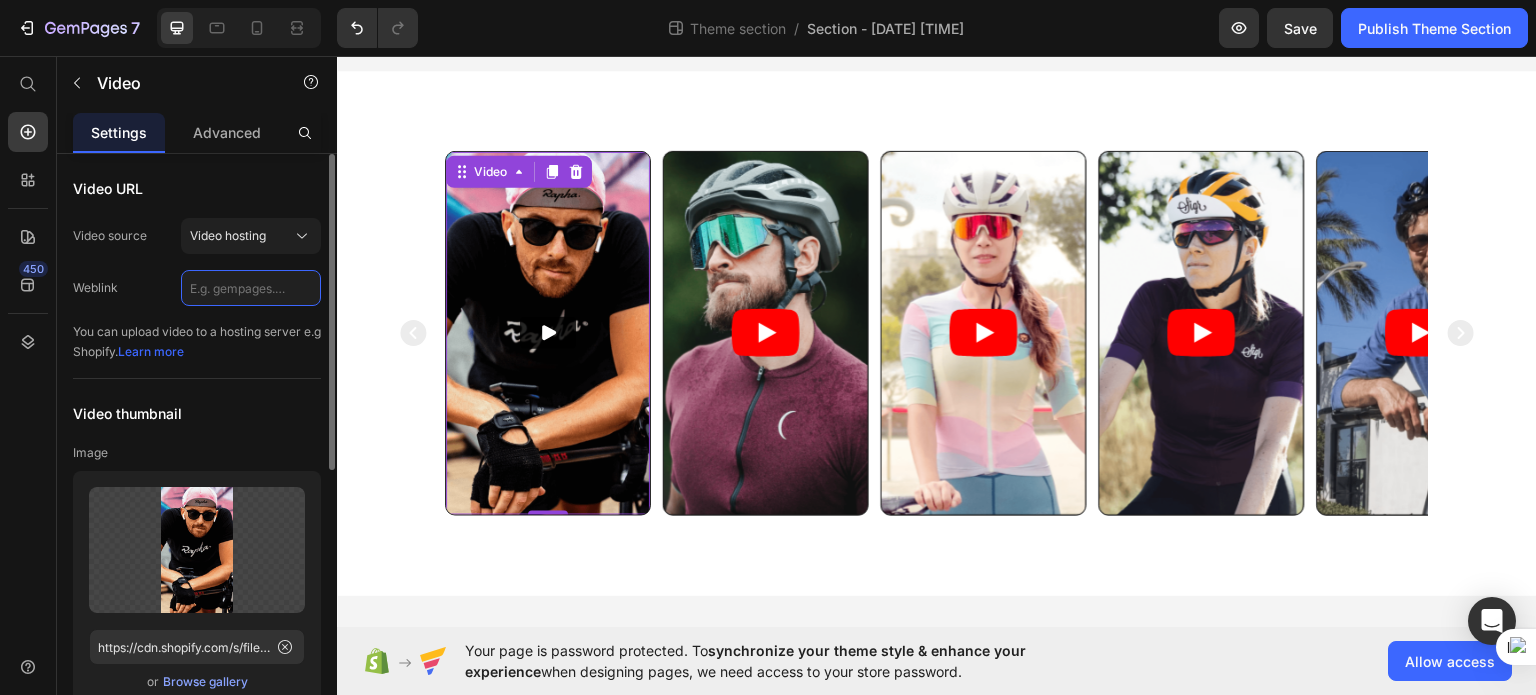 click 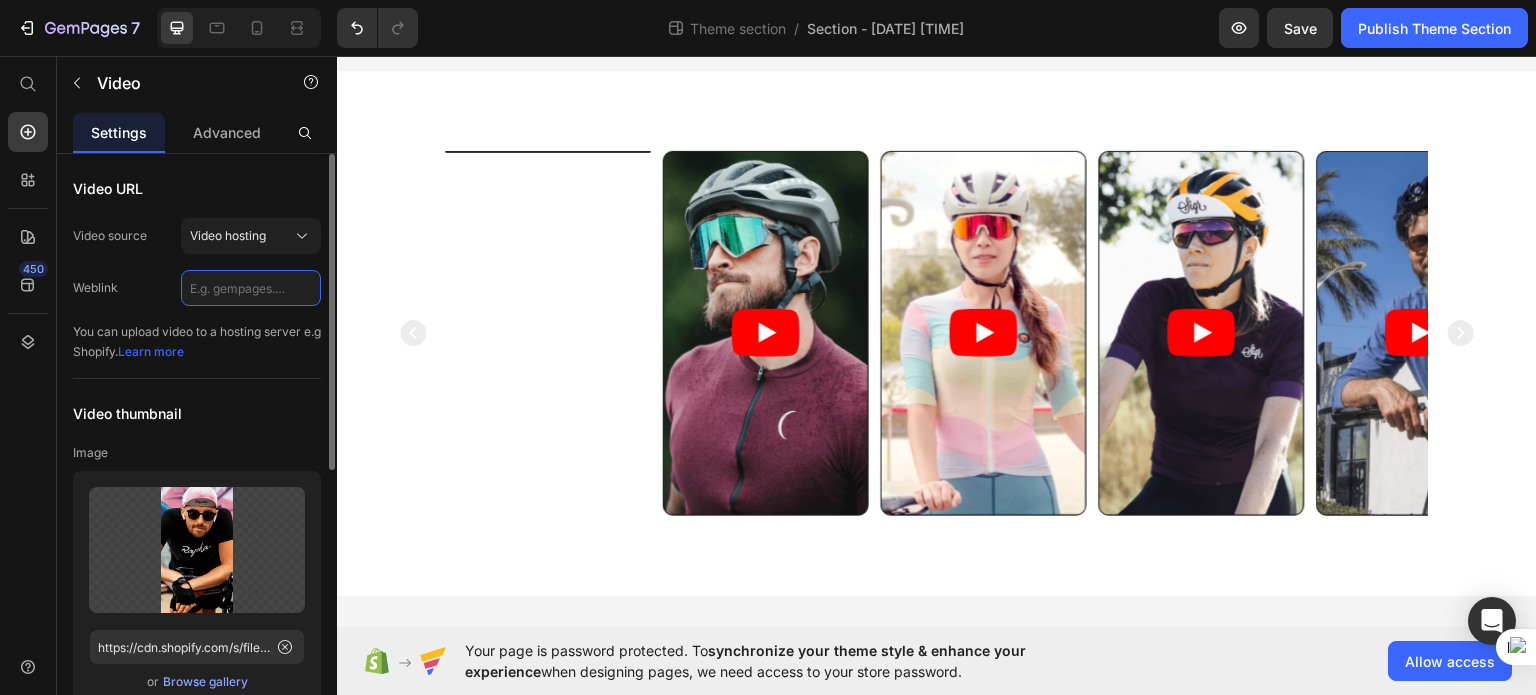 paste on "https://cdn.shopify.com/videos/c/o/v/097eb4986602409487fcc8823c8754d6.mp4" 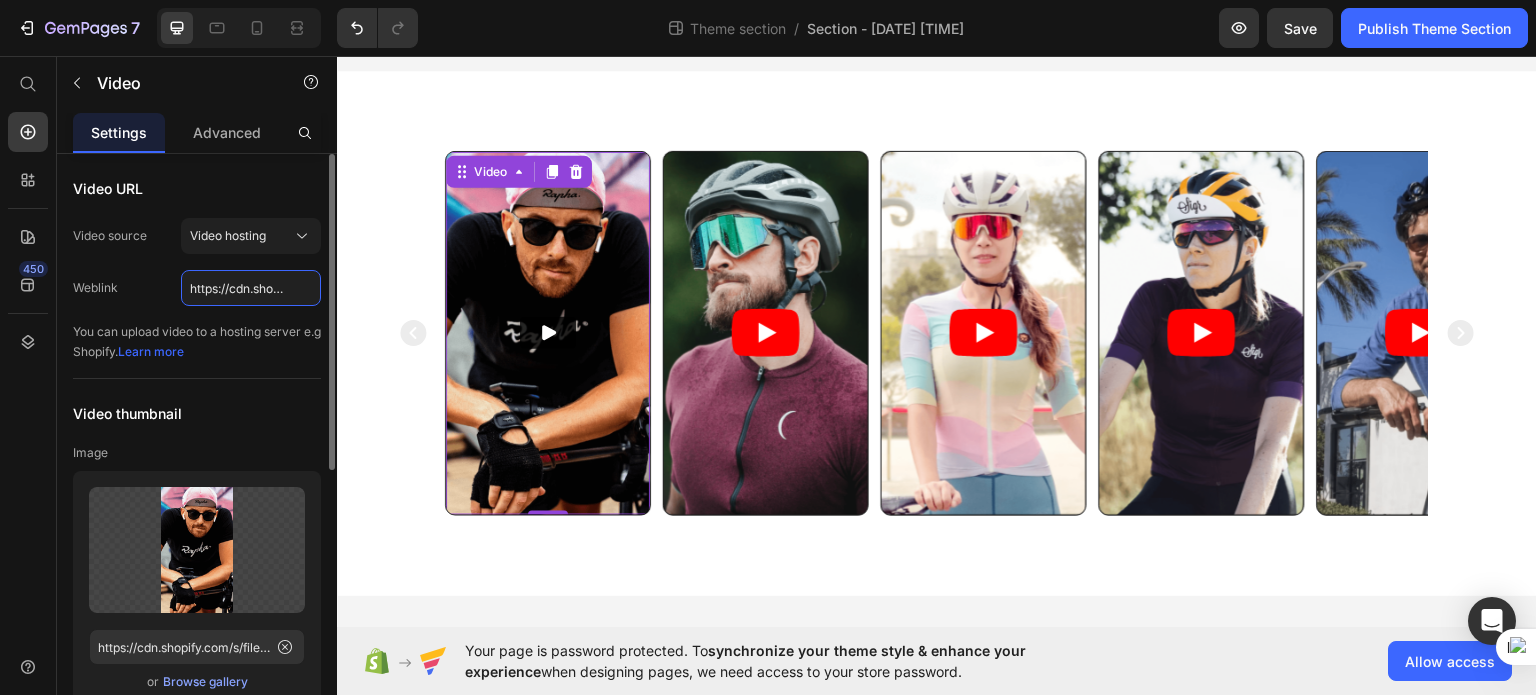 scroll, scrollTop: 0, scrollLeft: 375, axis: horizontal 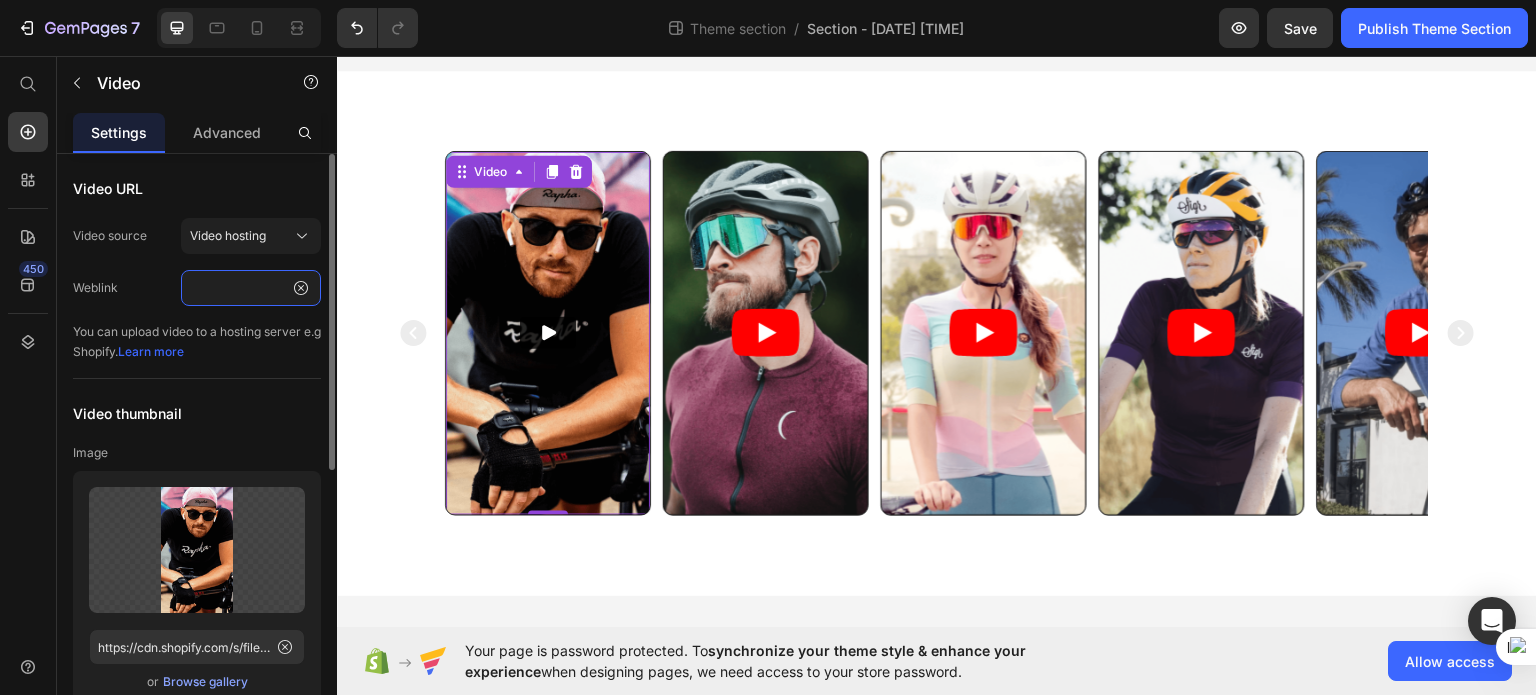 type on "https://cdn.shopify.com/videos/c/o/v/097eb4986602409487fcc8823c8754d6.mp4" 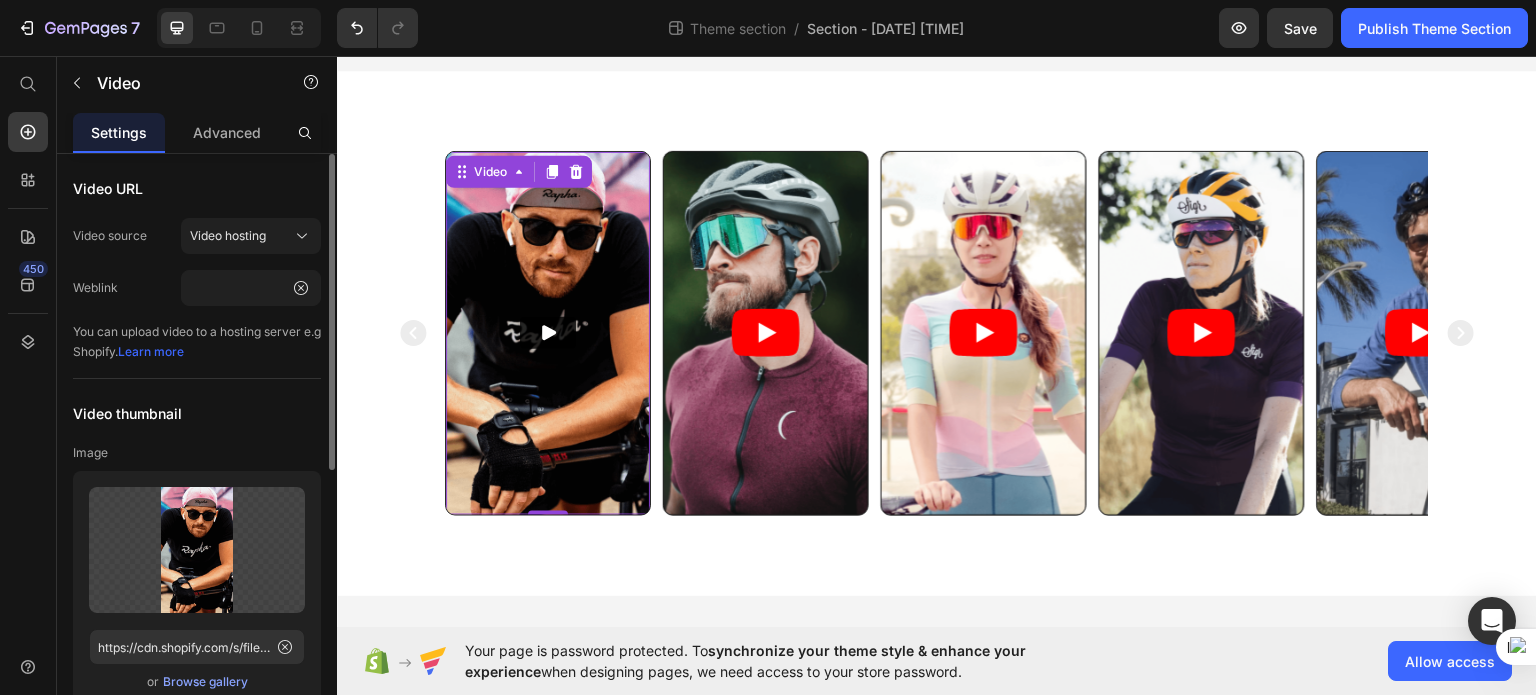 click on "Weblink https://cdn.shopify.com/videos/c/o/v/097eb4986602409487fcc8823c8754d6.mp4" 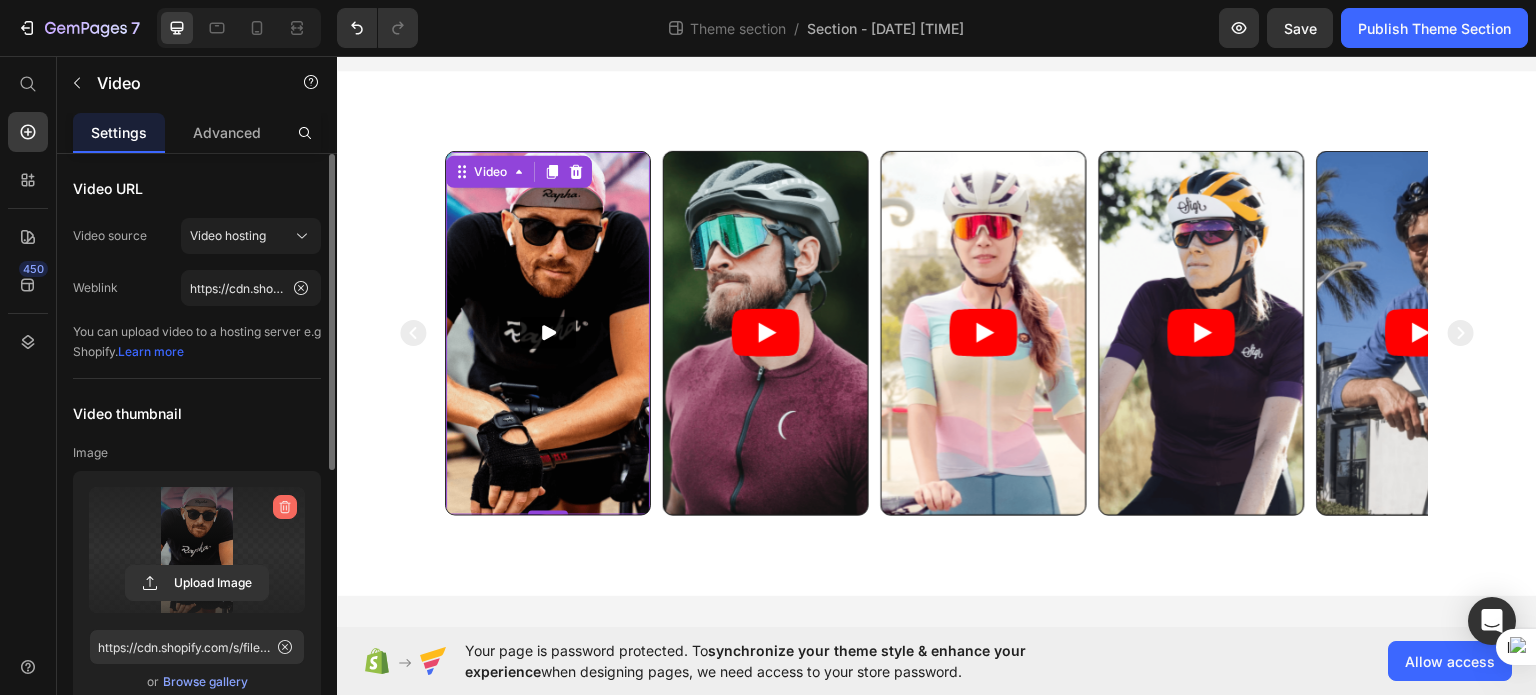 click 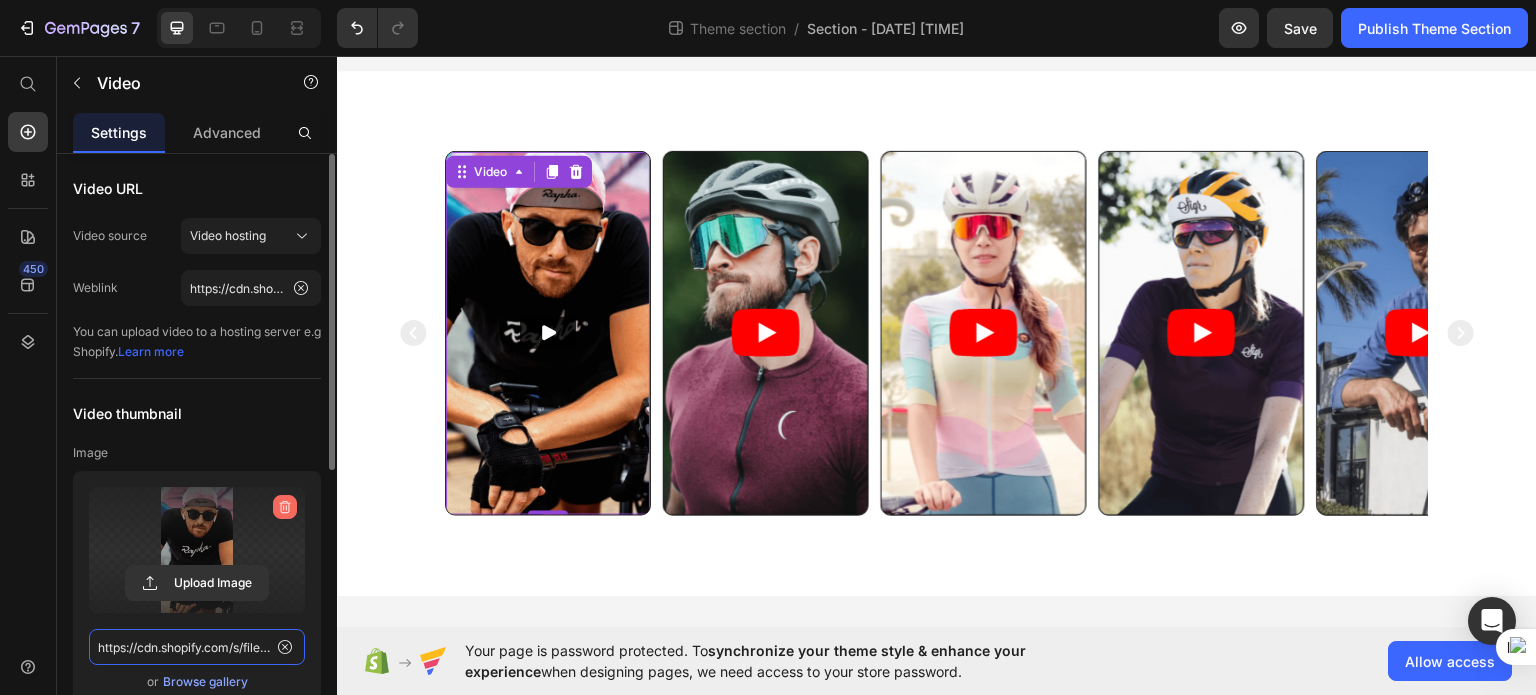 type 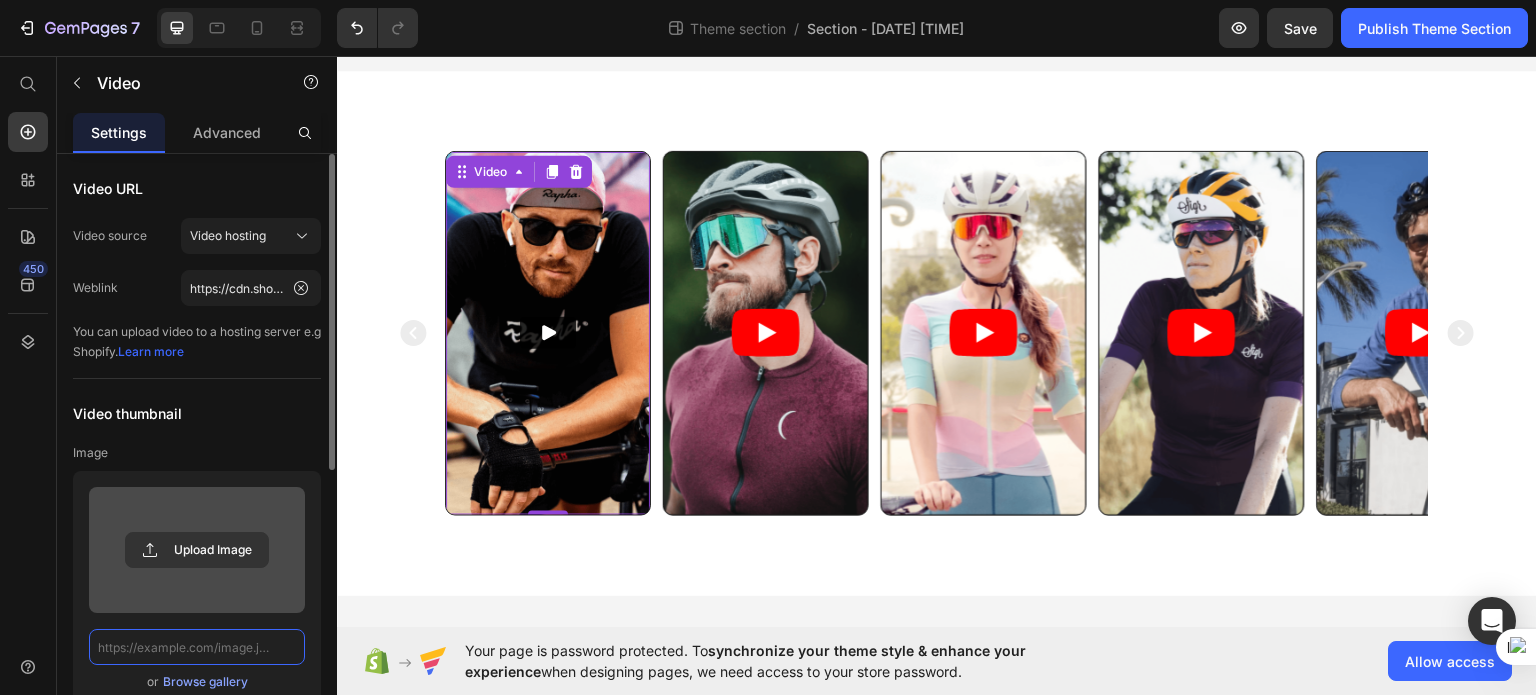 scroll, scrollTop: 0, scrollLeft: 0, axis: both 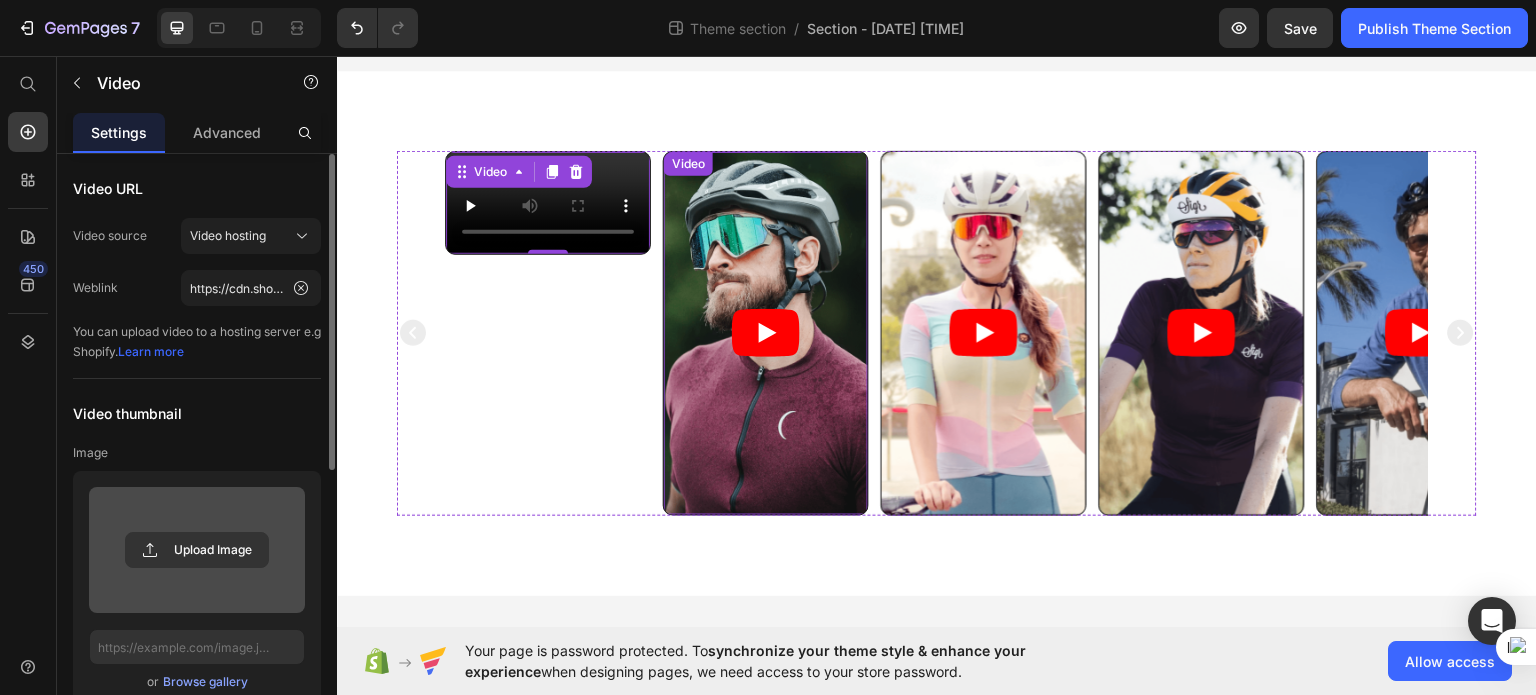 click at bounding box center (766, 332) 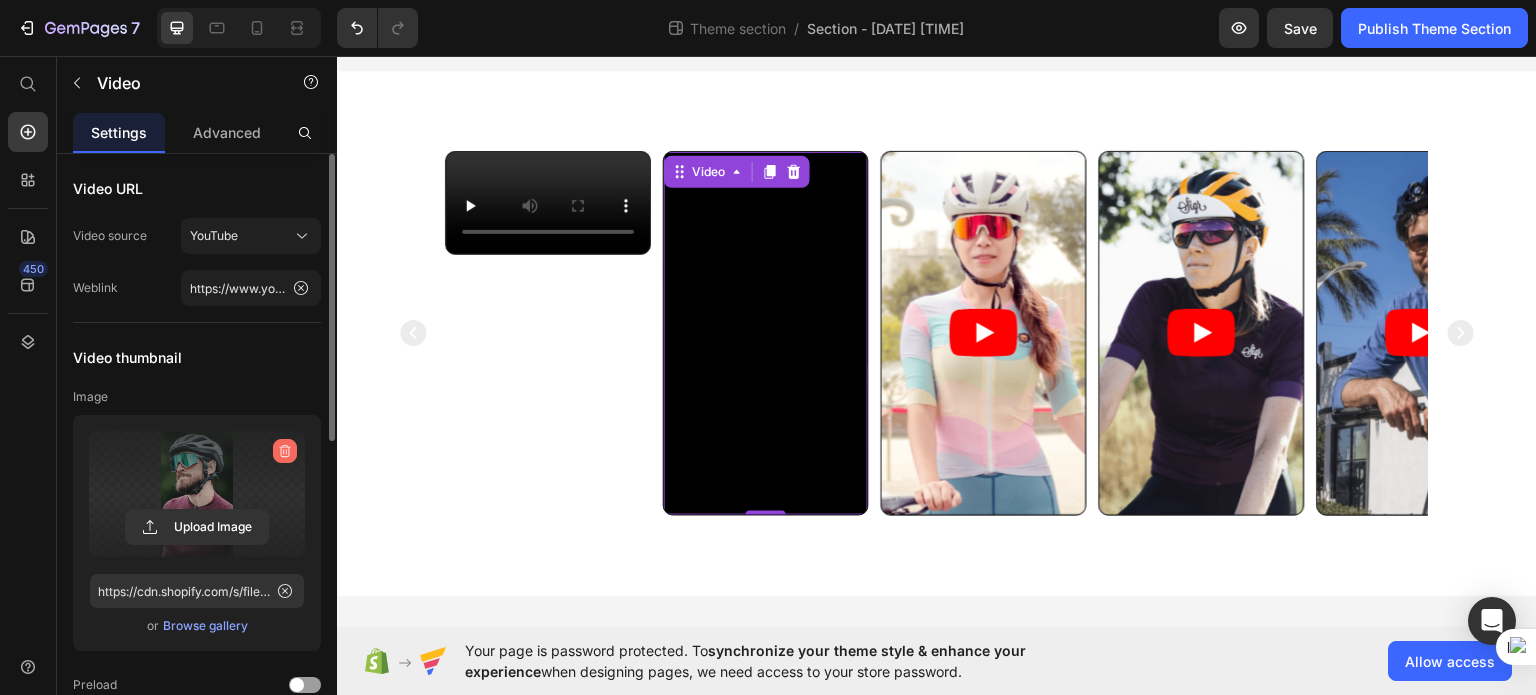 click 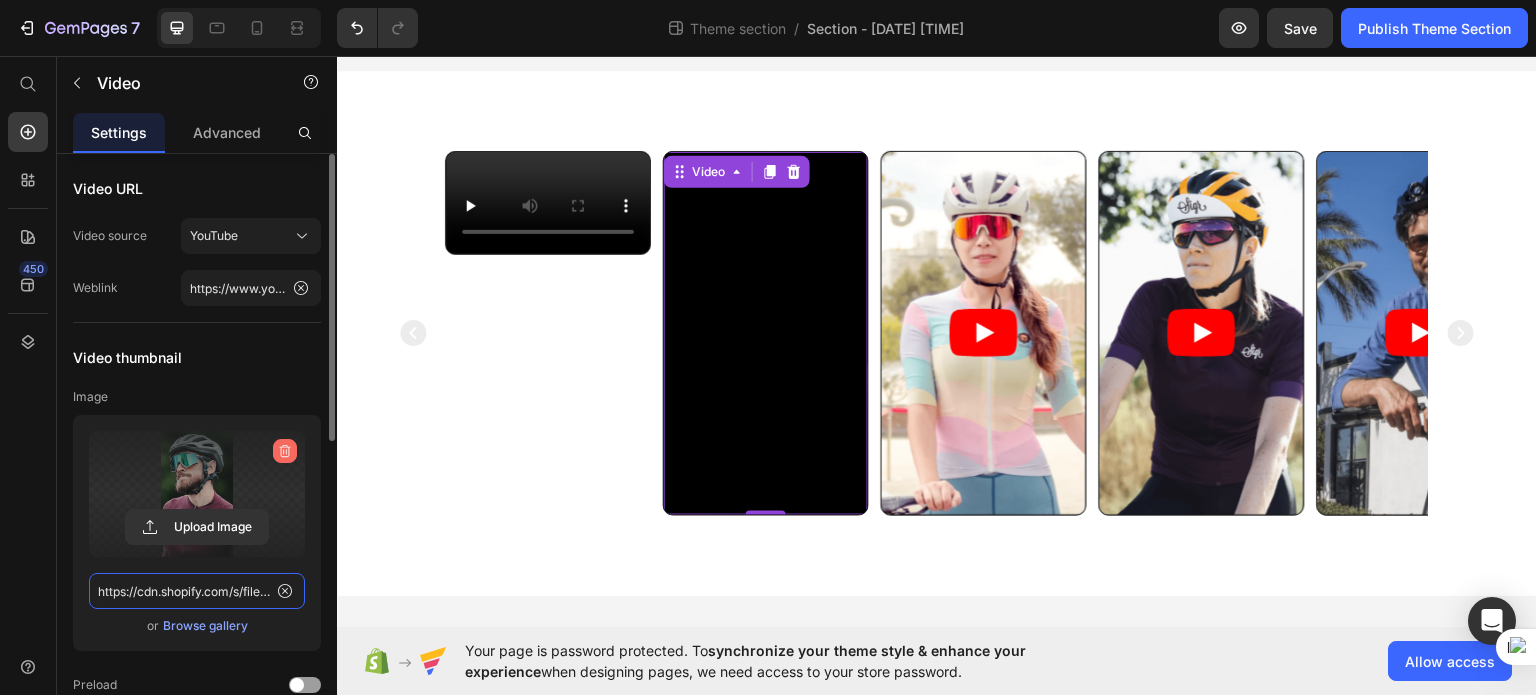 type 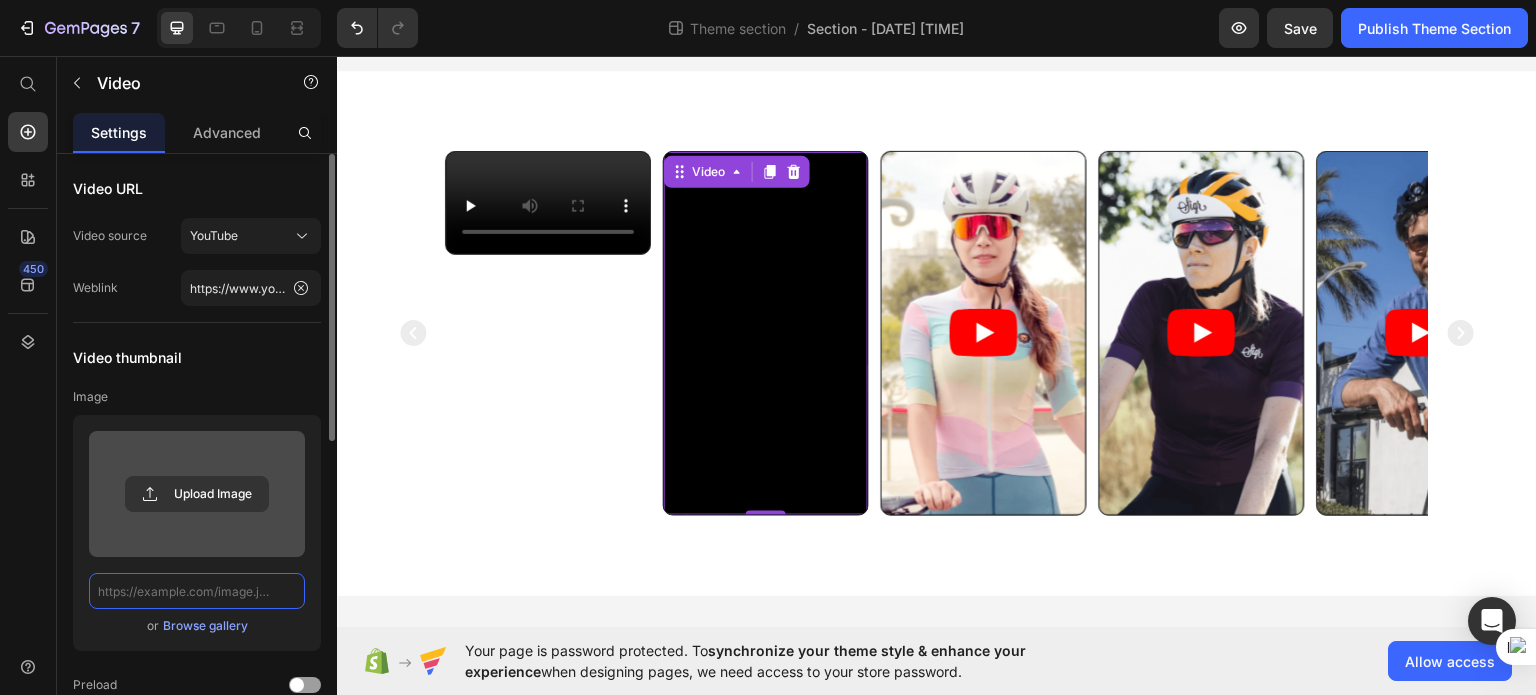 scroll, scrollTop: 0, scrollLeft: 0, axis: both 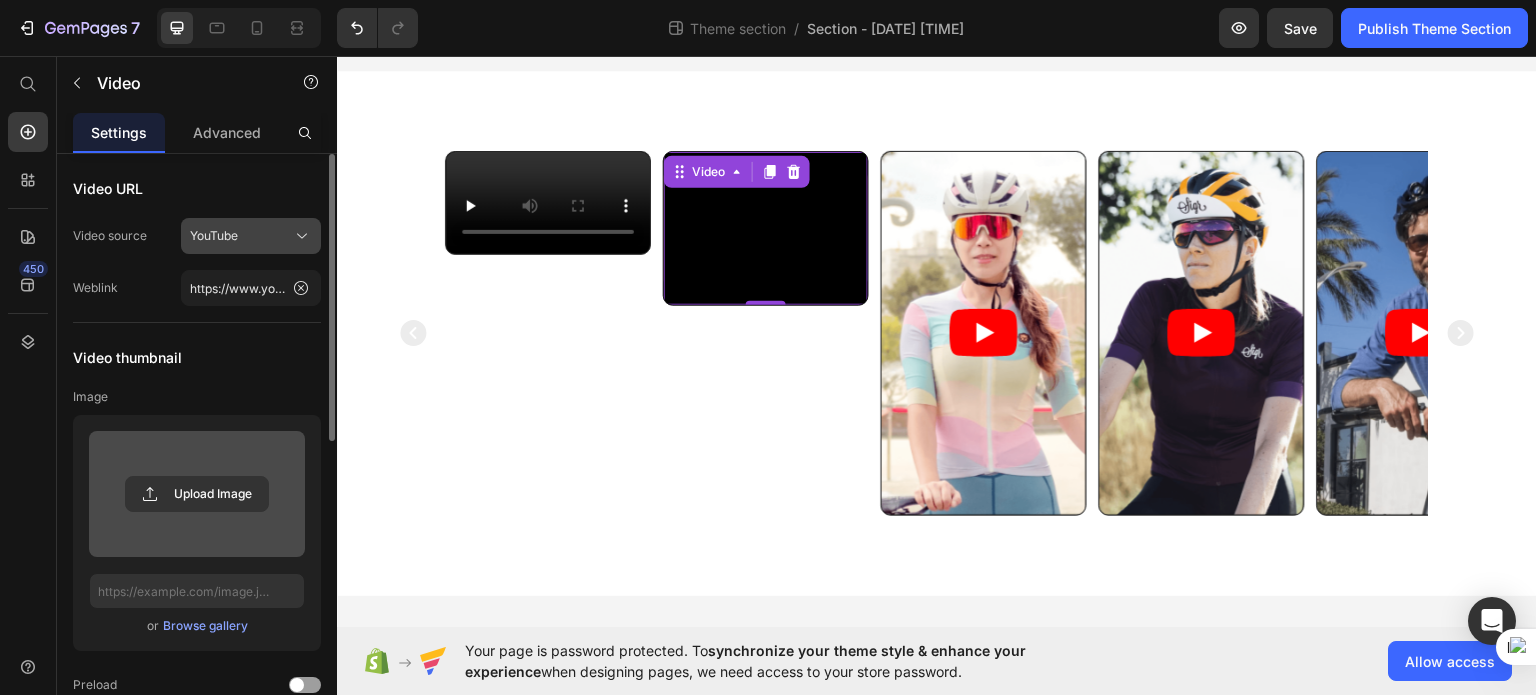 click on "YouTube" 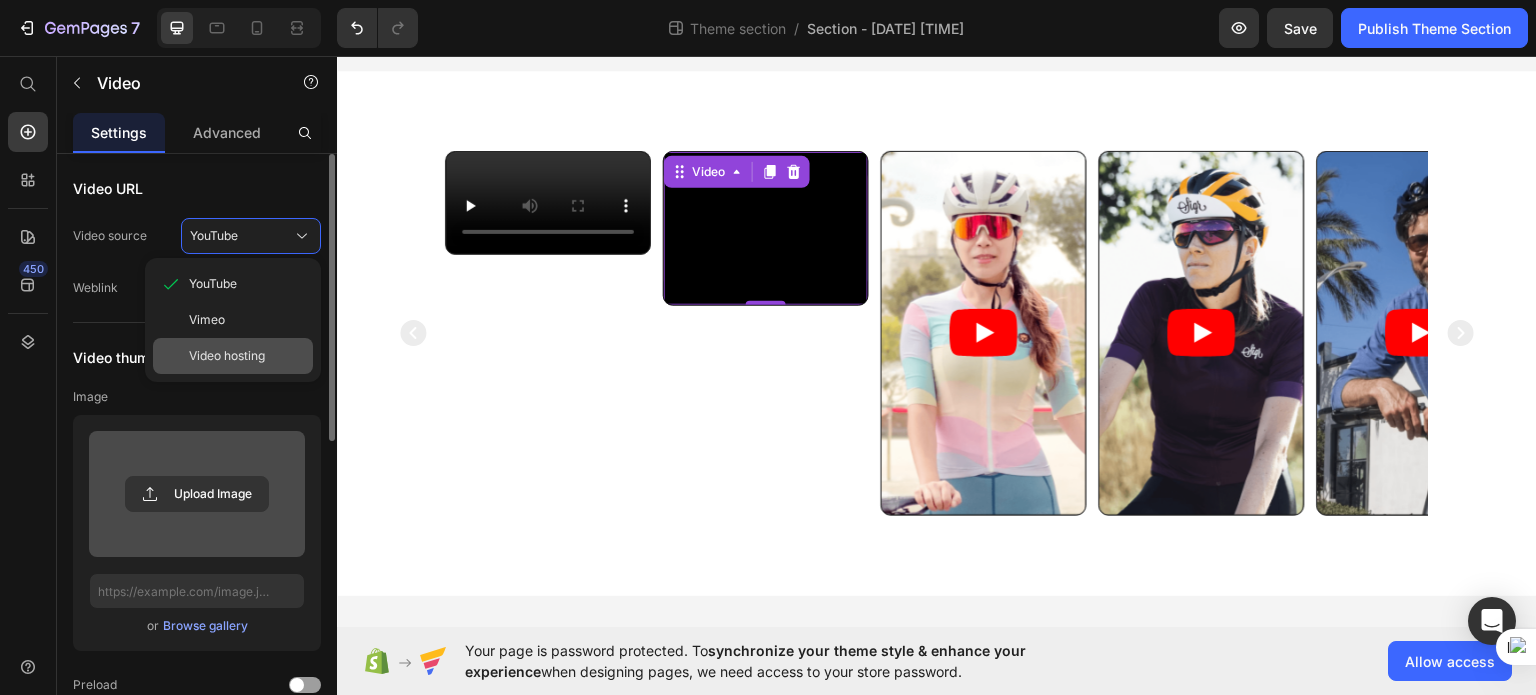 click on "Video hosting" at bounding box center (227, 356) 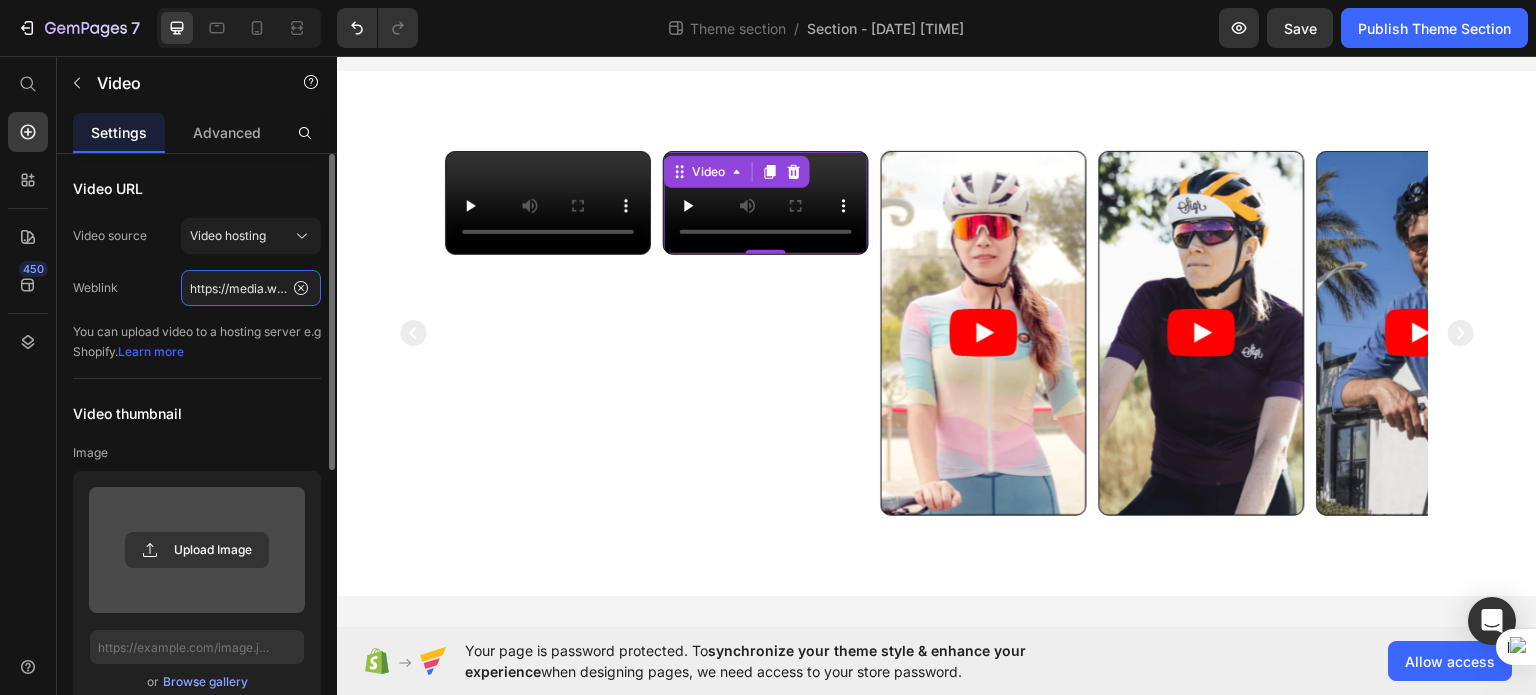 click on "https://media.w3.org/2010/05/sintel/trailer.mp4" 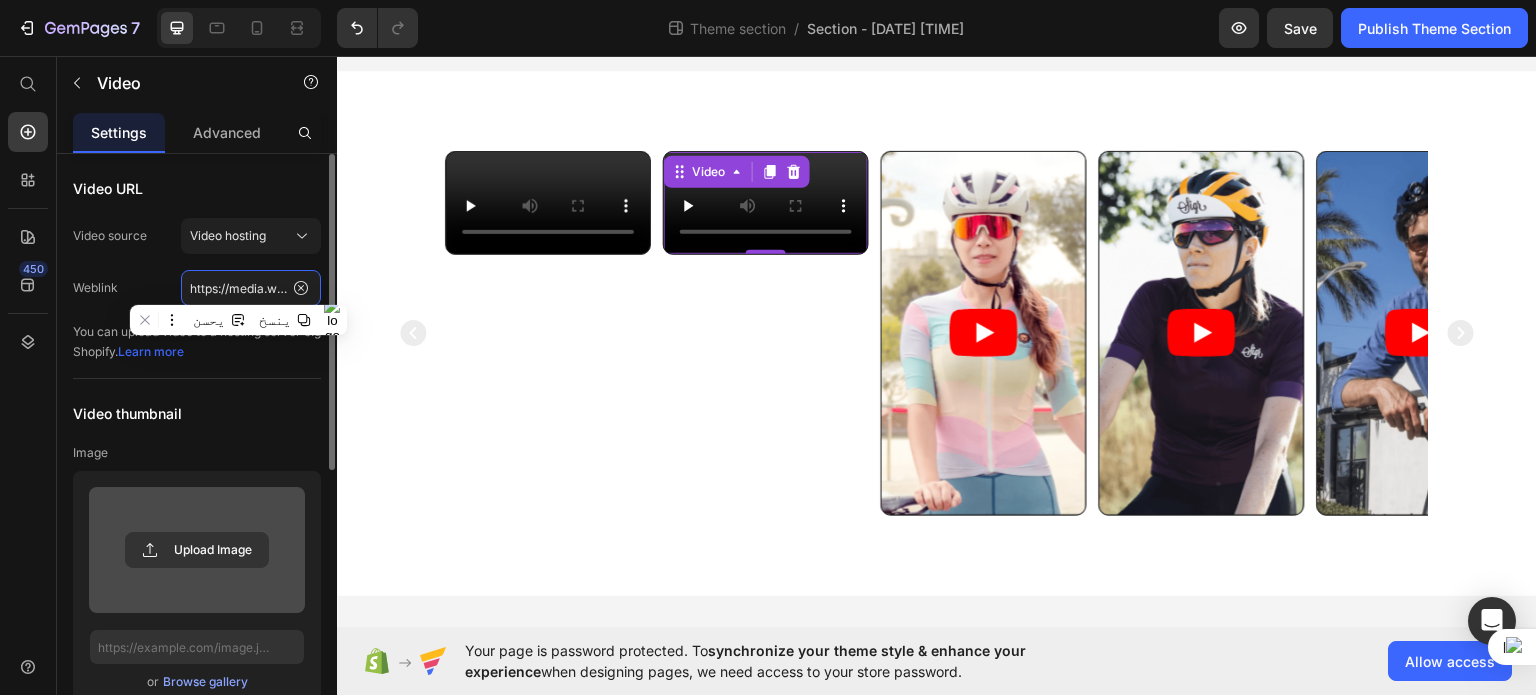 click on "https://media.w3.org/2010/05/sintel/trailer.mp4" 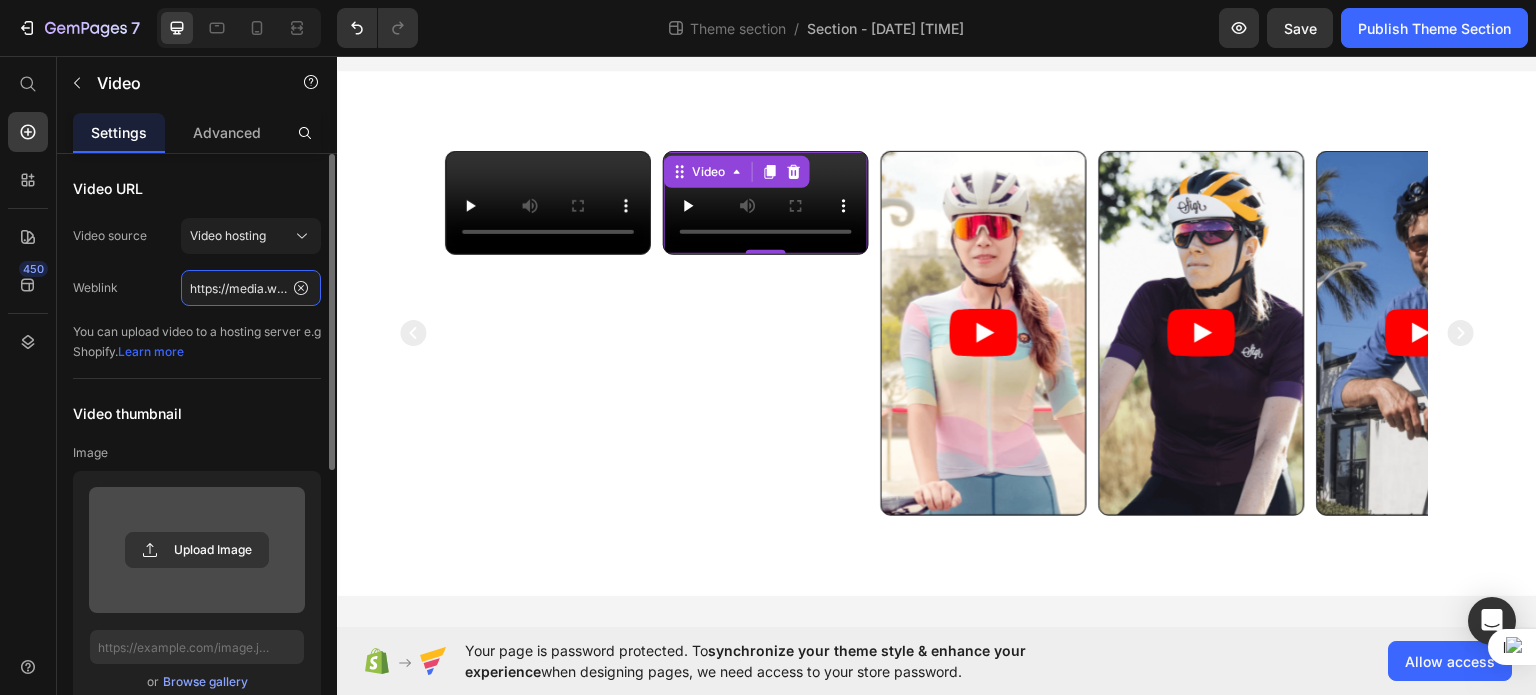 paste on "cdn.shopify.com/videos/c/o/v/f49a6c2ba8f5462895a52fa3b2918100" 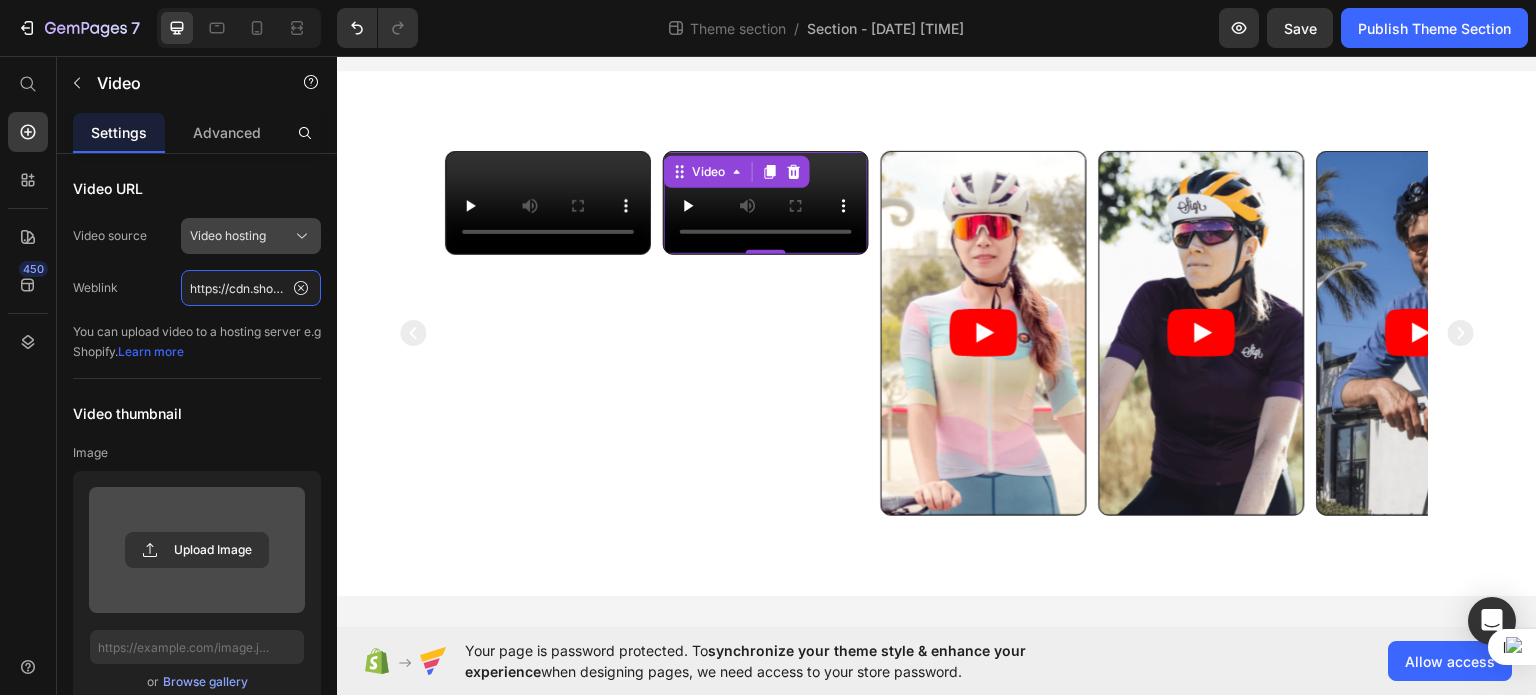 scroll, scrollTop: 0, scrollLeft: 364, axis: horizontal 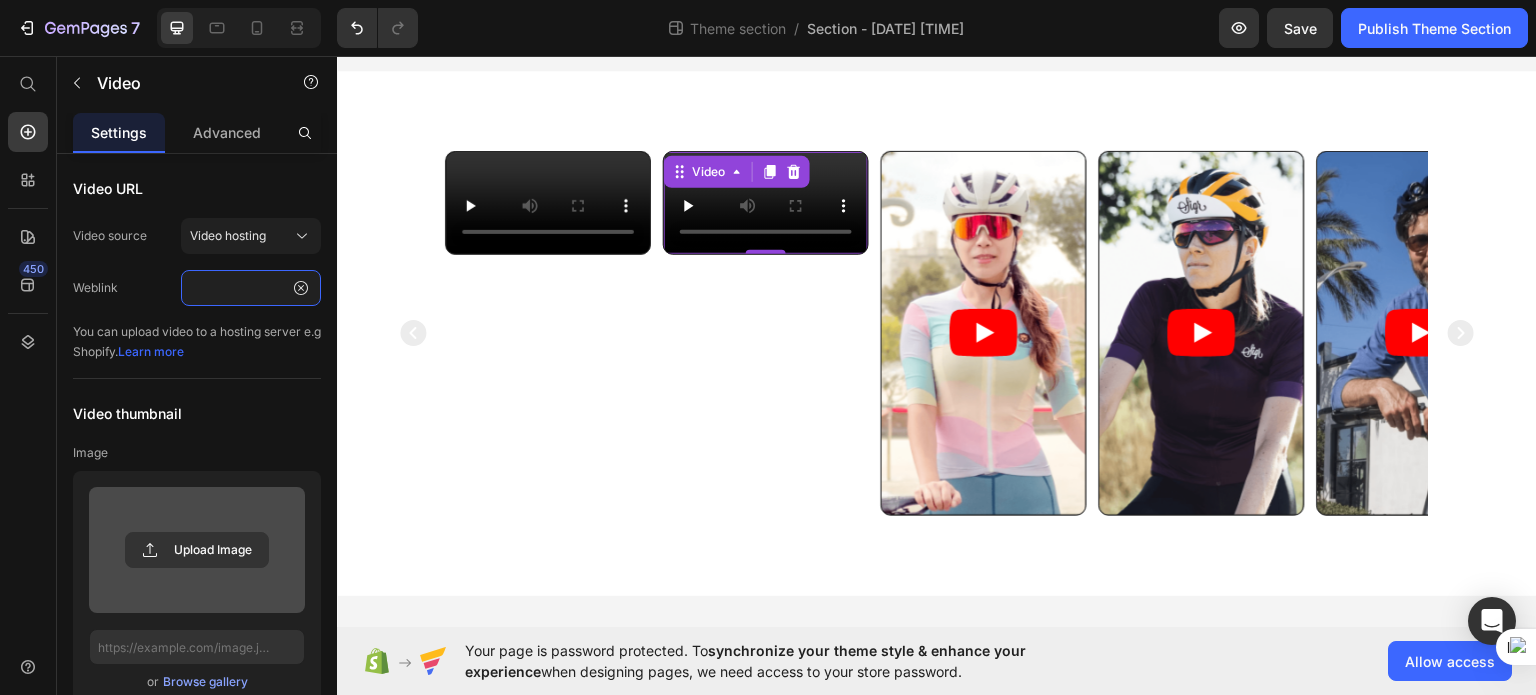 type on "https://cdn.shopify.com/videos/c/o/v/f49a6c2ba8f5462895a52fa3b2918100.mp4" 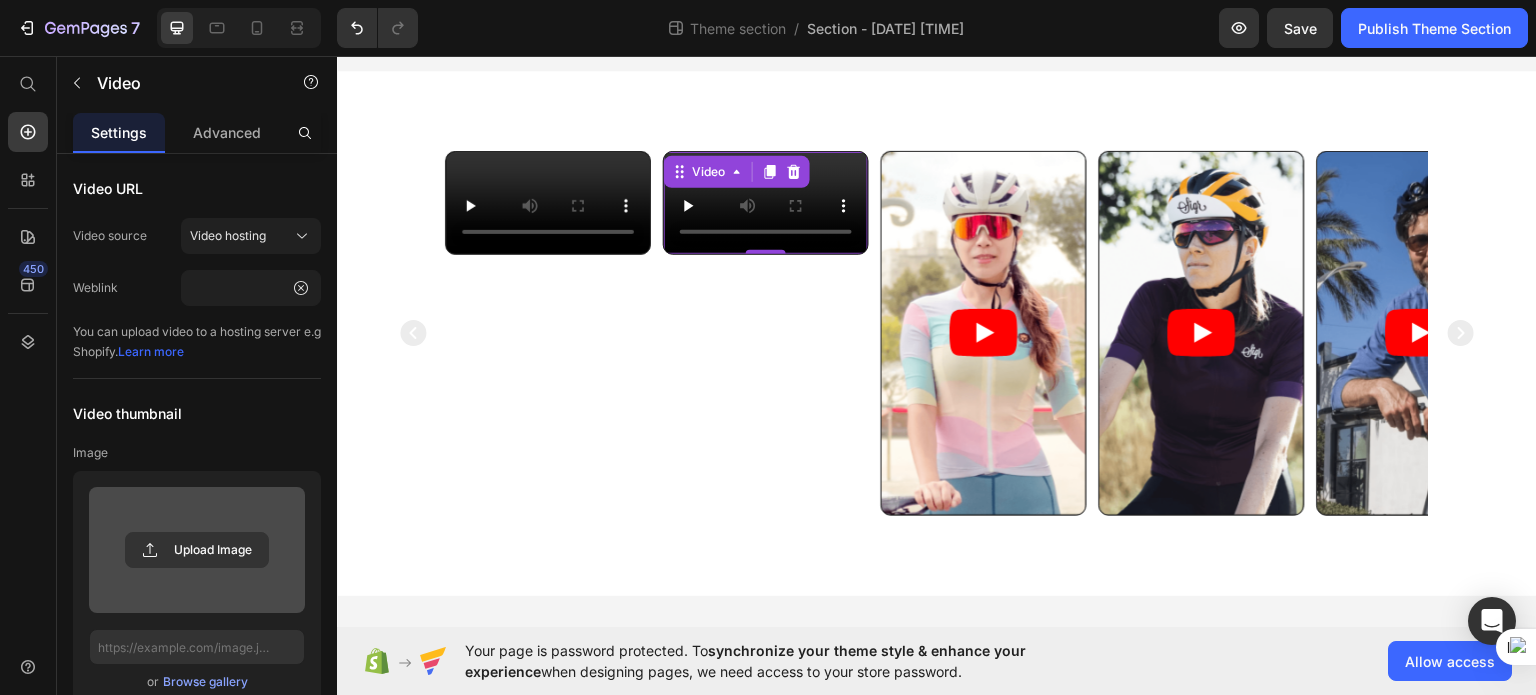 click on "Weblink https://cdn.shopify.com/videos/c/o/v/f49a6c2ba8f5462895a52fa3b2918100.mp4" 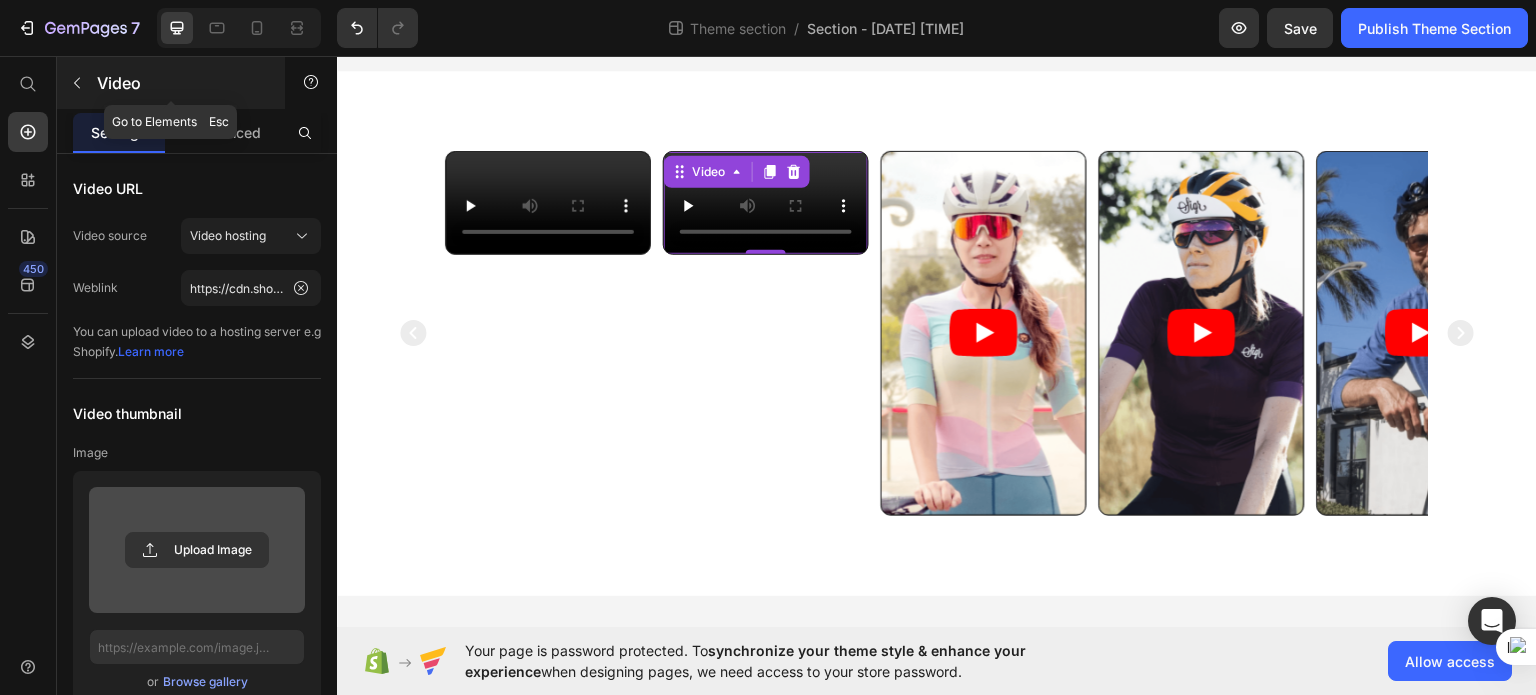 click 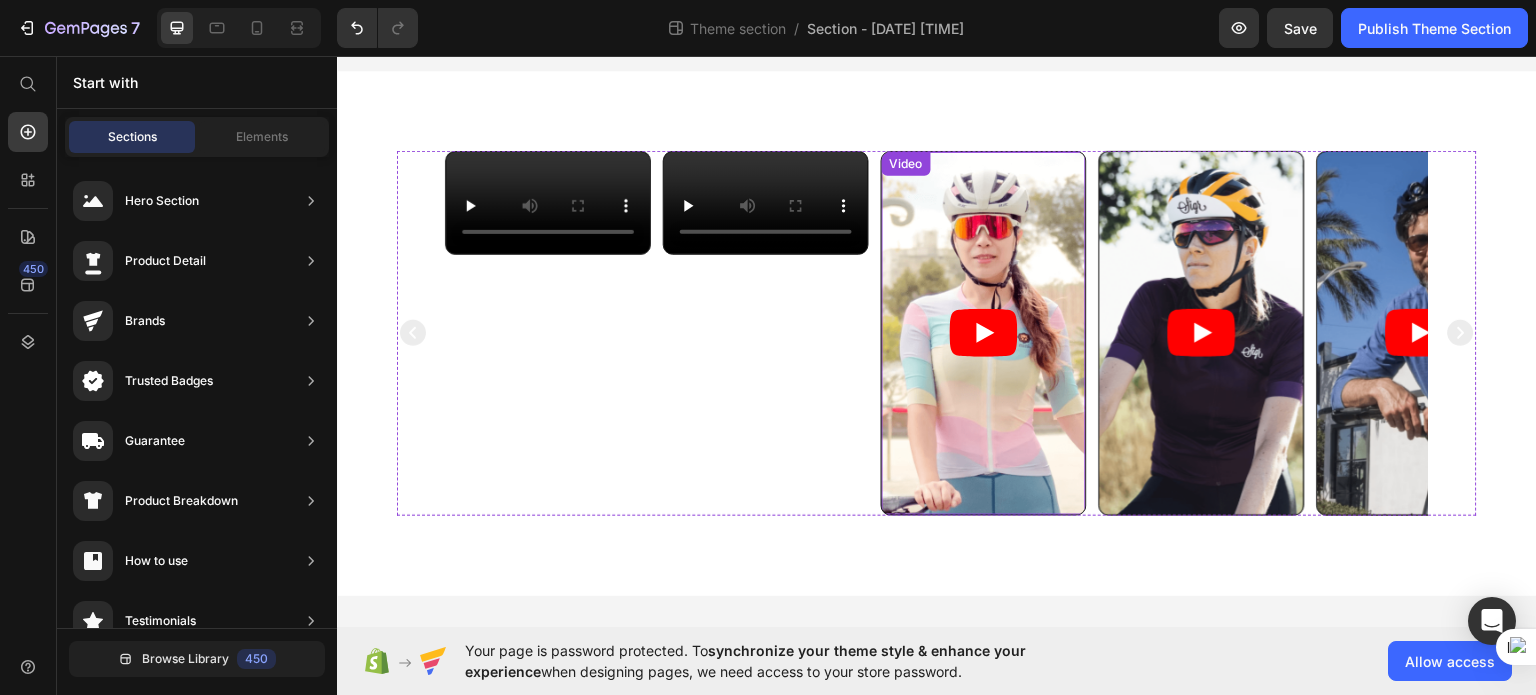 click at bounding box center (984, 332) 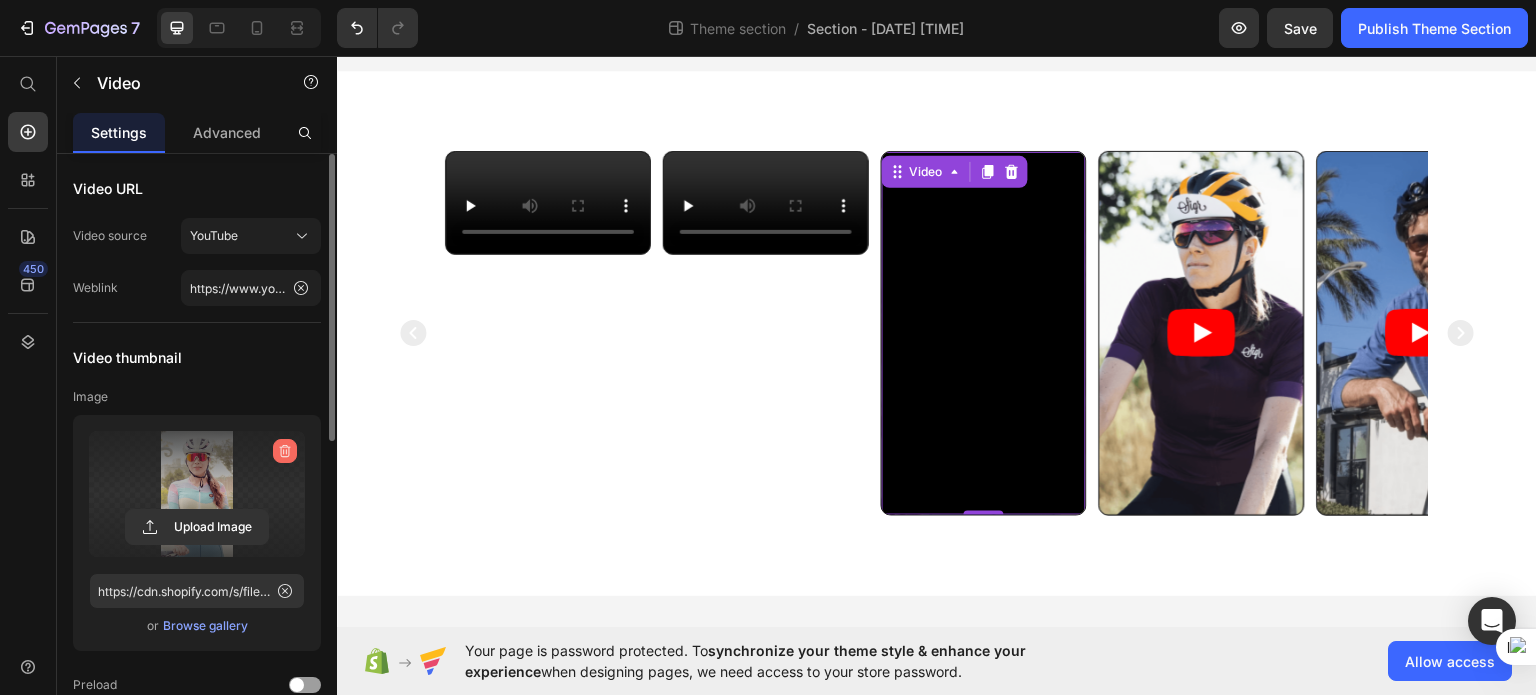click at bounding box center (285, 451) 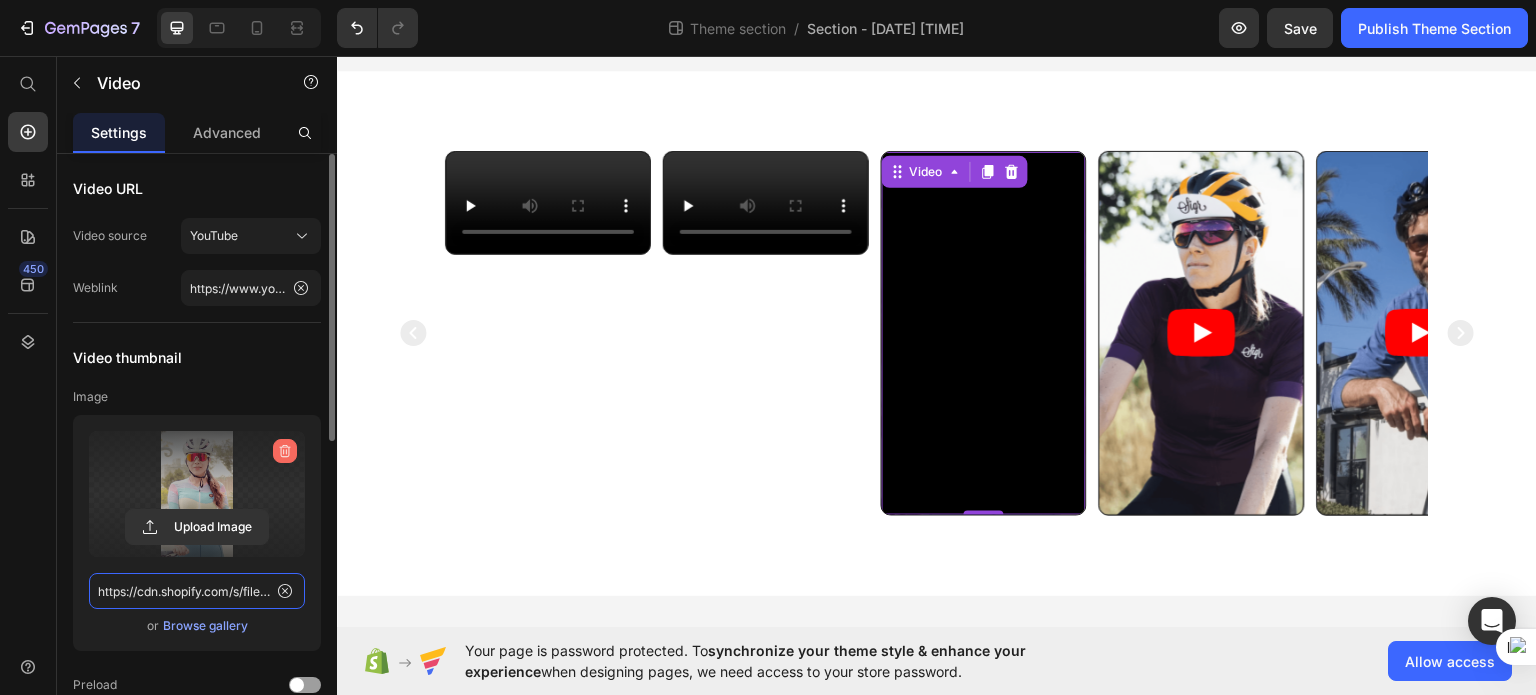 type 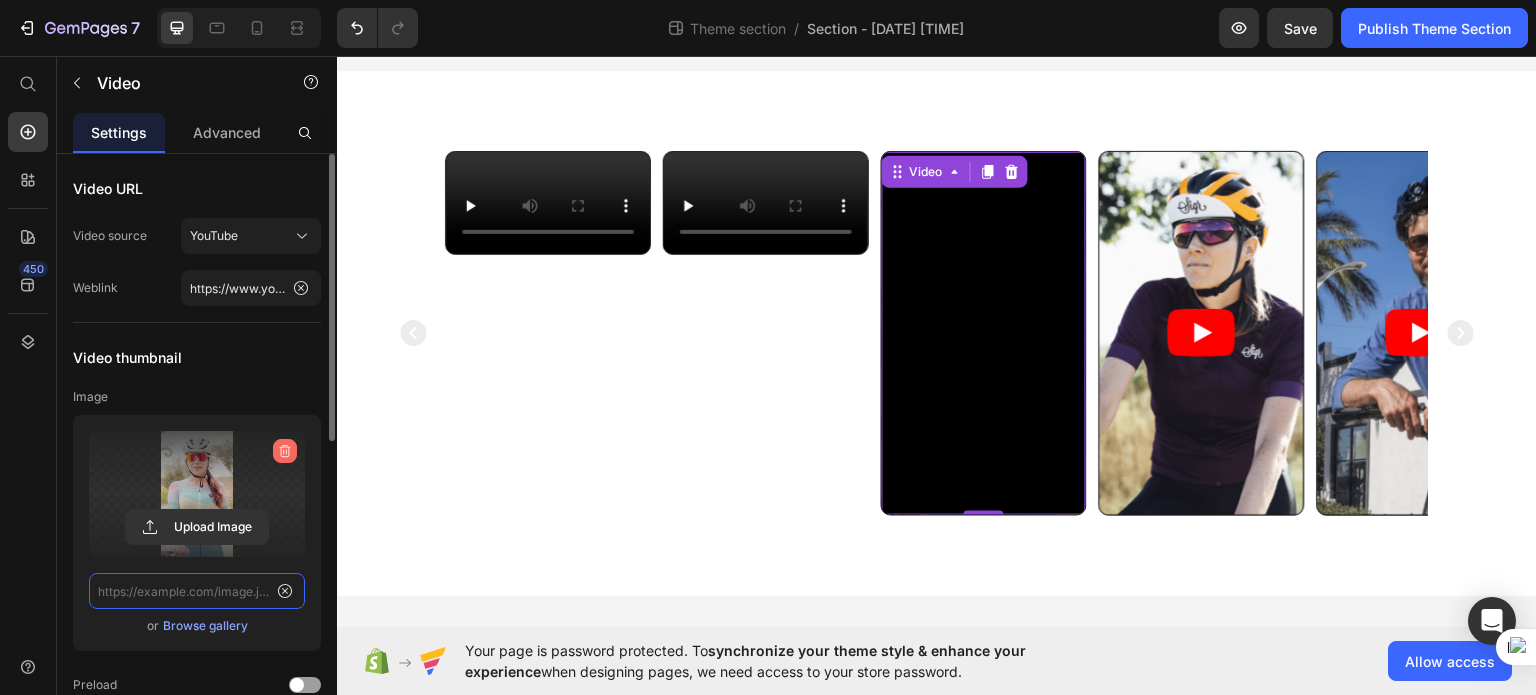 scroll, scrollTop: 0, scrollLeft: 0, axis: both 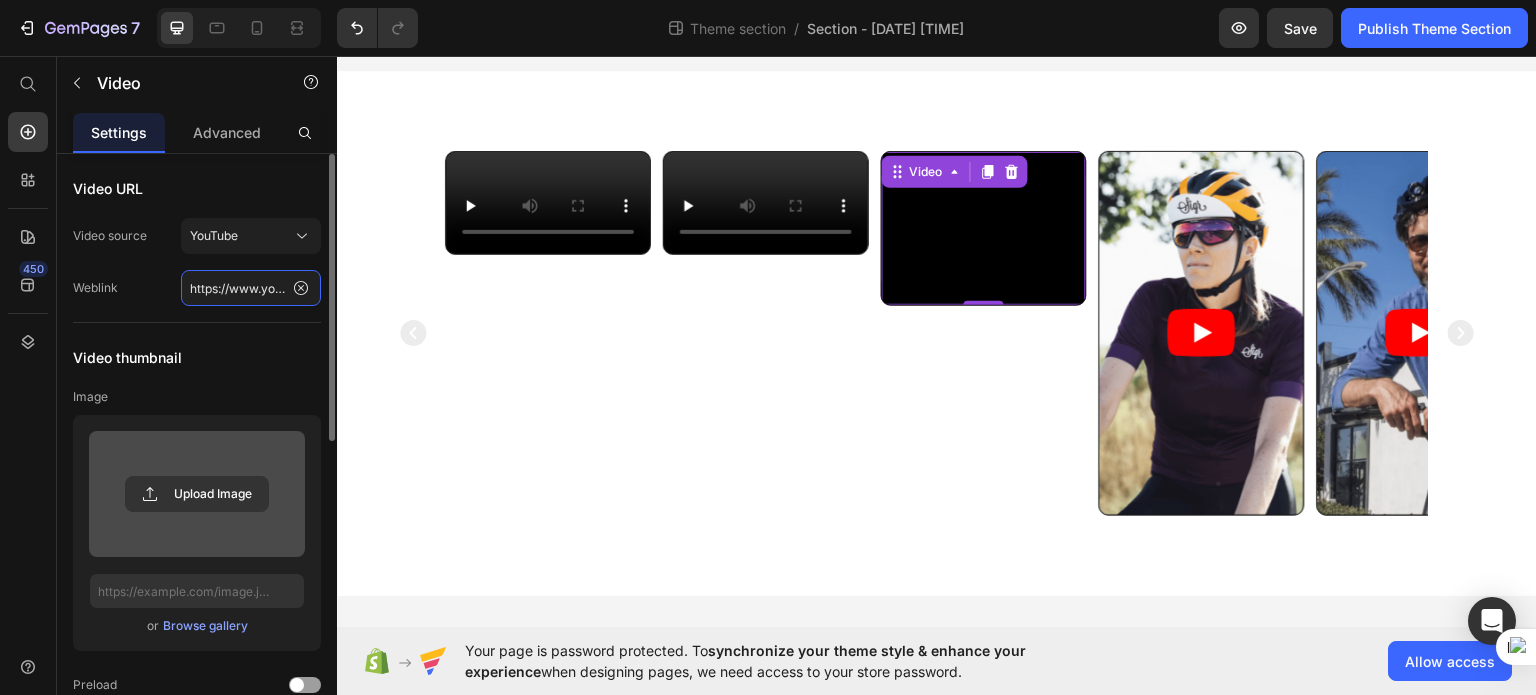 click on "https://www.youtube.com/watch?v=cyzh48XRS4M" 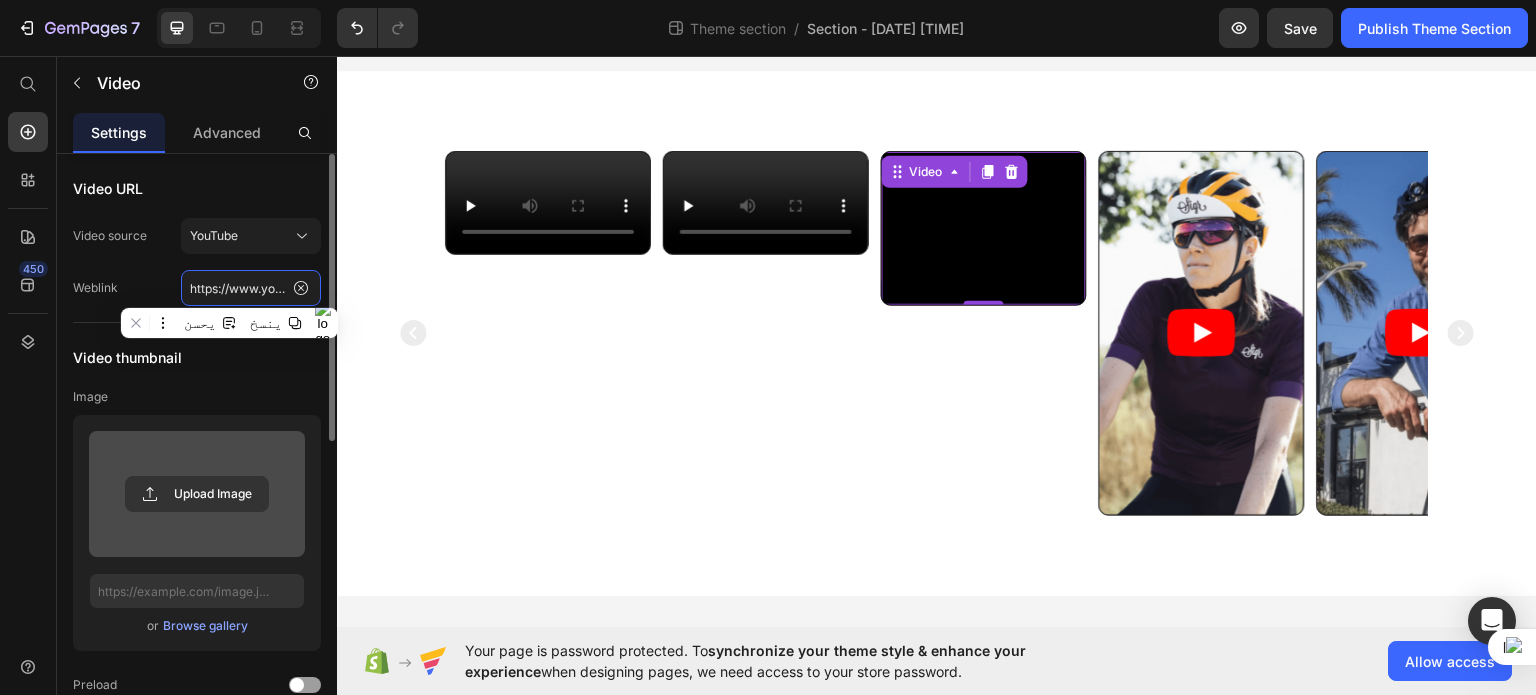 click on "https://www.youtube.com/watch?v=cyzh48XRS4M" 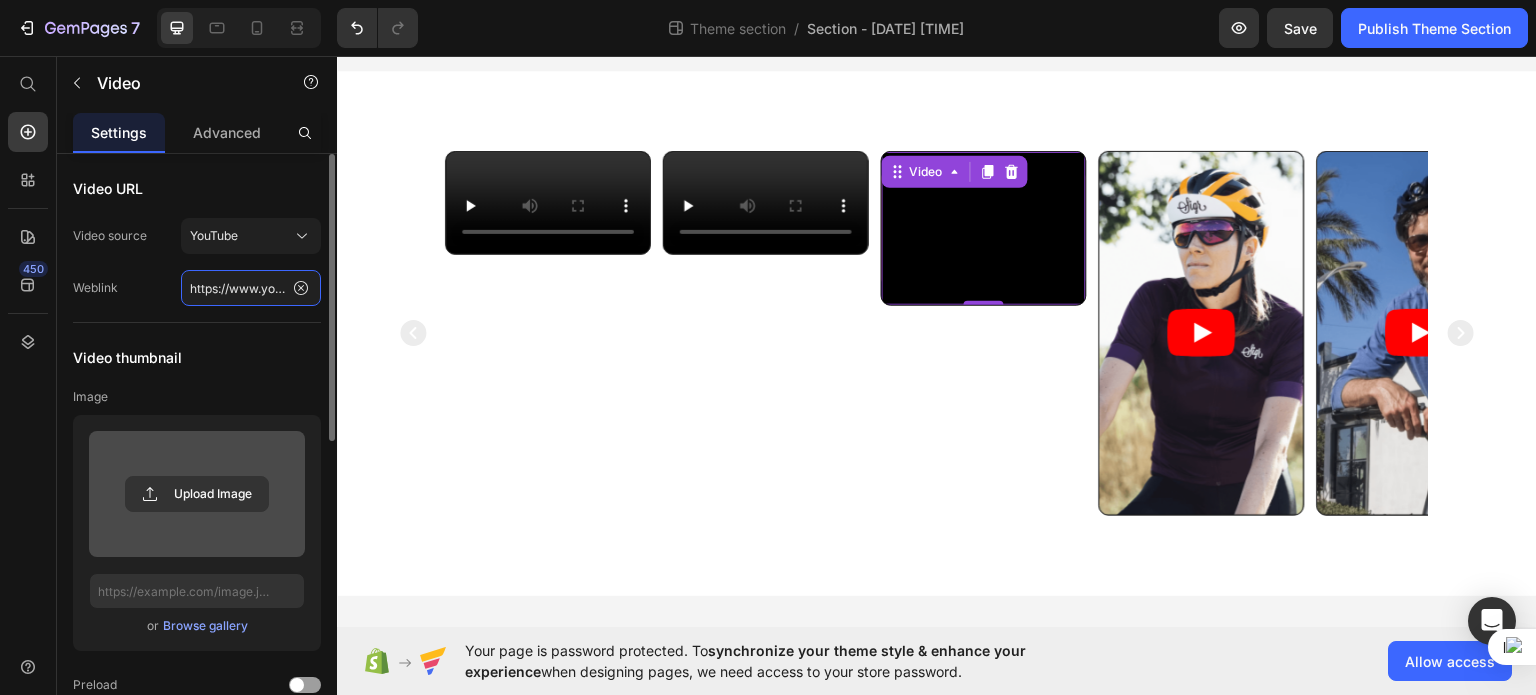 paste on "cdn.shopify.com/videos/c/o/v/57b1f600a89045bc8cddc58342a0e229.mp4" 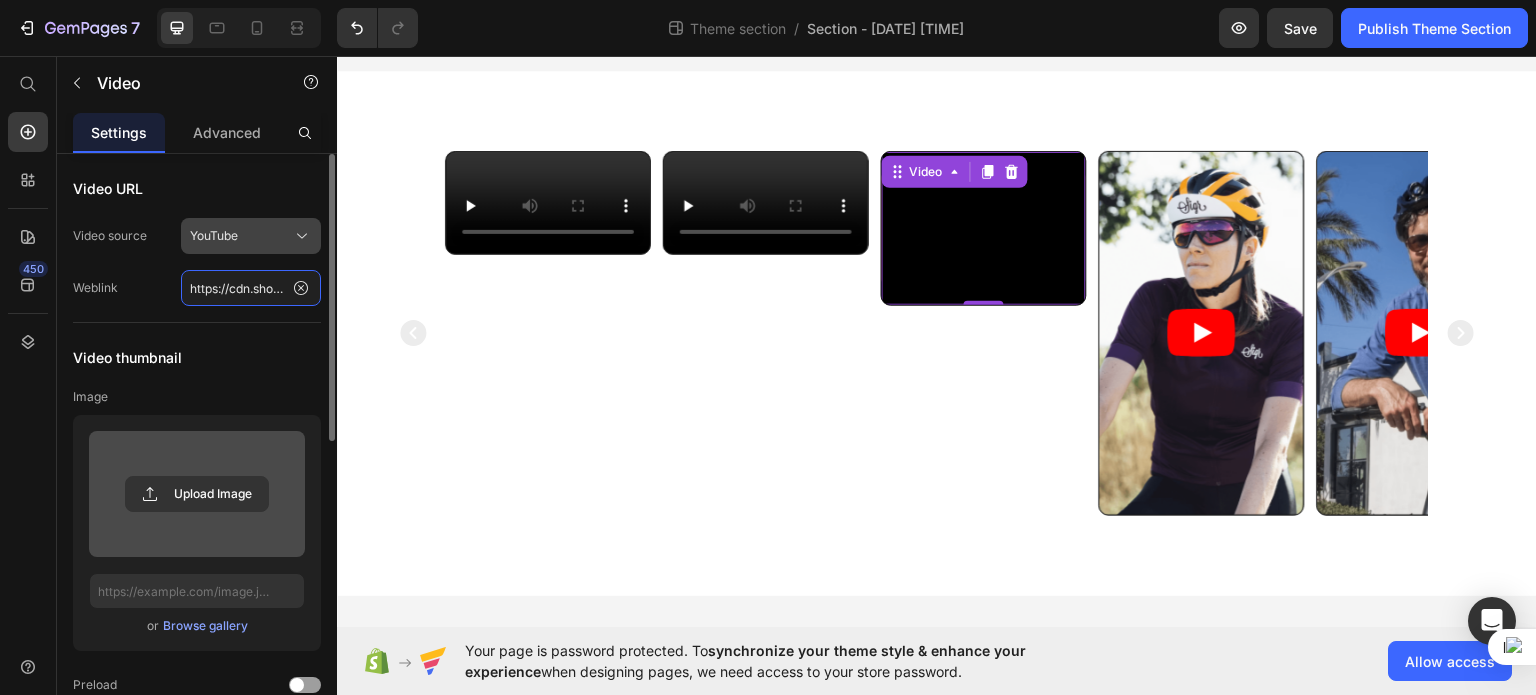 scroll, scrollTop: 0, scrollLeft: 372, axis: horizontal 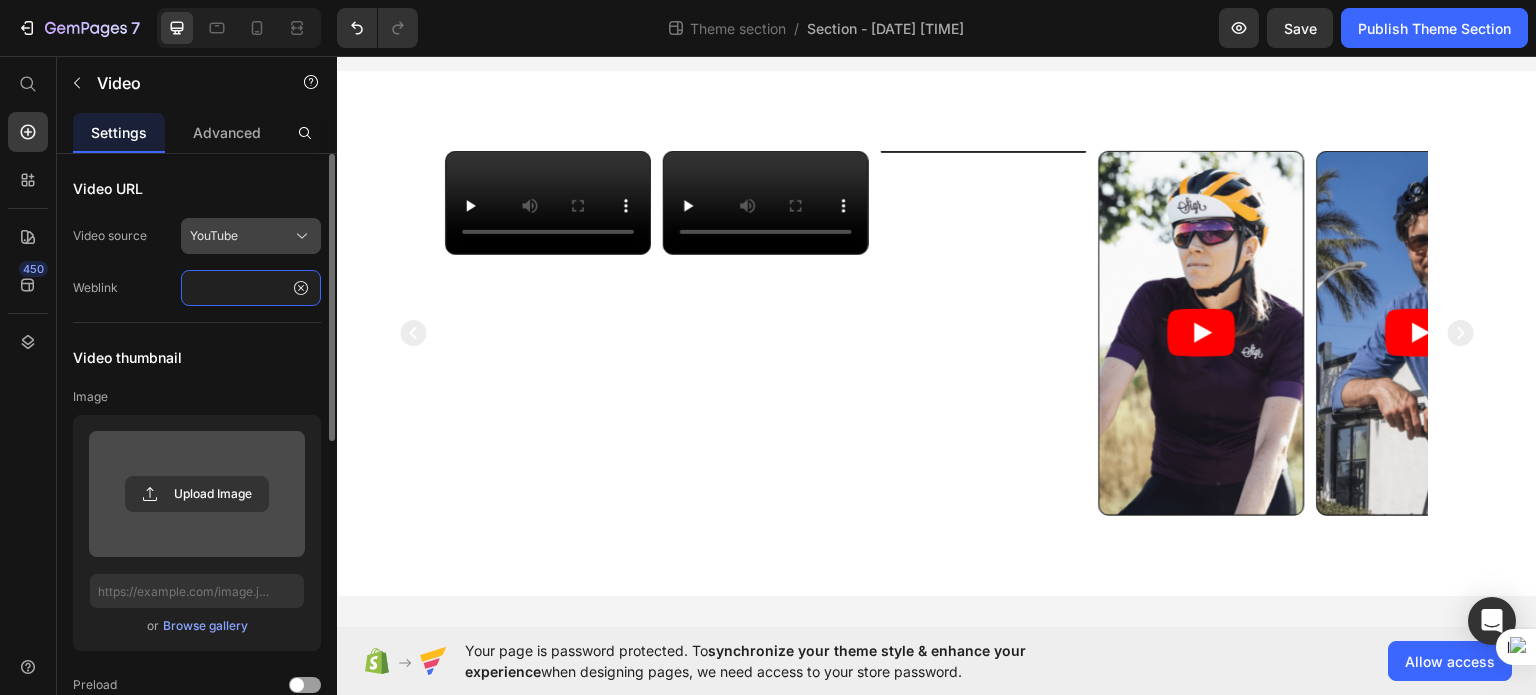 type on "https://cdn.shopify.com/videos/c/o/v/57b1f600a89045bc8cddc58342a0e229.mp4" 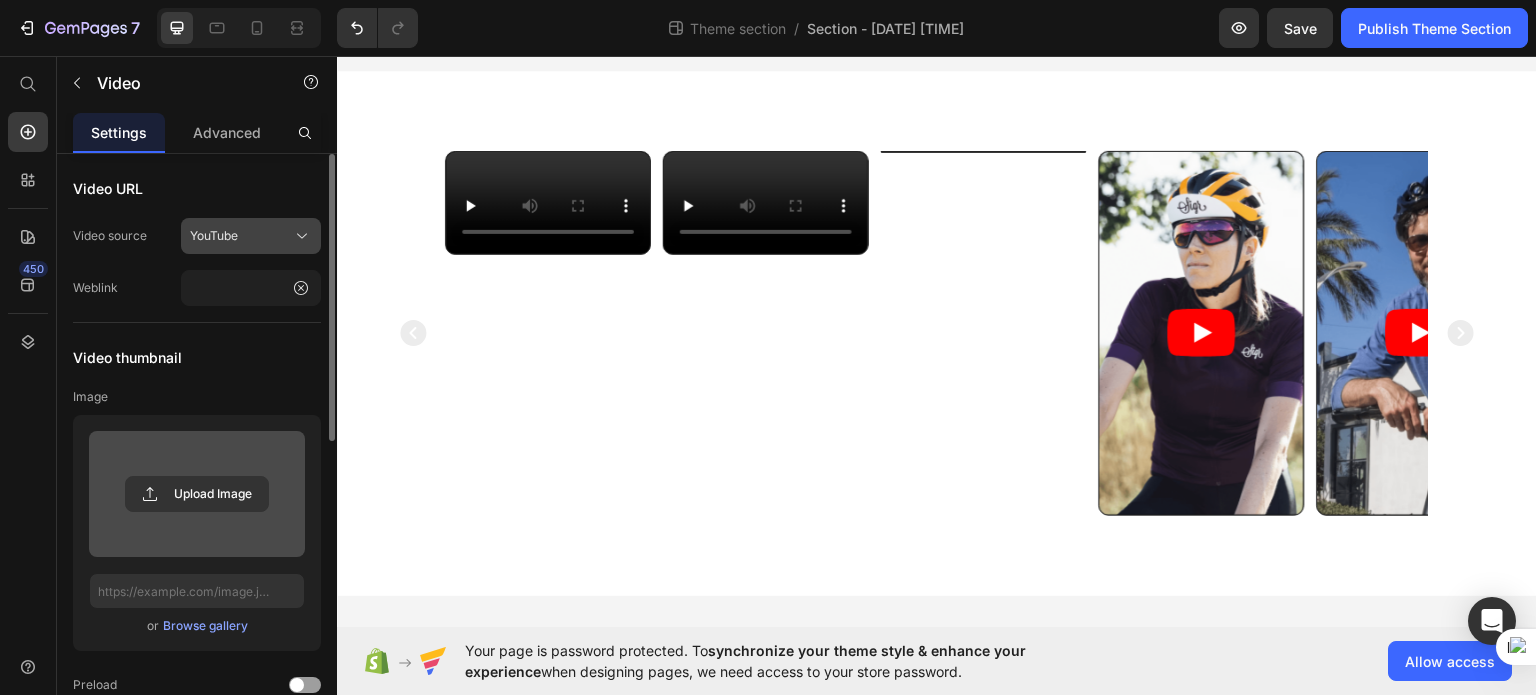click on "YouTube" 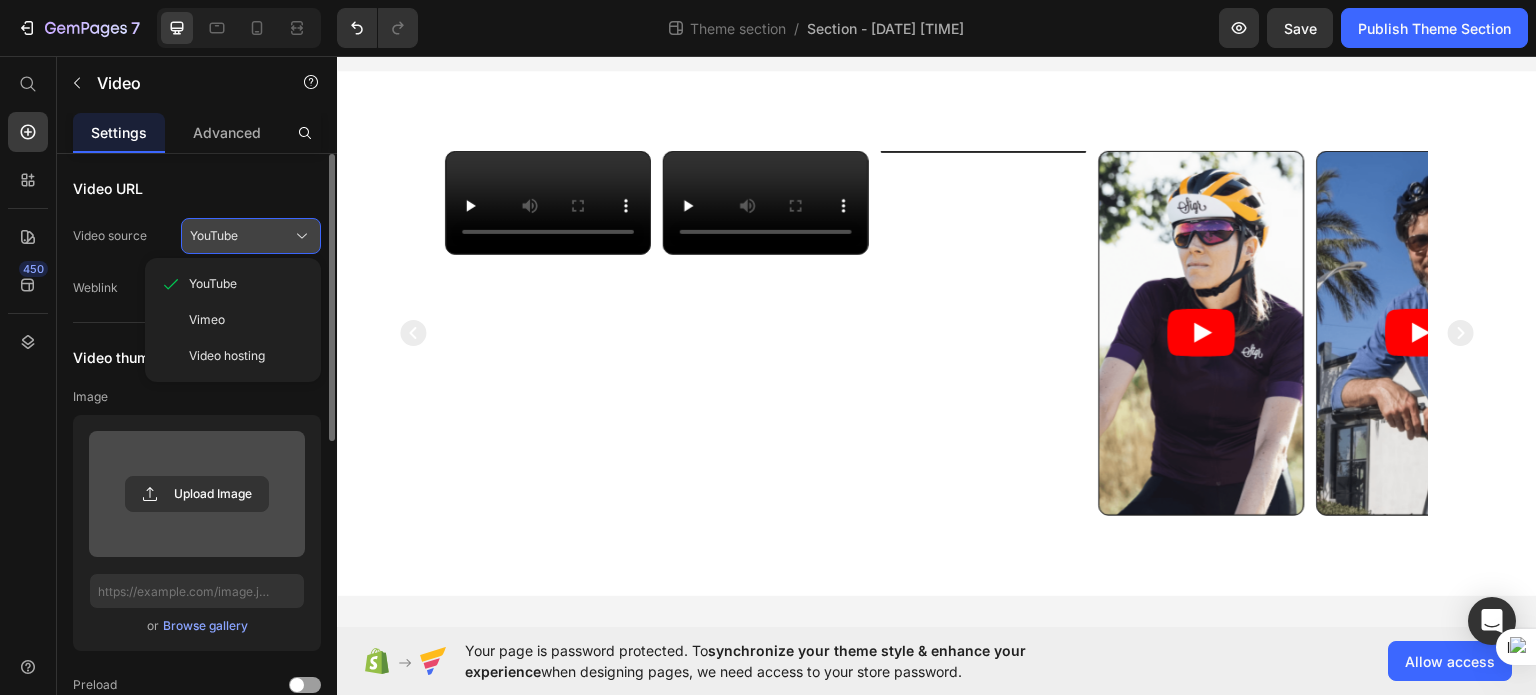scroll, scrollTop: 0, scrollLeft: 0, axis: both 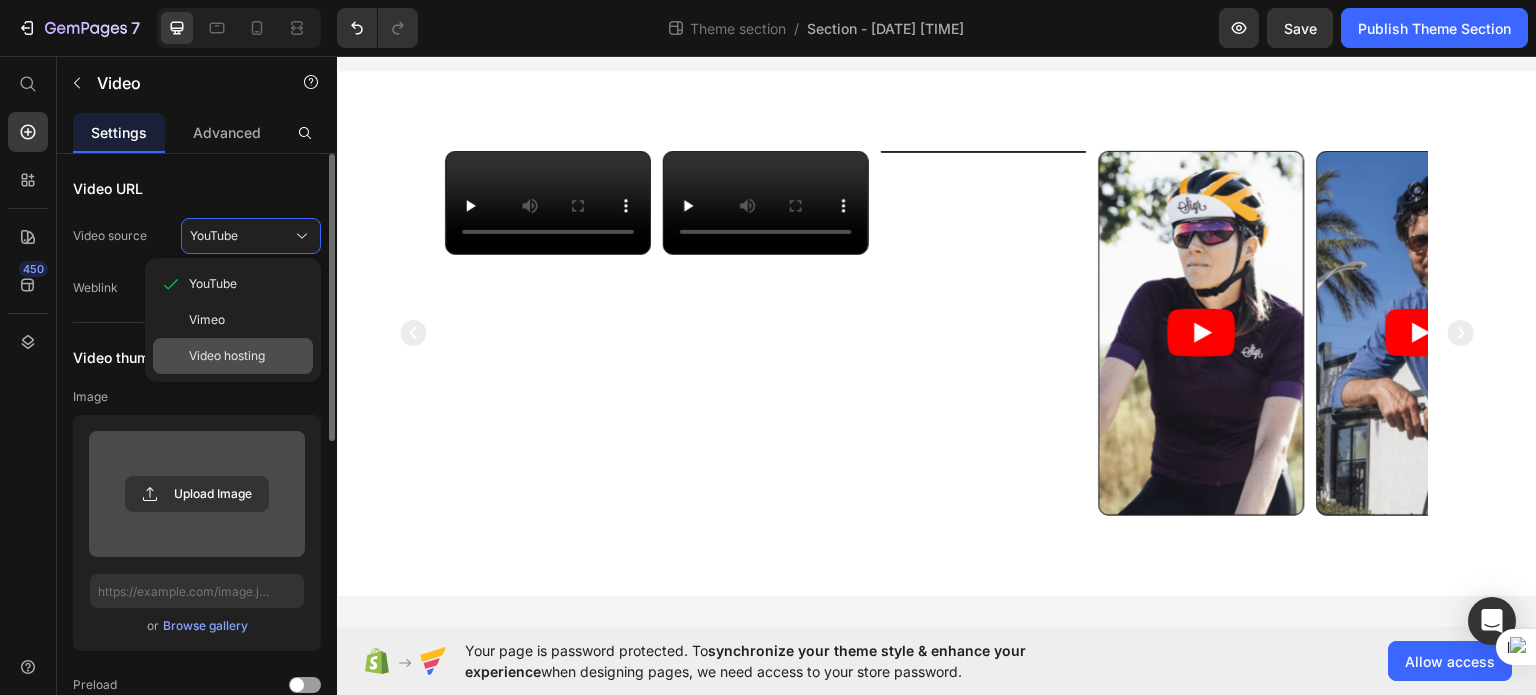 click on "Video hosting" at bounding box center (227, 356) 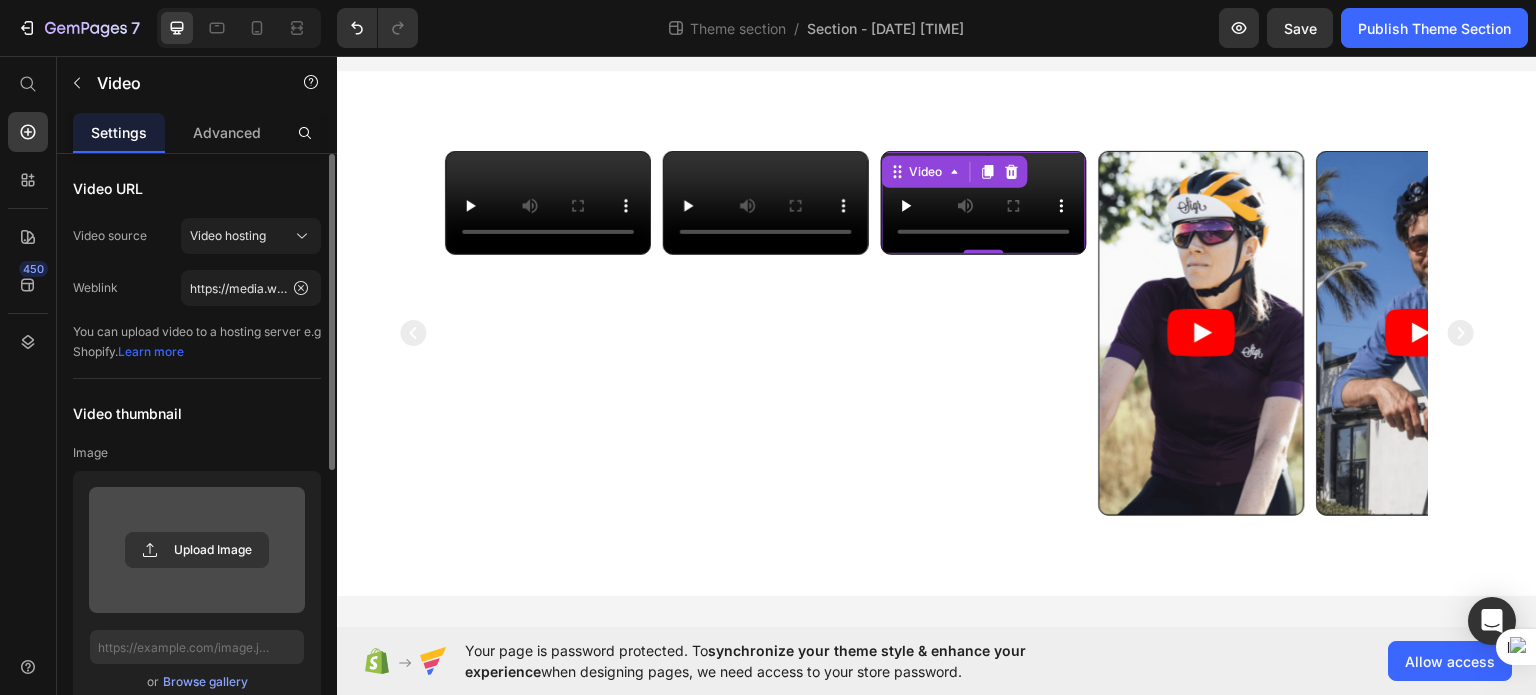 click on "Weblink https://media.w3.org/2010/05/sintel/trailer.mp4" 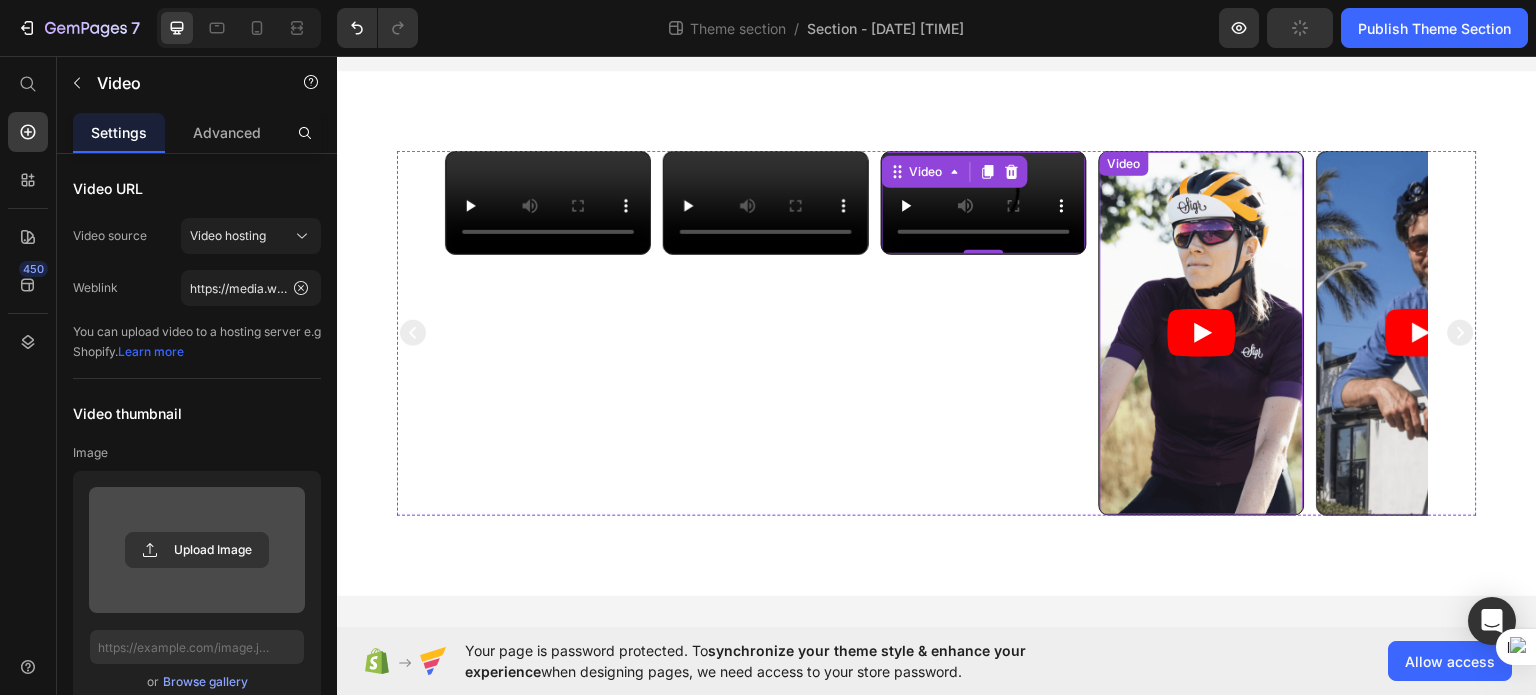 click at bounding box center [1202, 332] 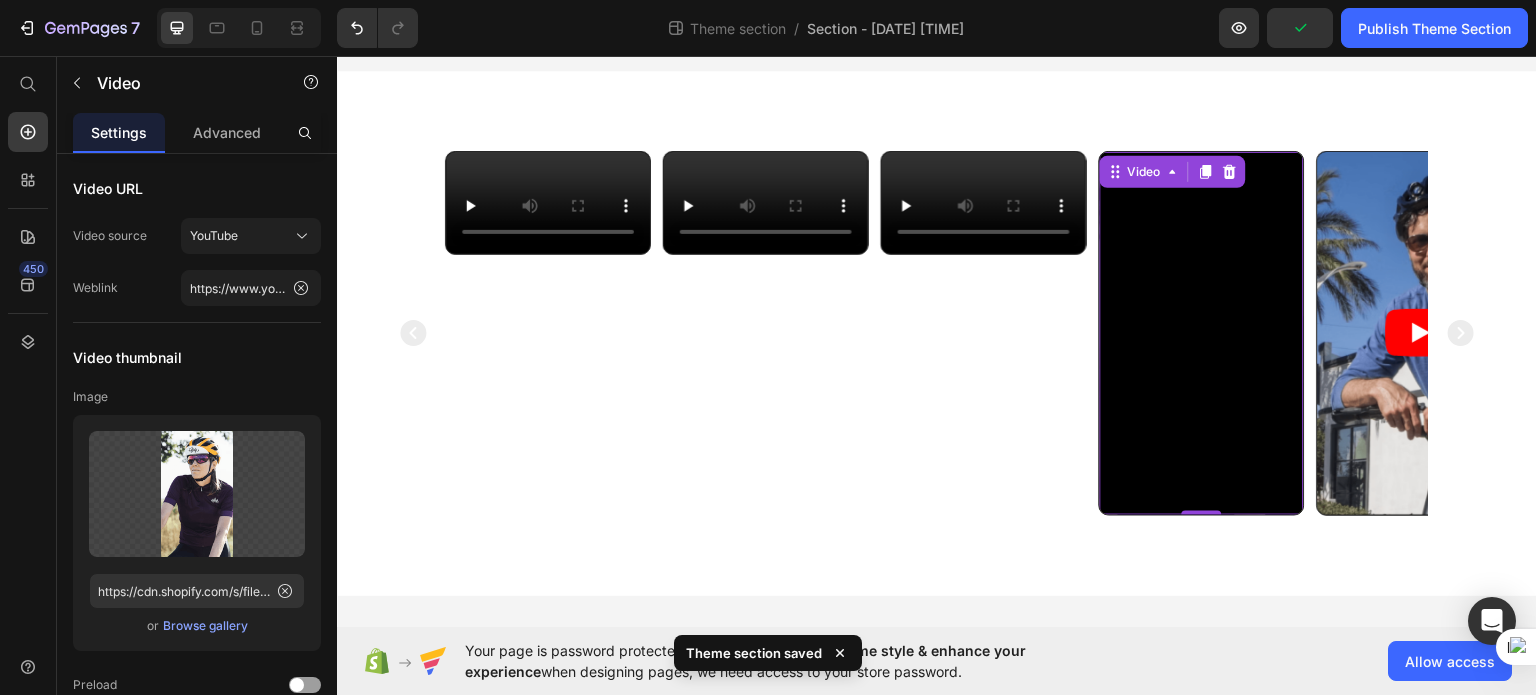 click on "Video" at bounding box center (984, 332) 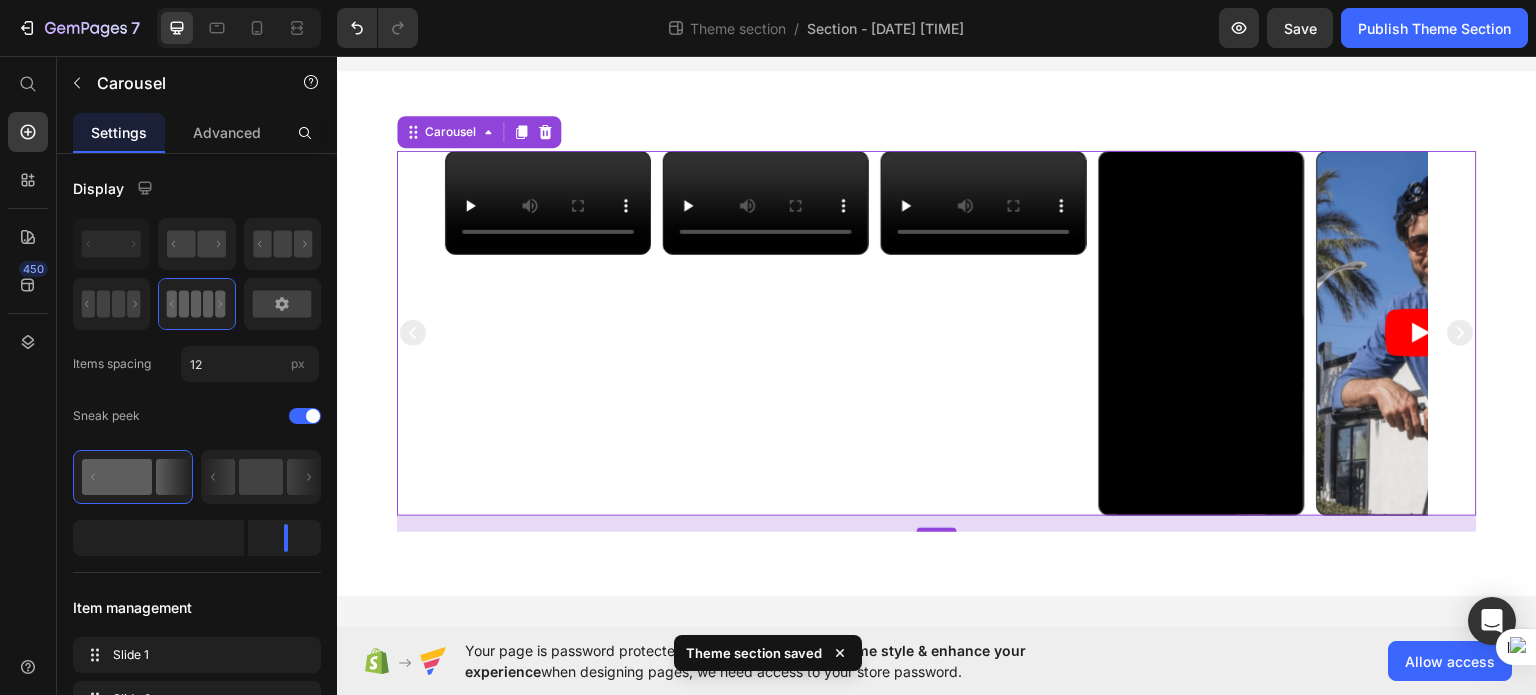 click on "Video" at bounding box center [984, 332] 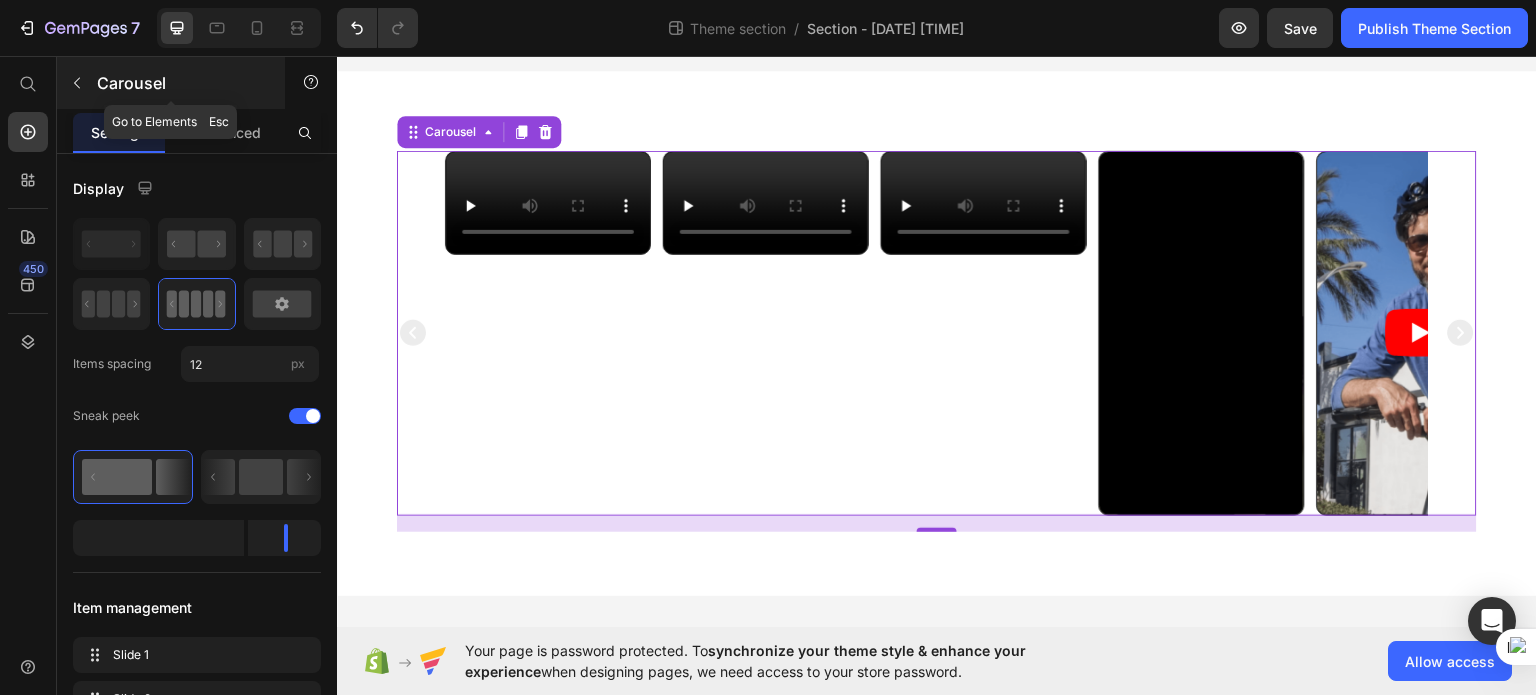 click 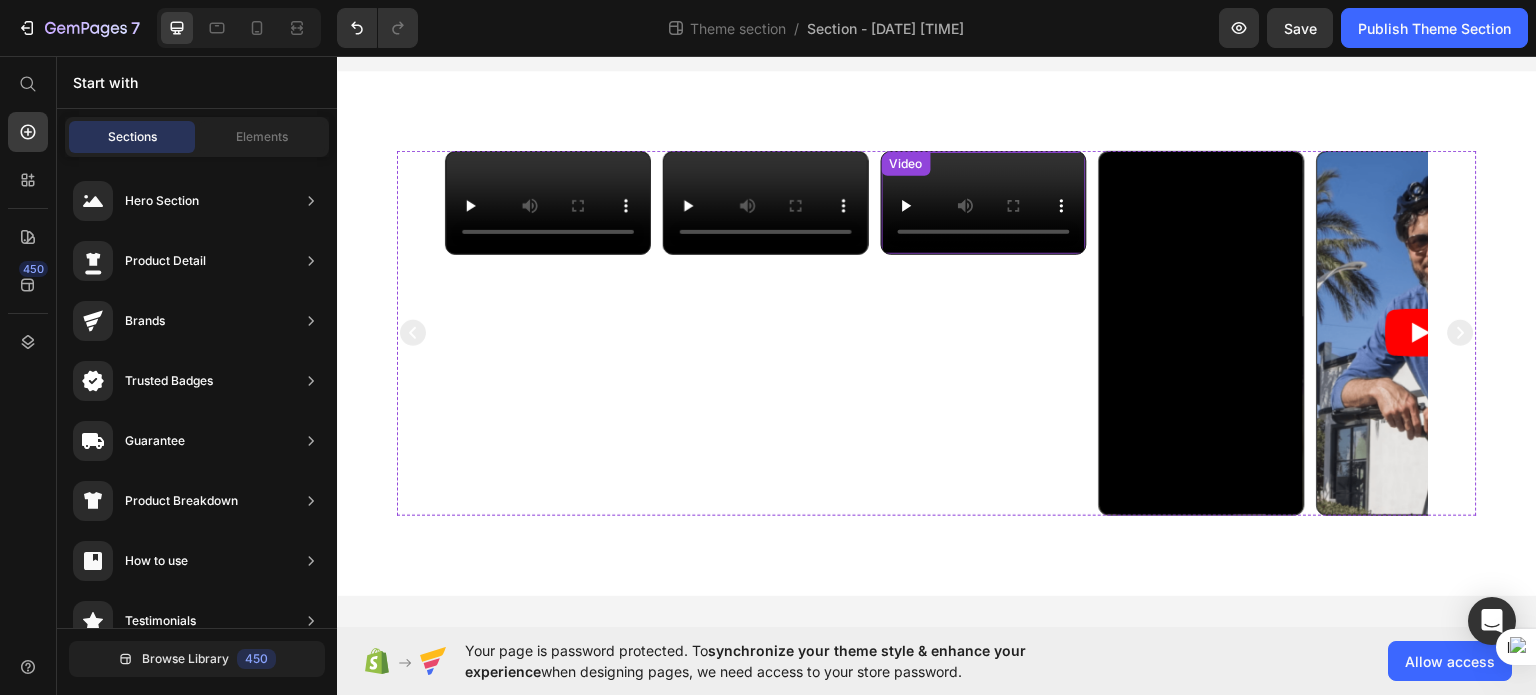 click on "Video" at bounding box center (984, 202) 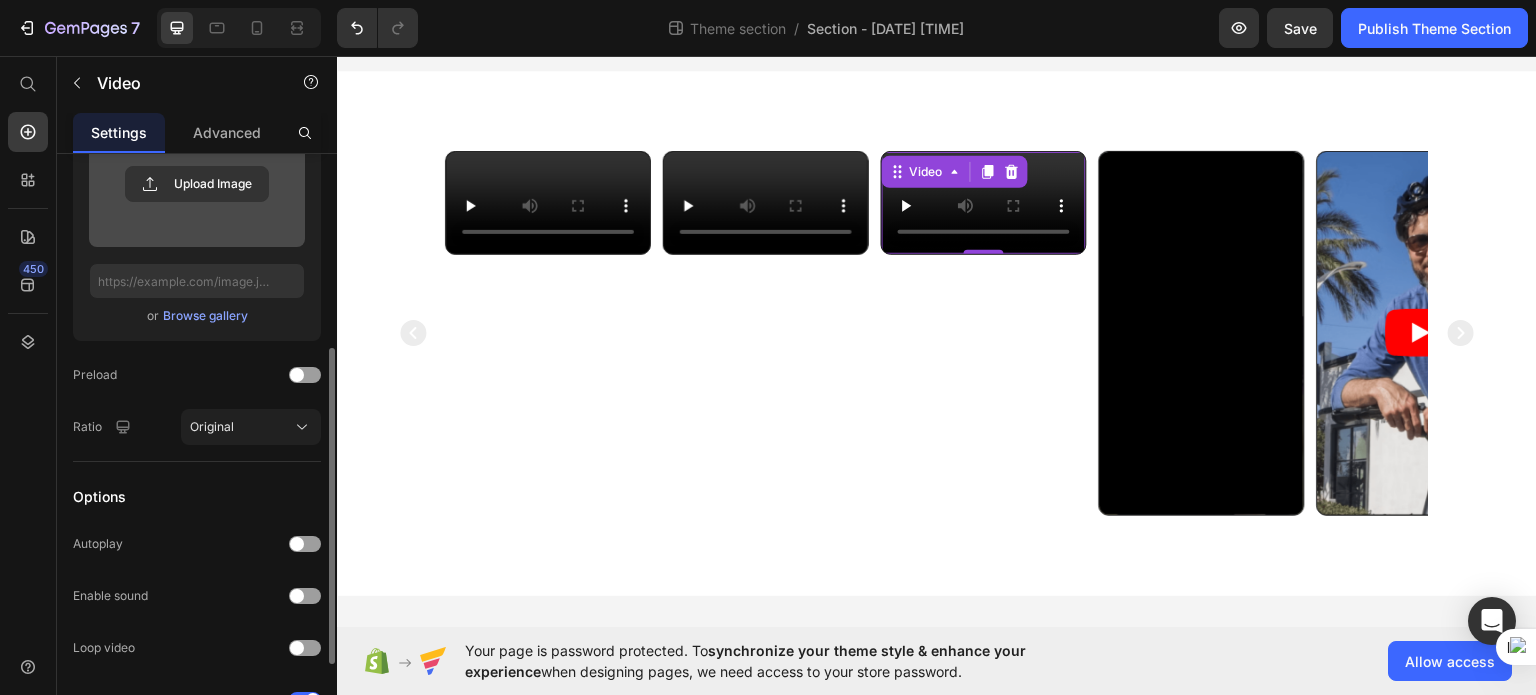 scroll, scrollTop: 0, scrollLeft: 0, axis: both 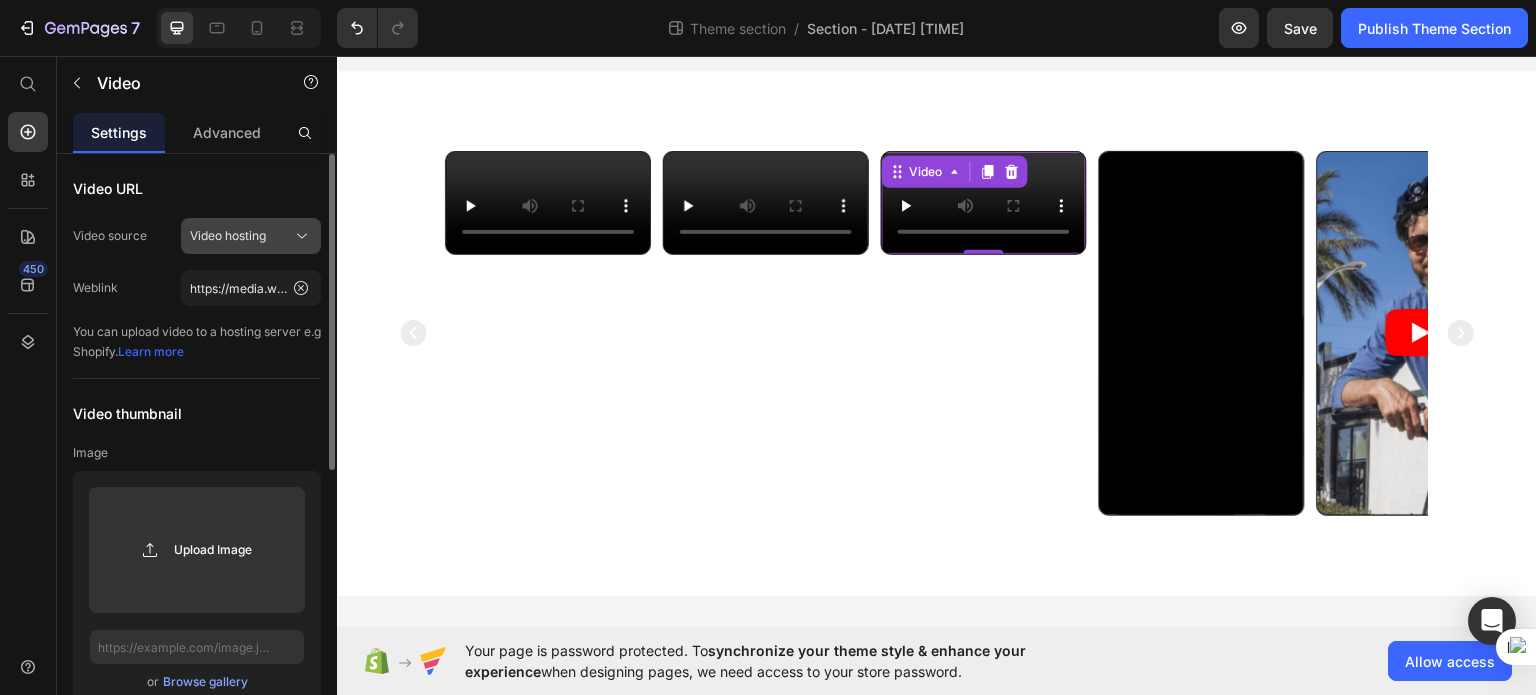 click 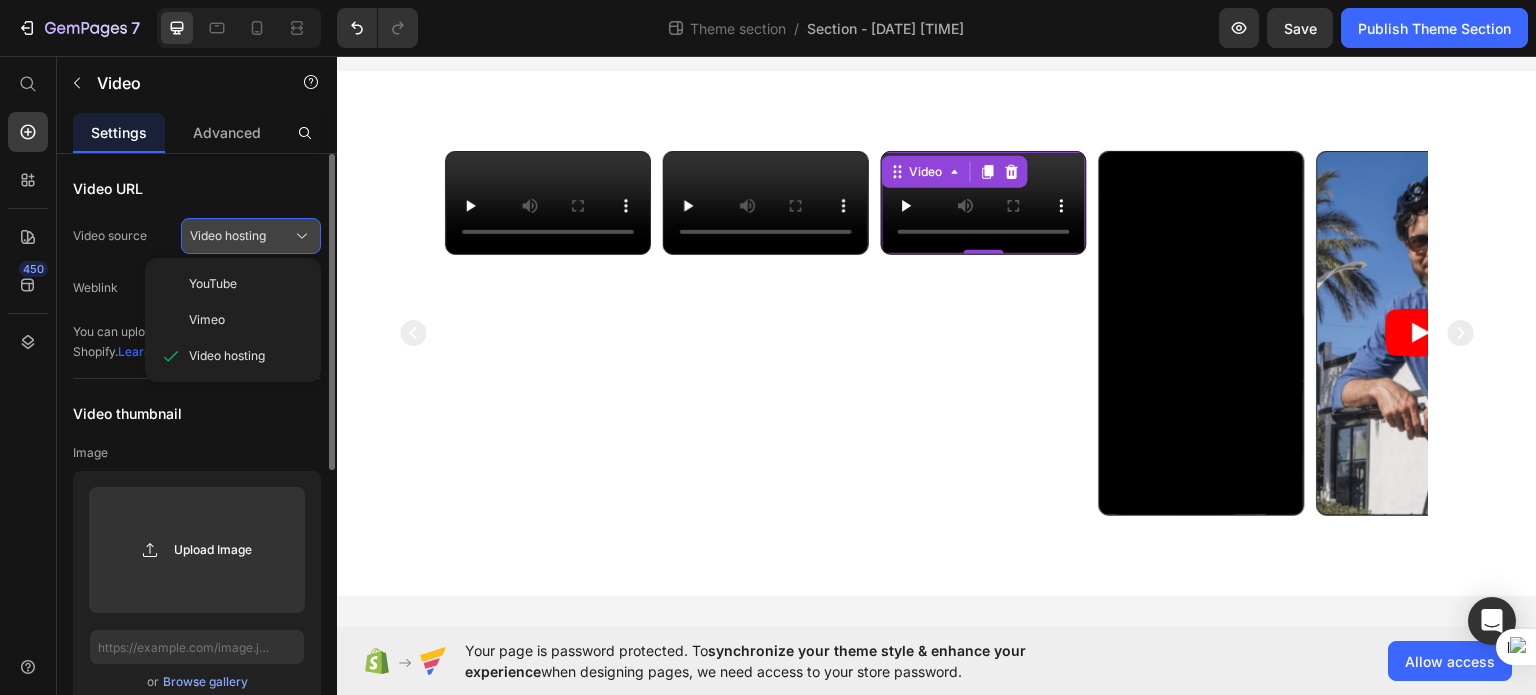 click 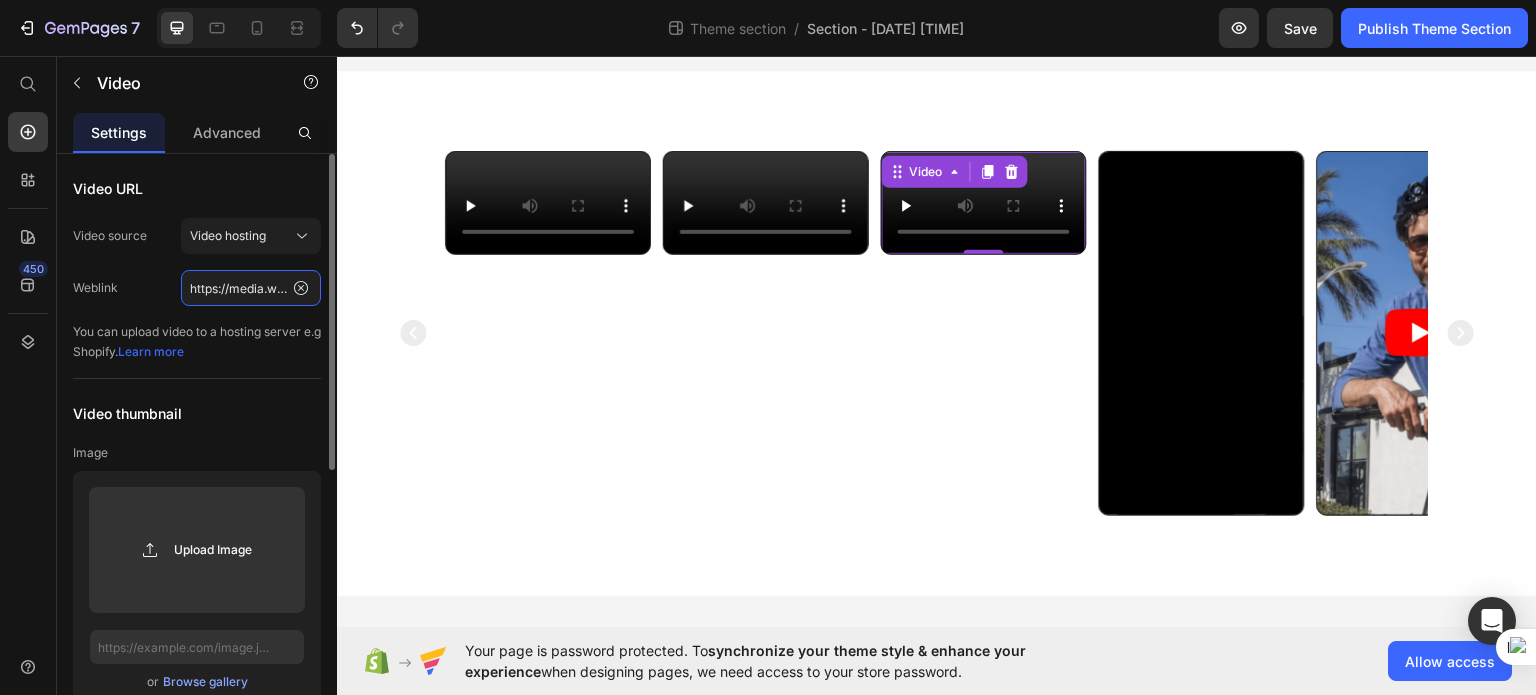click on "https://media.w3.org/2010/05/sintel/trailer.mp4" 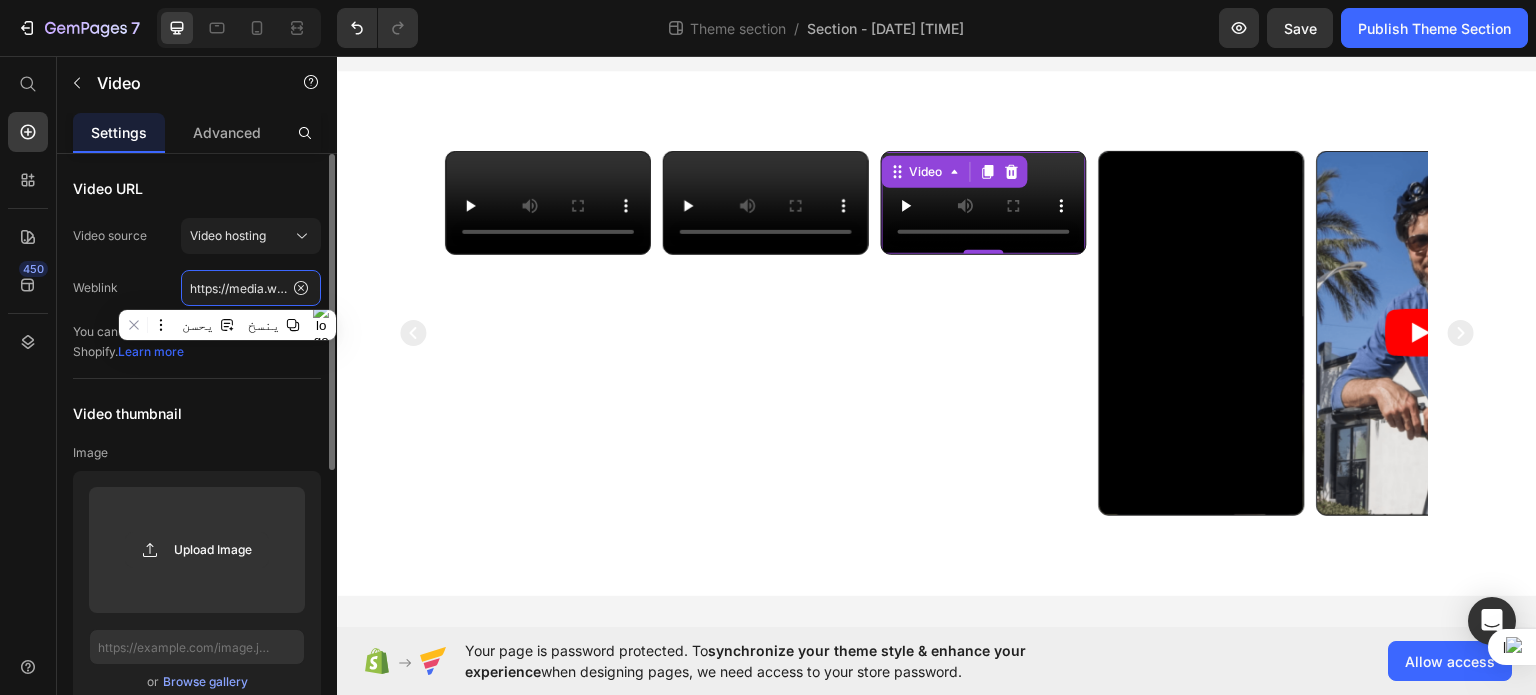 click on "https://media.w3.org/2010/05/sintel/trailer.mp4" 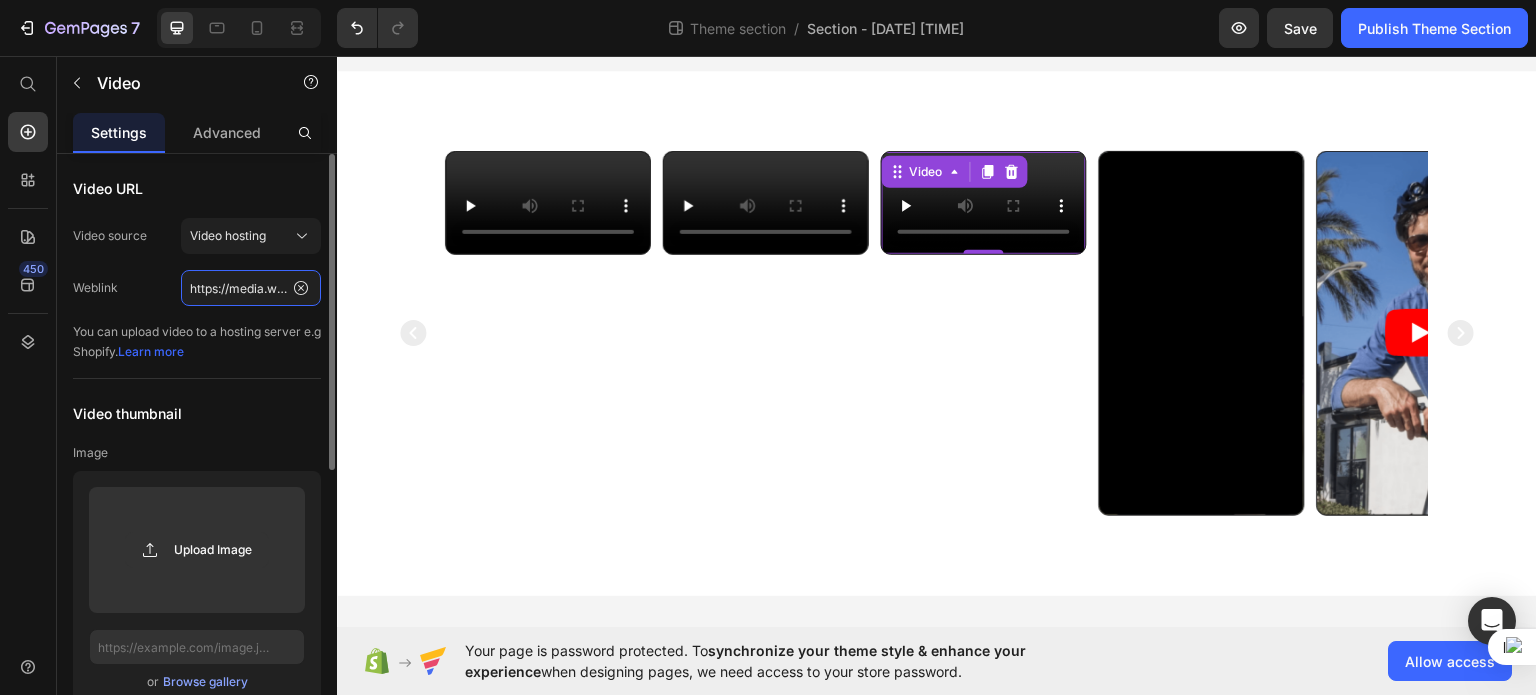 paste on "cdn.shopify.com/videos/c/o/v/57b1f600a89045bc8cddc58342a0e229" 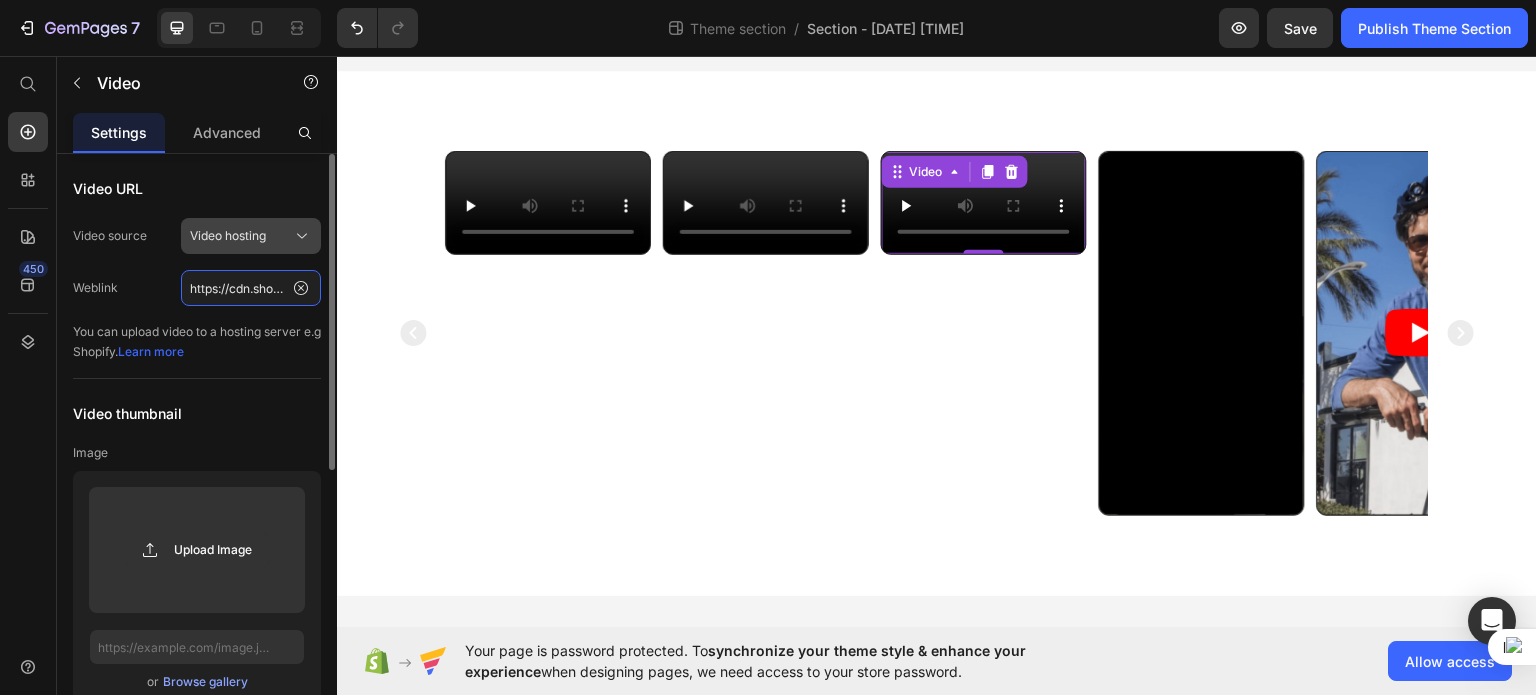 scroll, scrollTop: 0, scrollLeft: 372, axis: horizontal 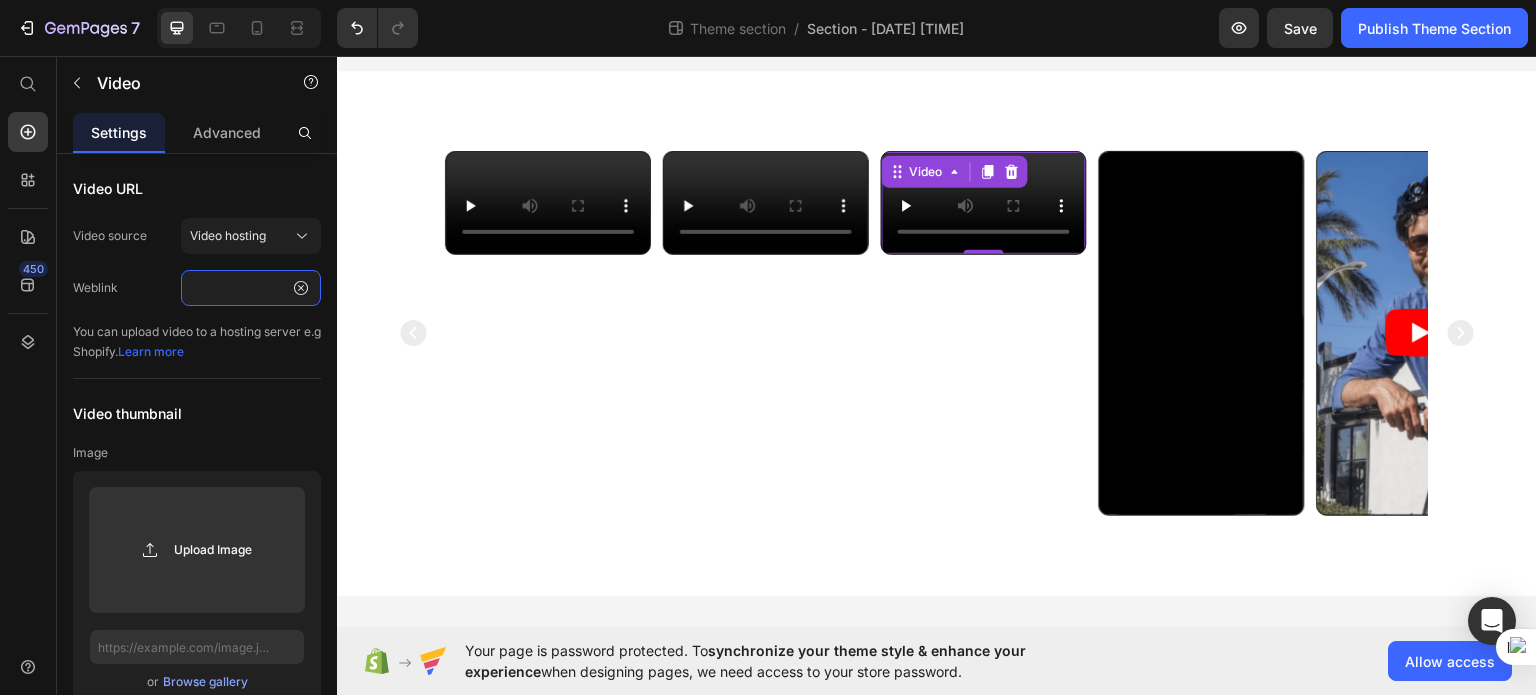 type on "https://cdn.shopify.com/videos/c/o/v/57b1f600a89045bc8cddc58342a0e229.mp4" 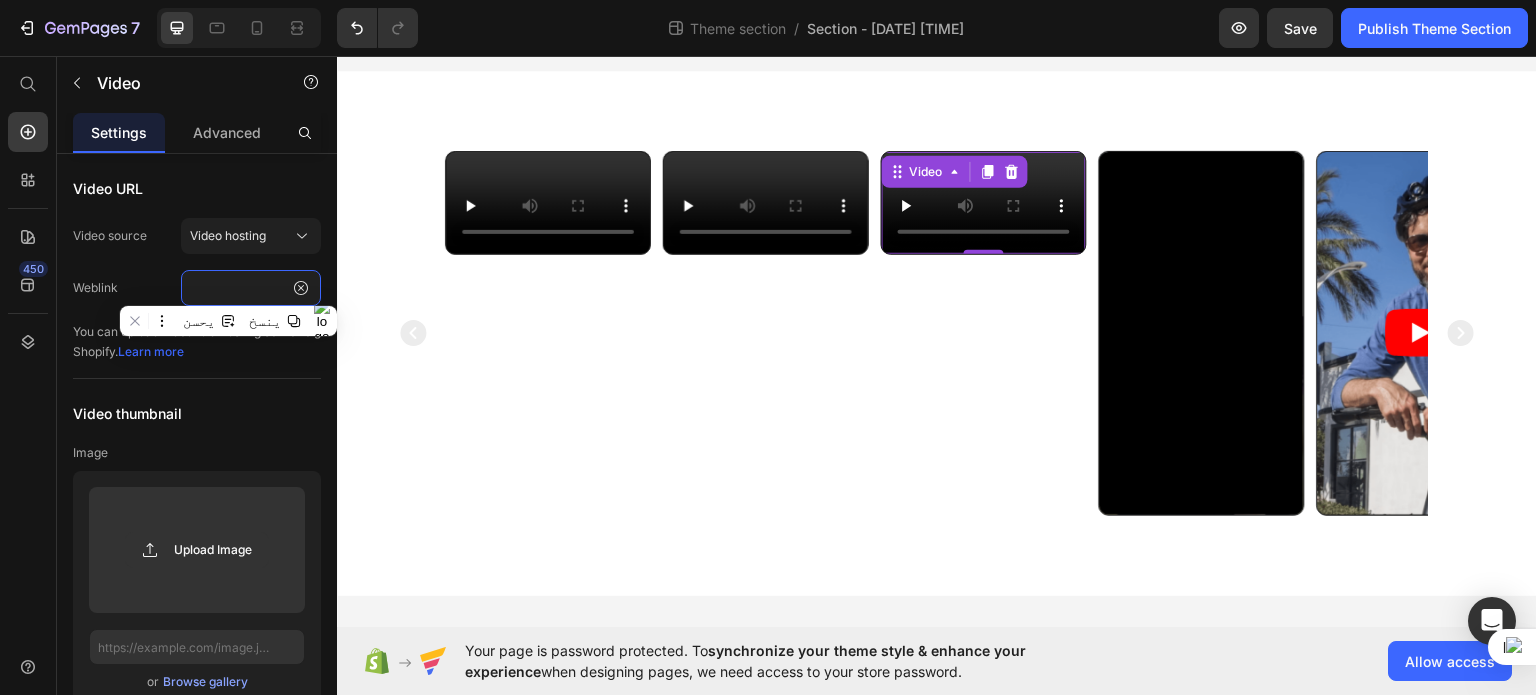 scroll, scrollTop: 0, scrollLeft: 0, axis: both 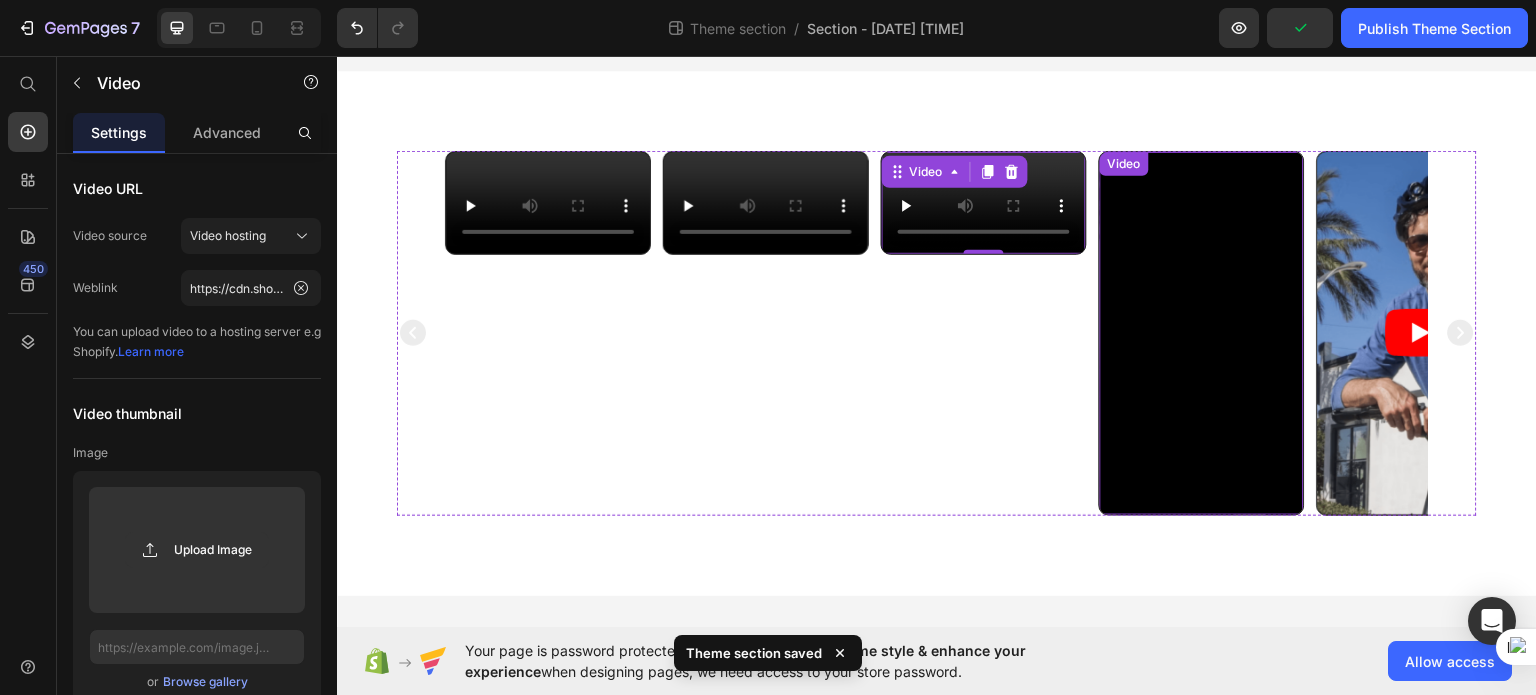 click on "Video" at bounding box center [1202, 332] 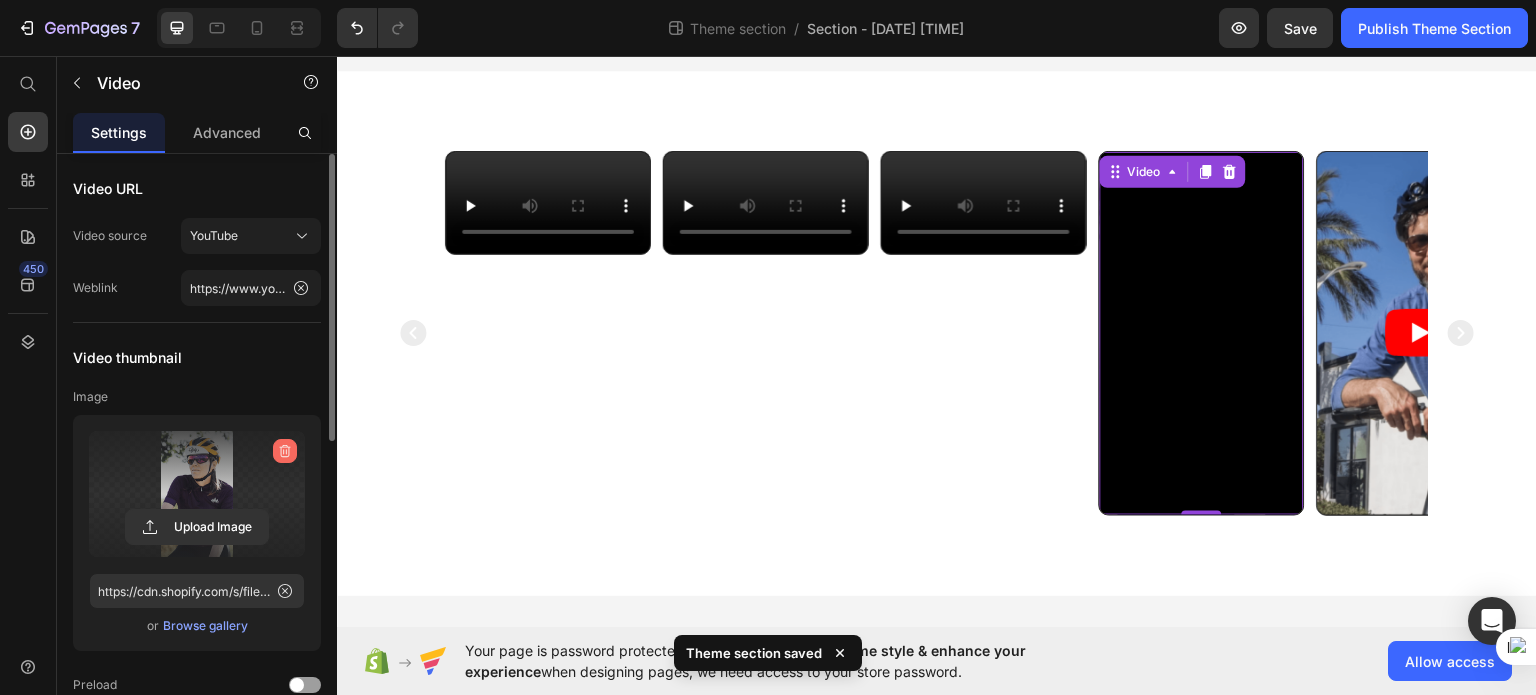 click 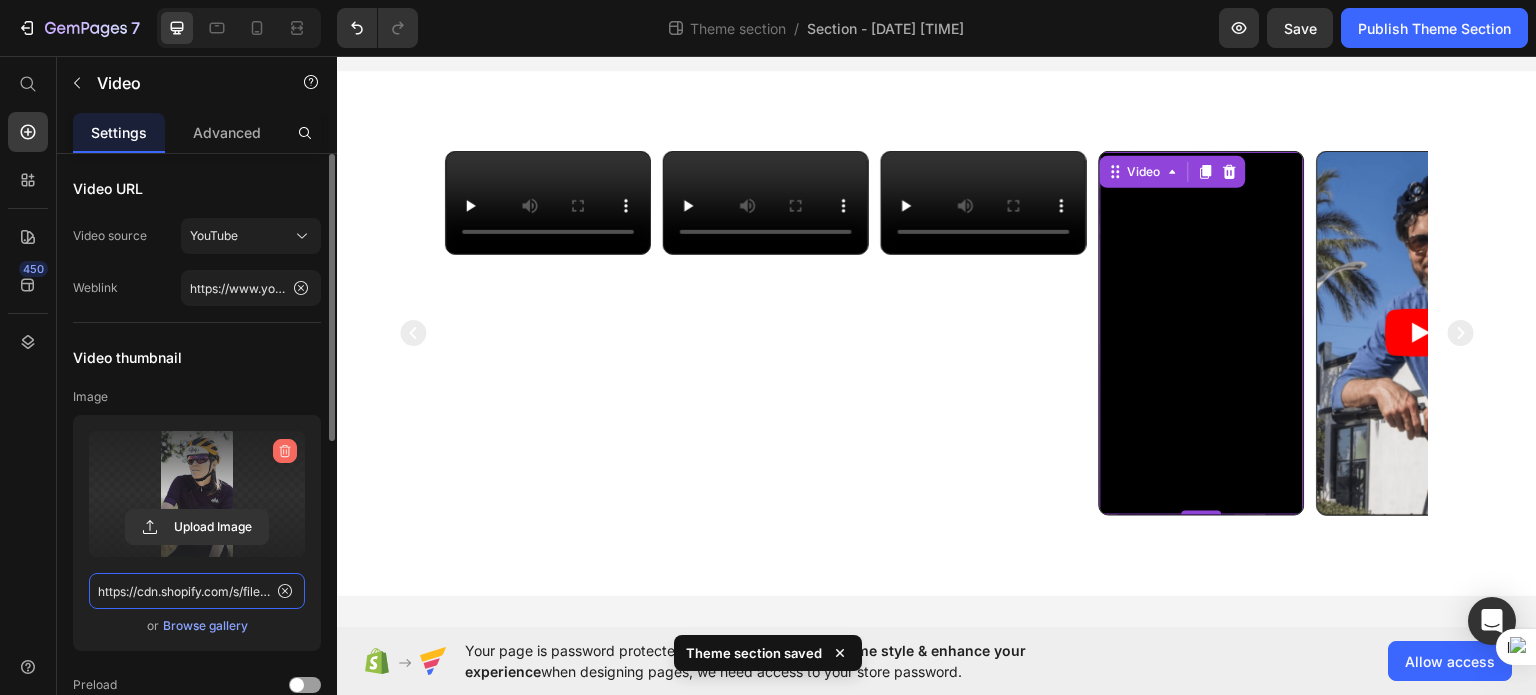 type 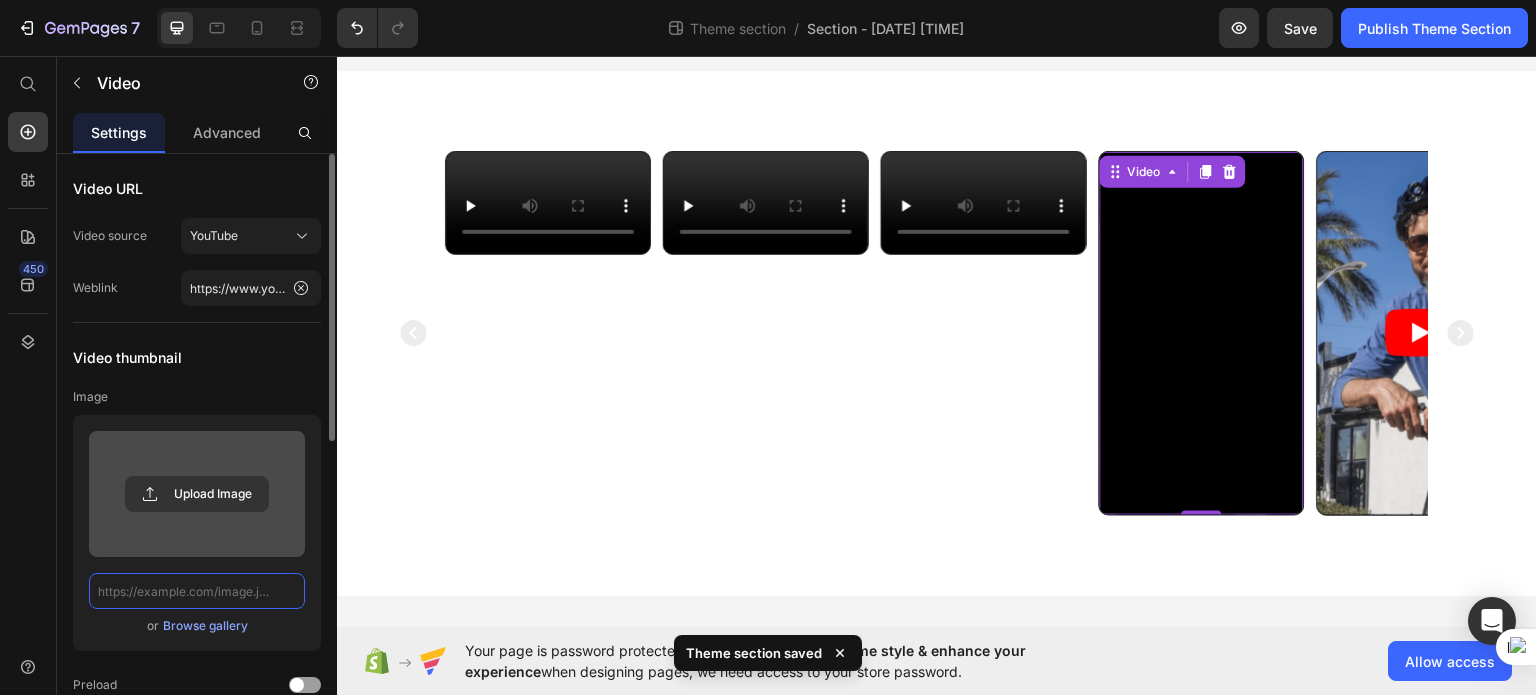 scroll, scrollTop: 0, scrollLeft: 0, axis: both 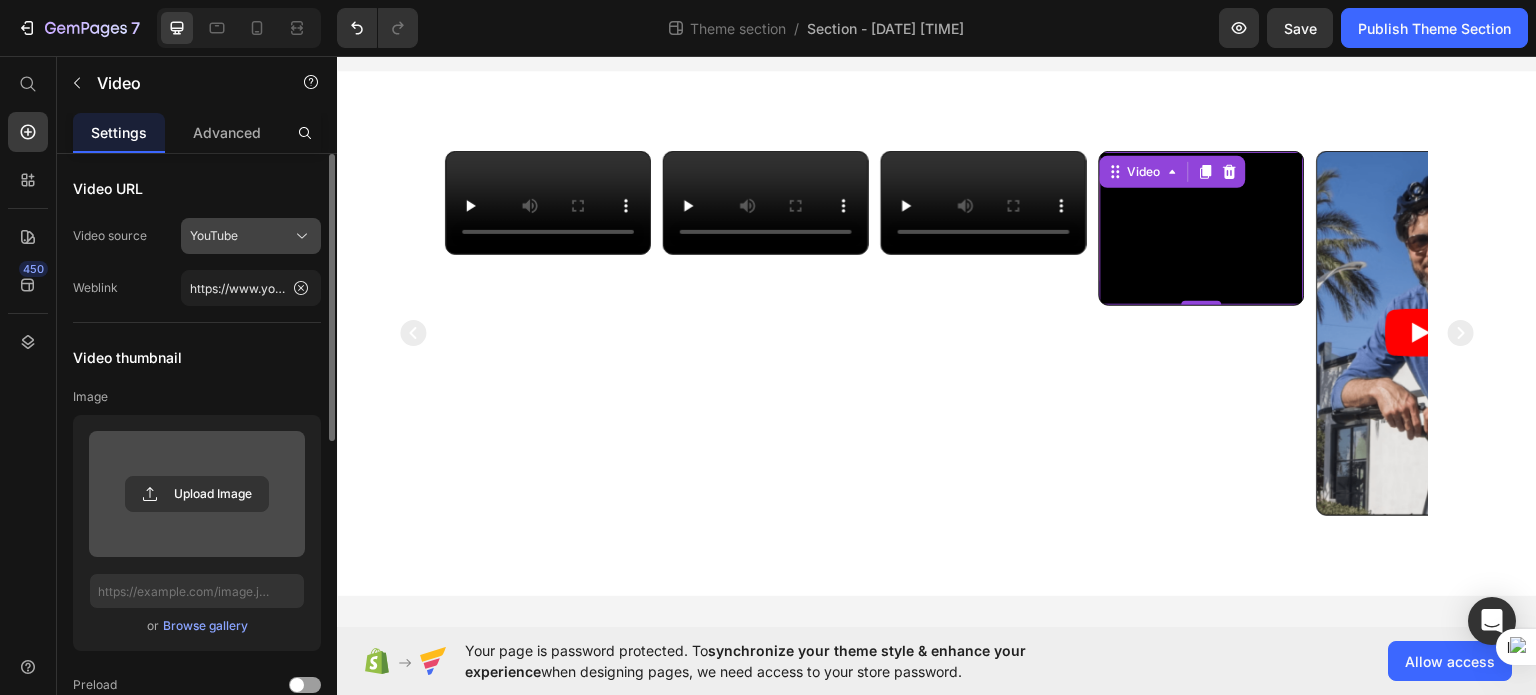 click on "YouTube" 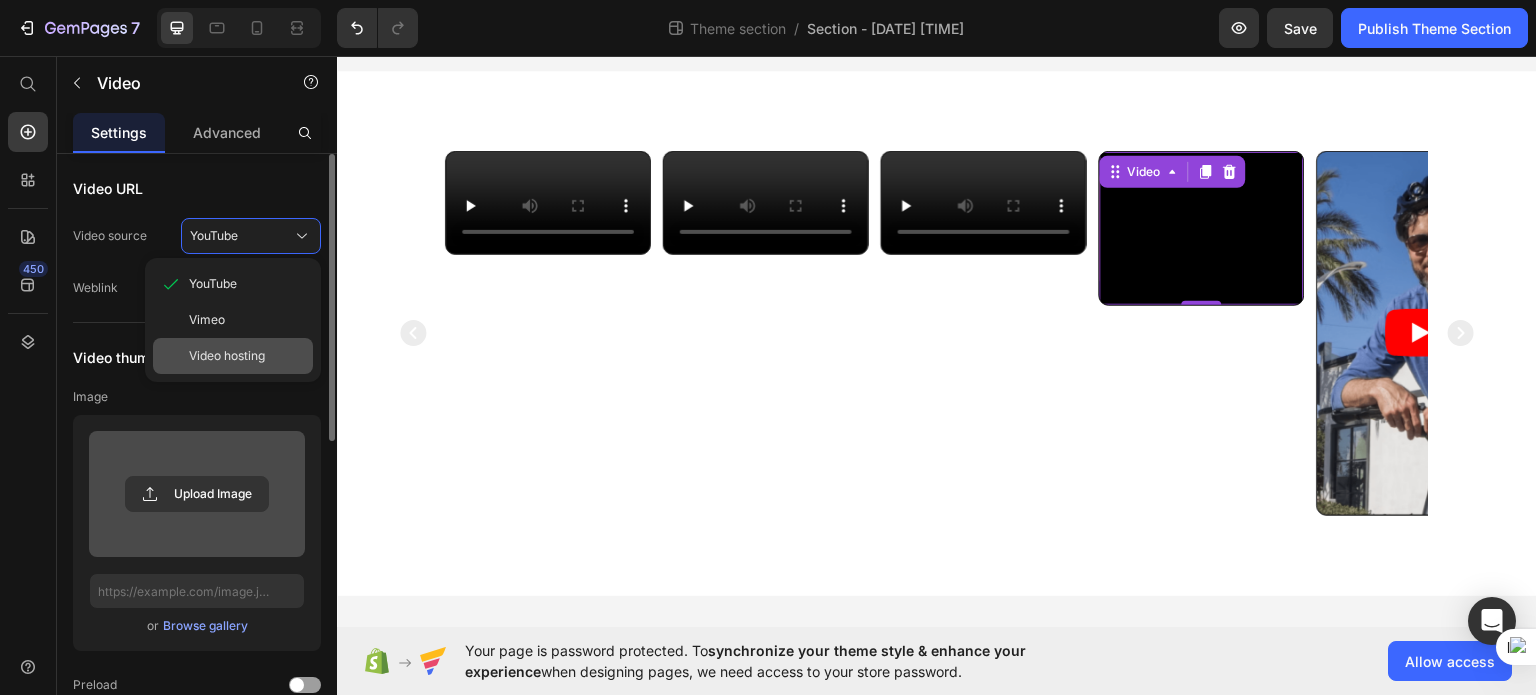 click on "Video hosting" at bounding box center (227, 356) 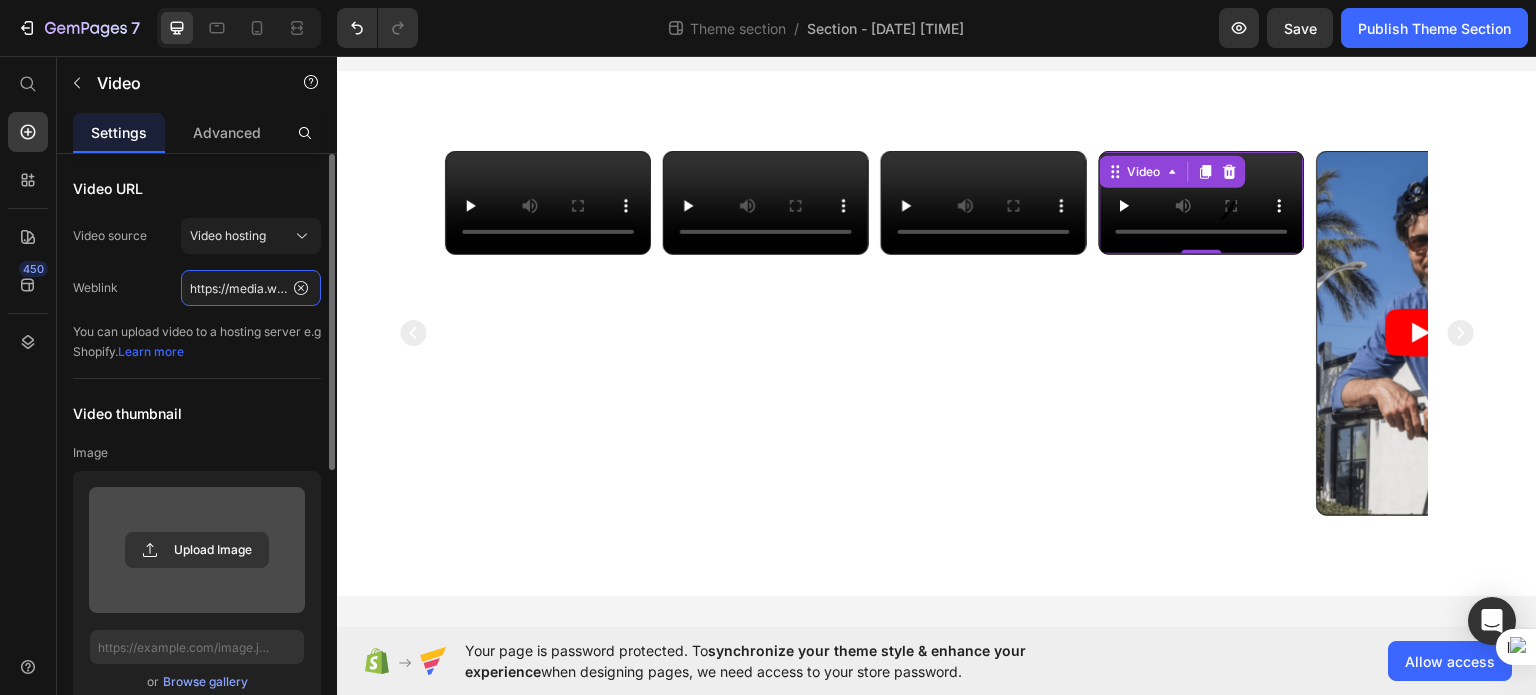 click on "https://media.w3.org/2010/05/sintel/trailer.mp4" 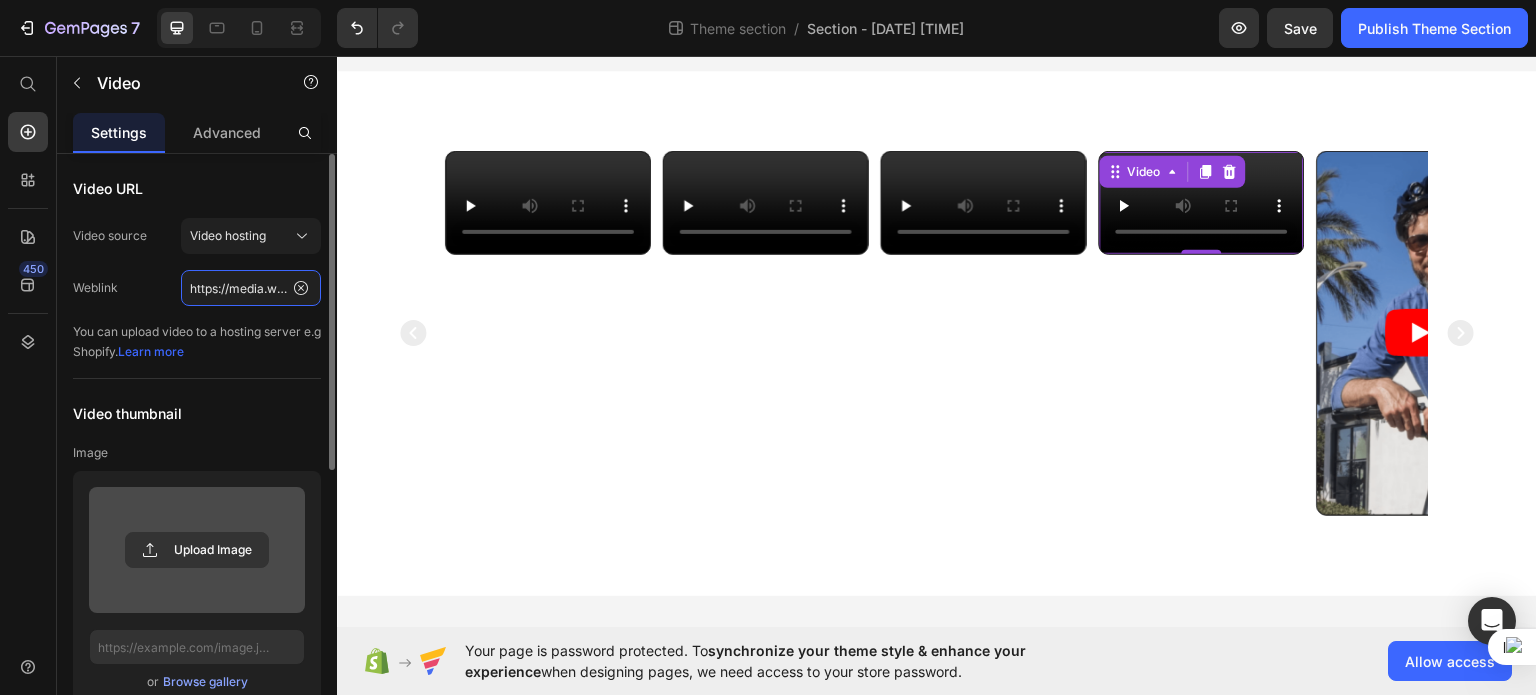 paste on "cdn.shopify.com/videos/c/o/v/db54f9df03de4ff3b63a0a21175a166f" 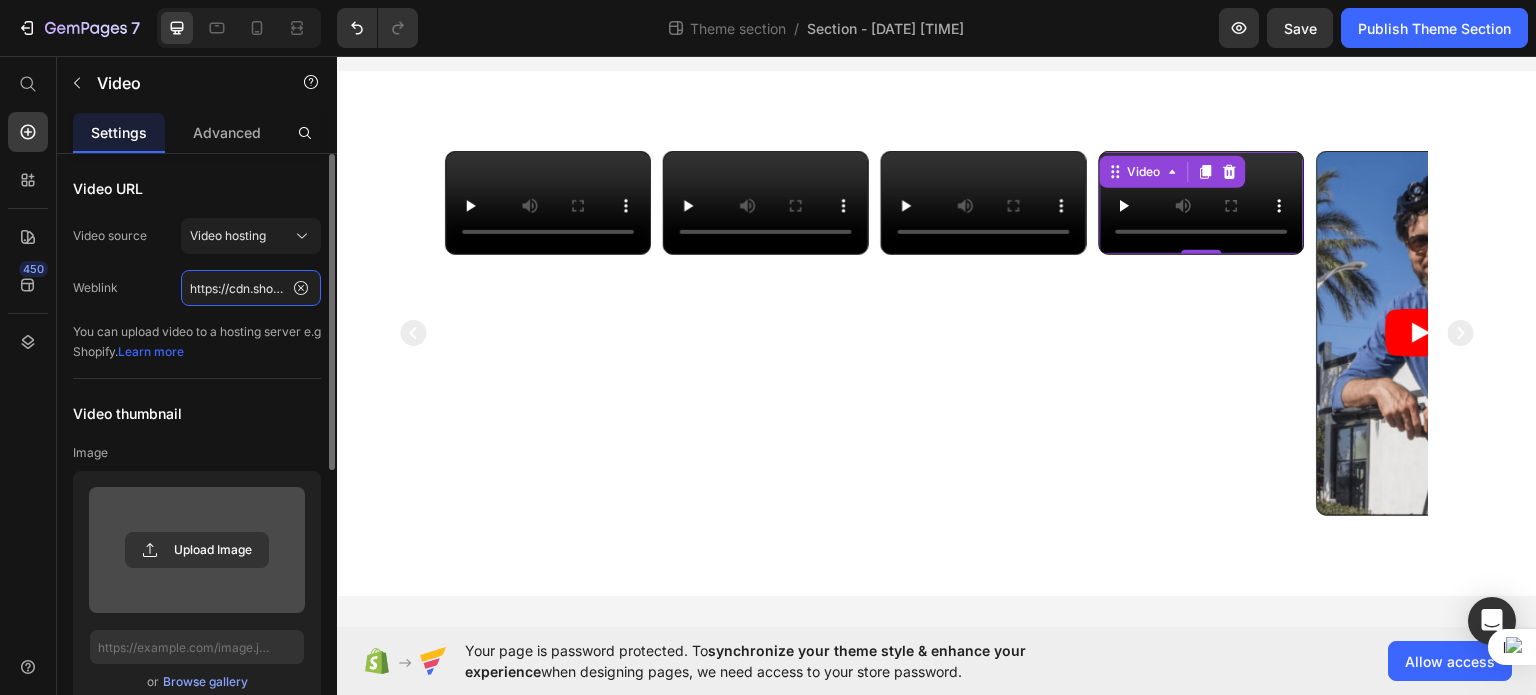 scroll, scrollTop: 0, scrollLeft: 355, axis: horizontal 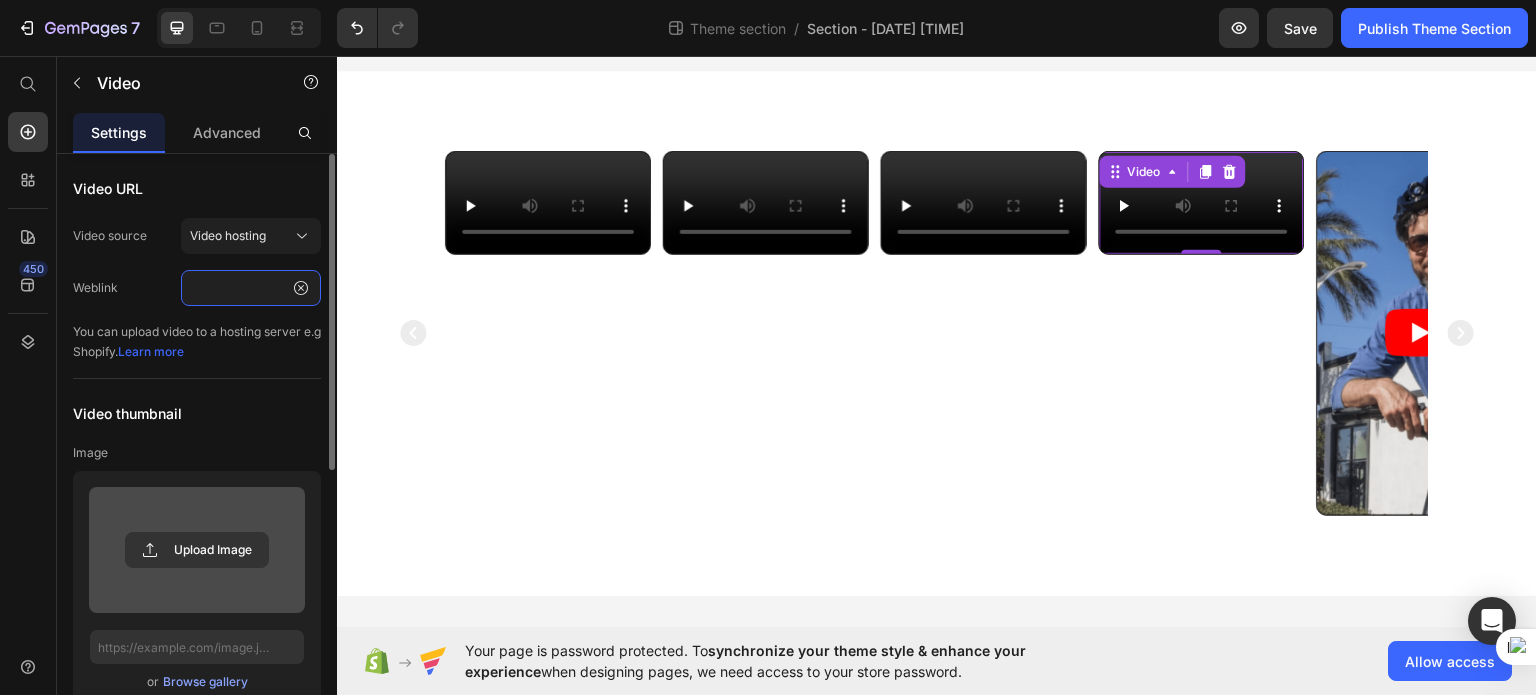 type on "https://cdn.shopify.com/videos/c/o/v/db54f9df03de4ff3b63a0a21175a166f.mp4" 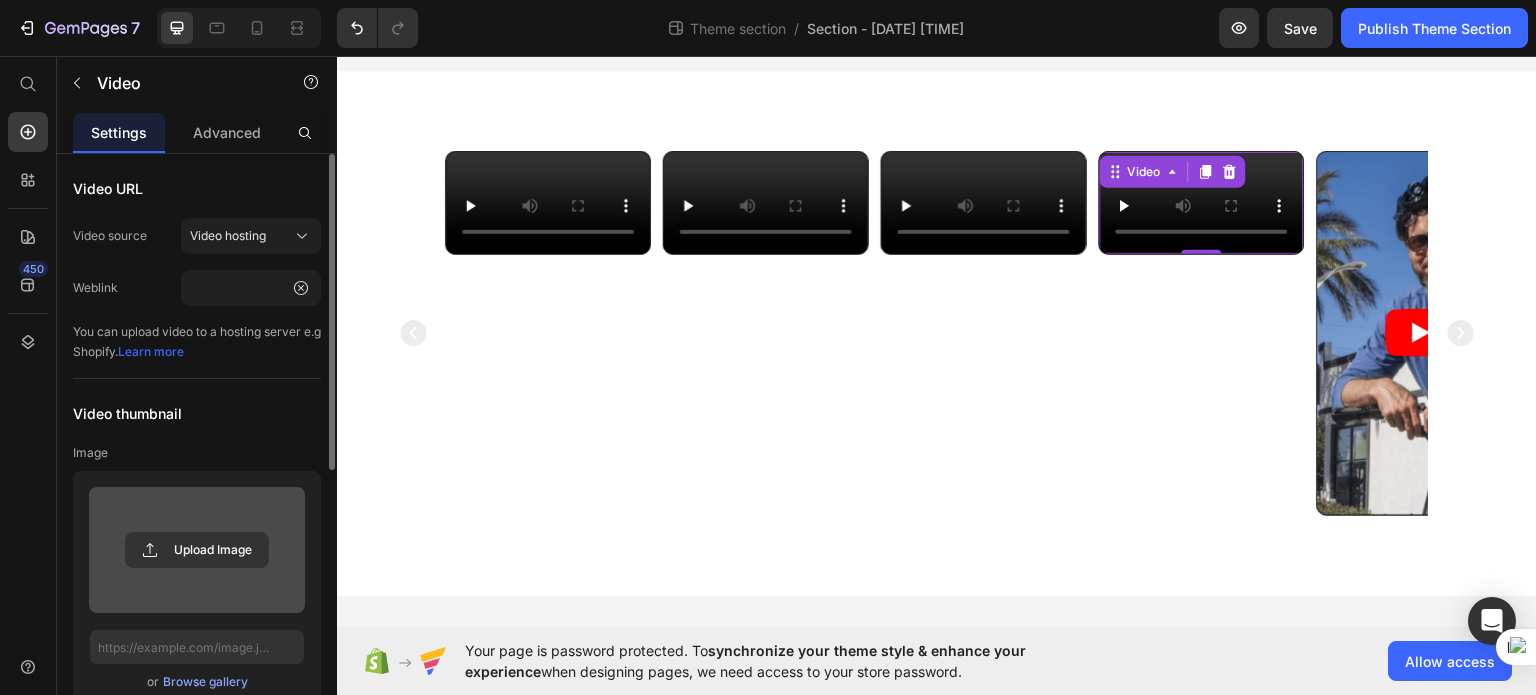 click on "Weblink https://cdn.shopify.com/videos/c/o/v/db54f9df03de4ff3b63a0a21175a166f.mp4" 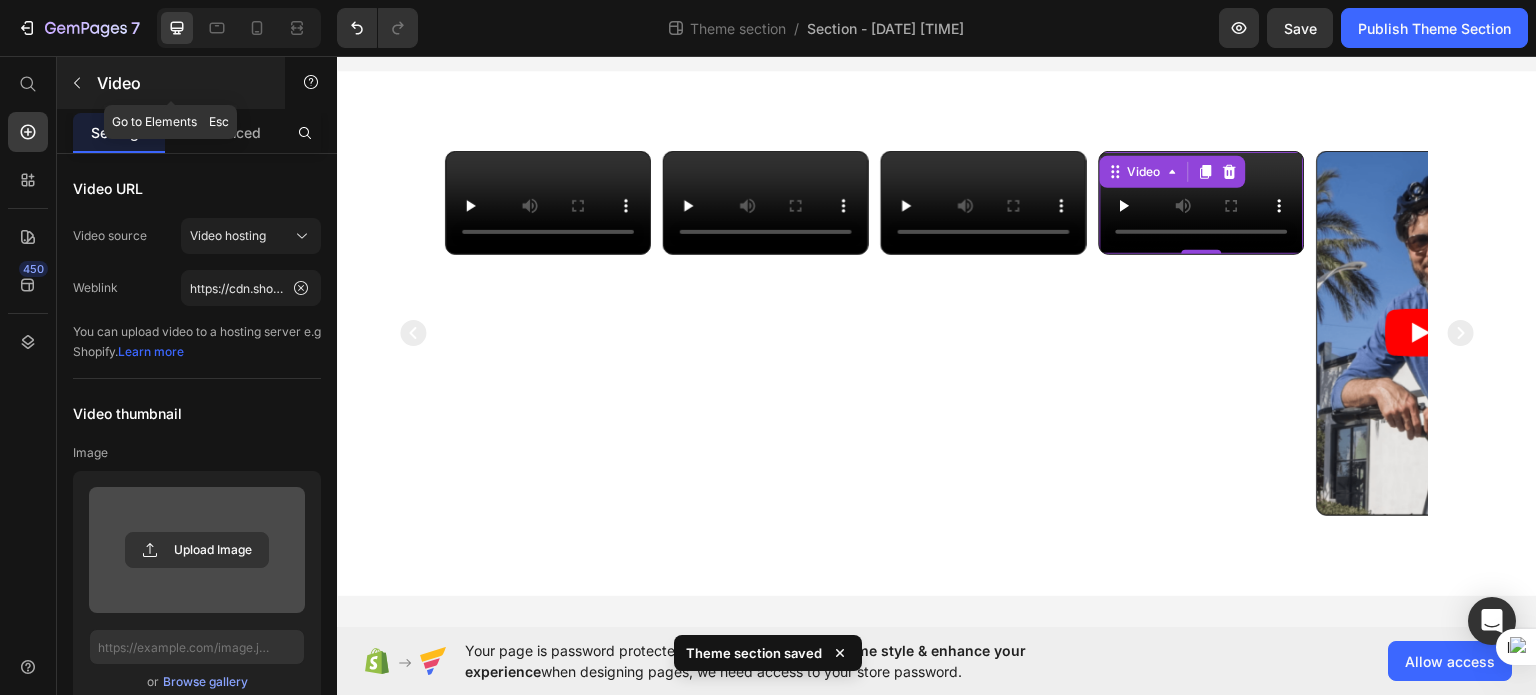 click at bounding box center (77, 83) 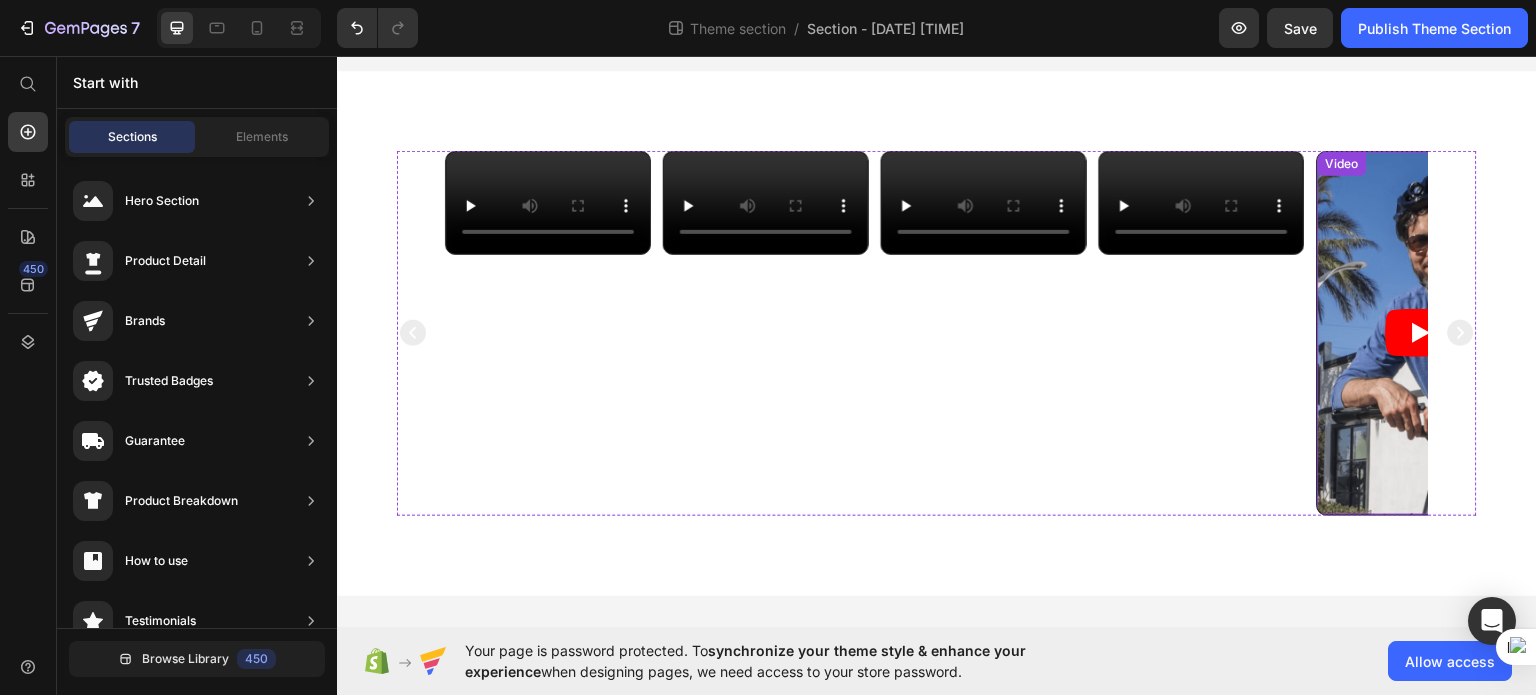 click at bounding box center [1420, 332] 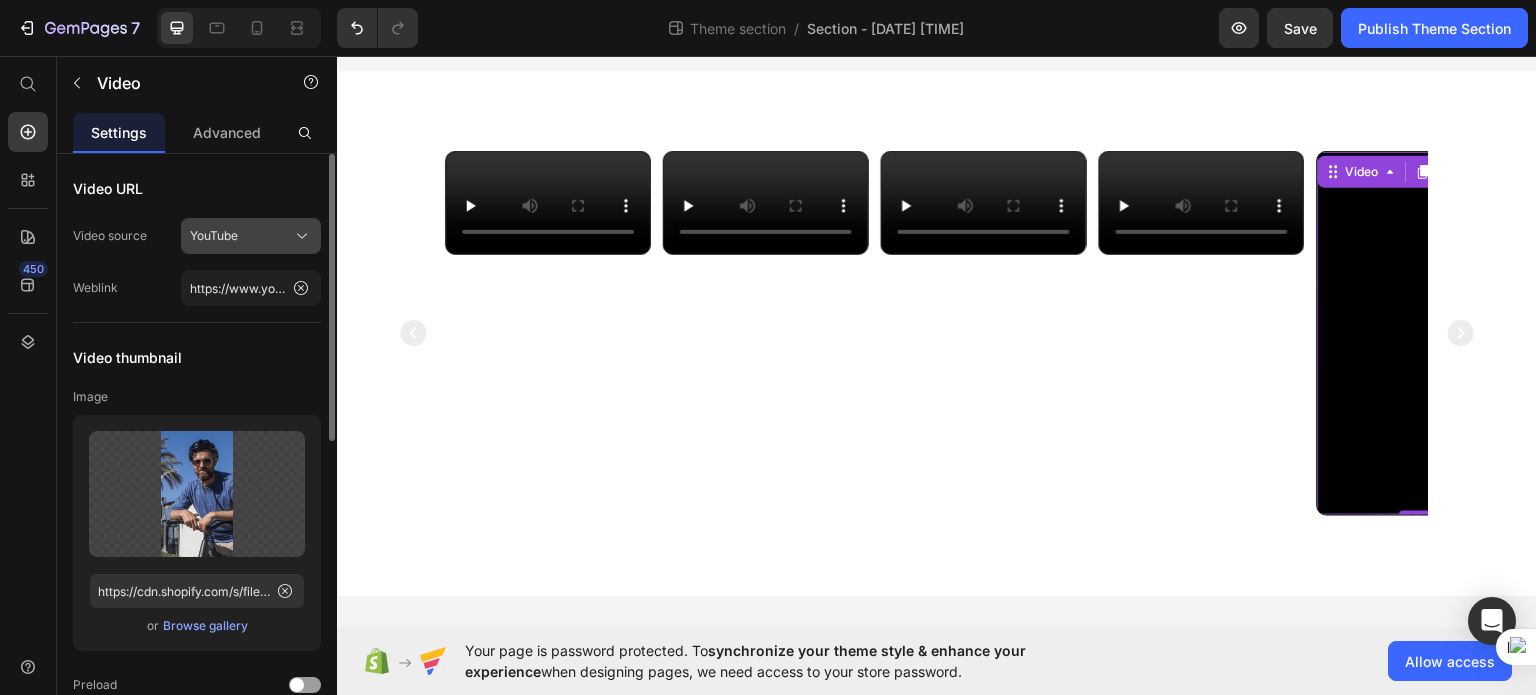 click on "YouTube" 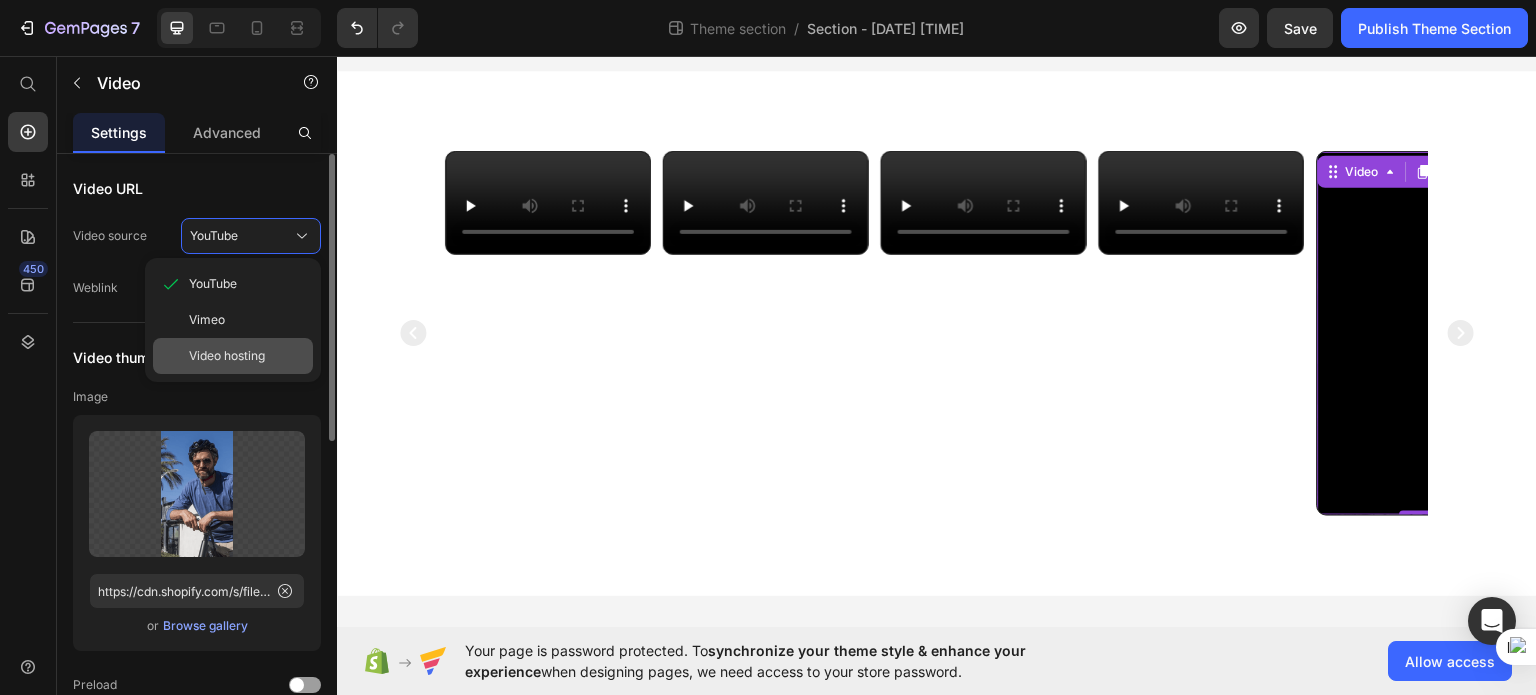click on "Video hosting" 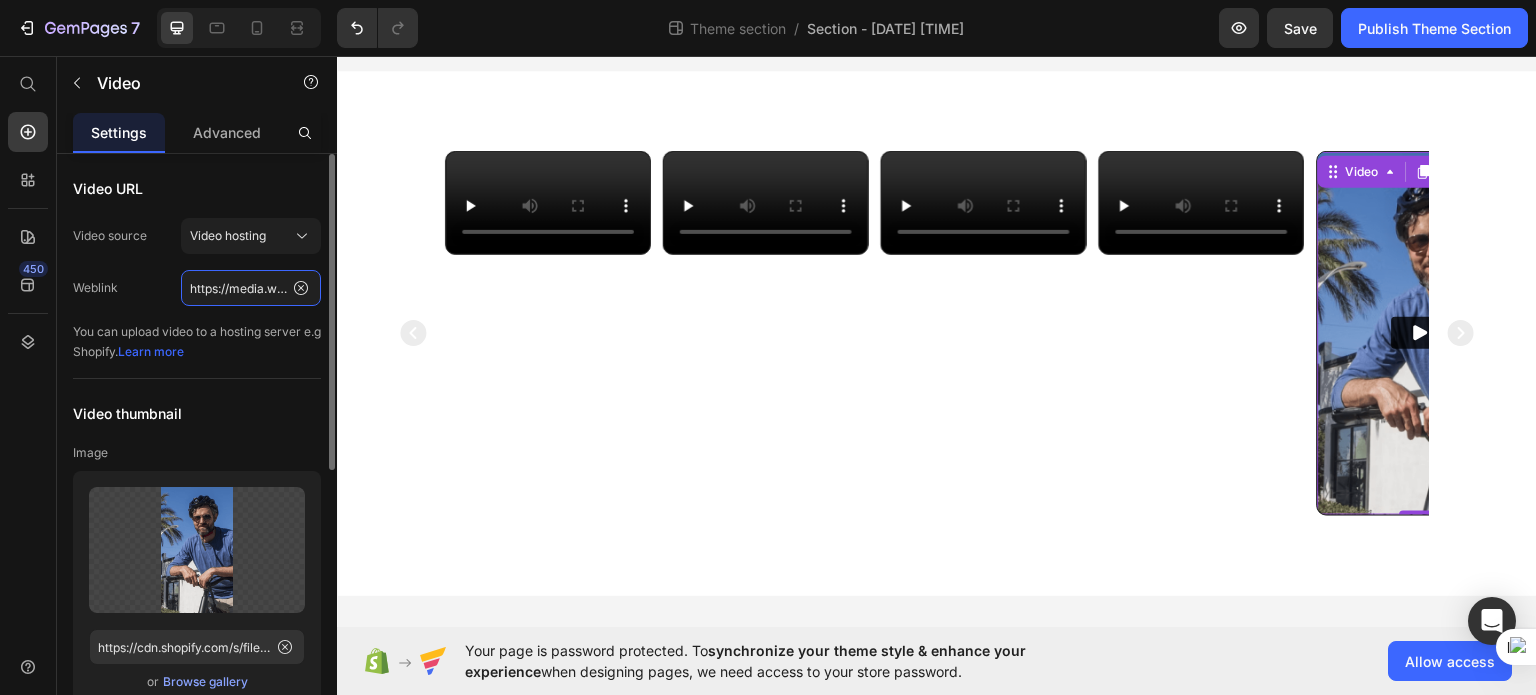 click on "https://media.w3.org/2010/05/sintel/trailer.mp4" 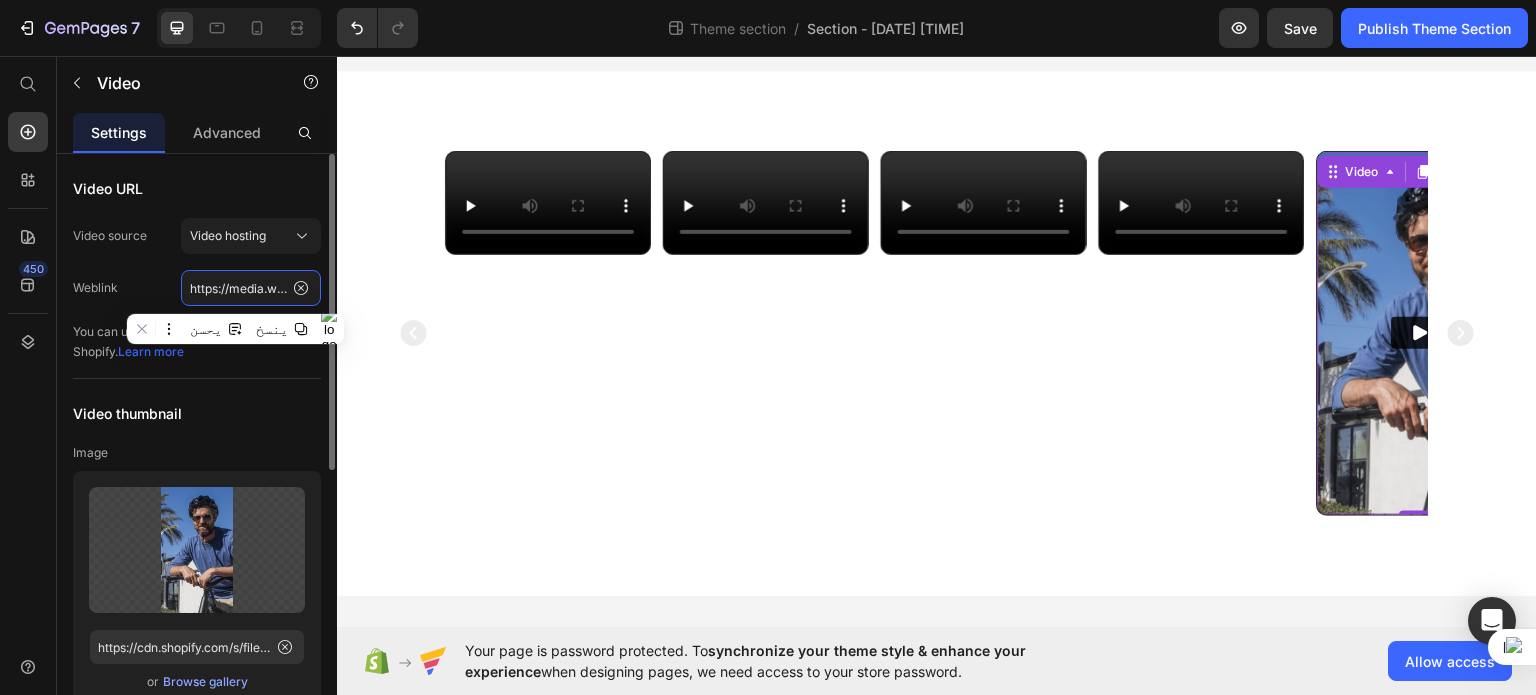 click on "https://media.w3.org/2010/05/sintel/trailer.mp4" 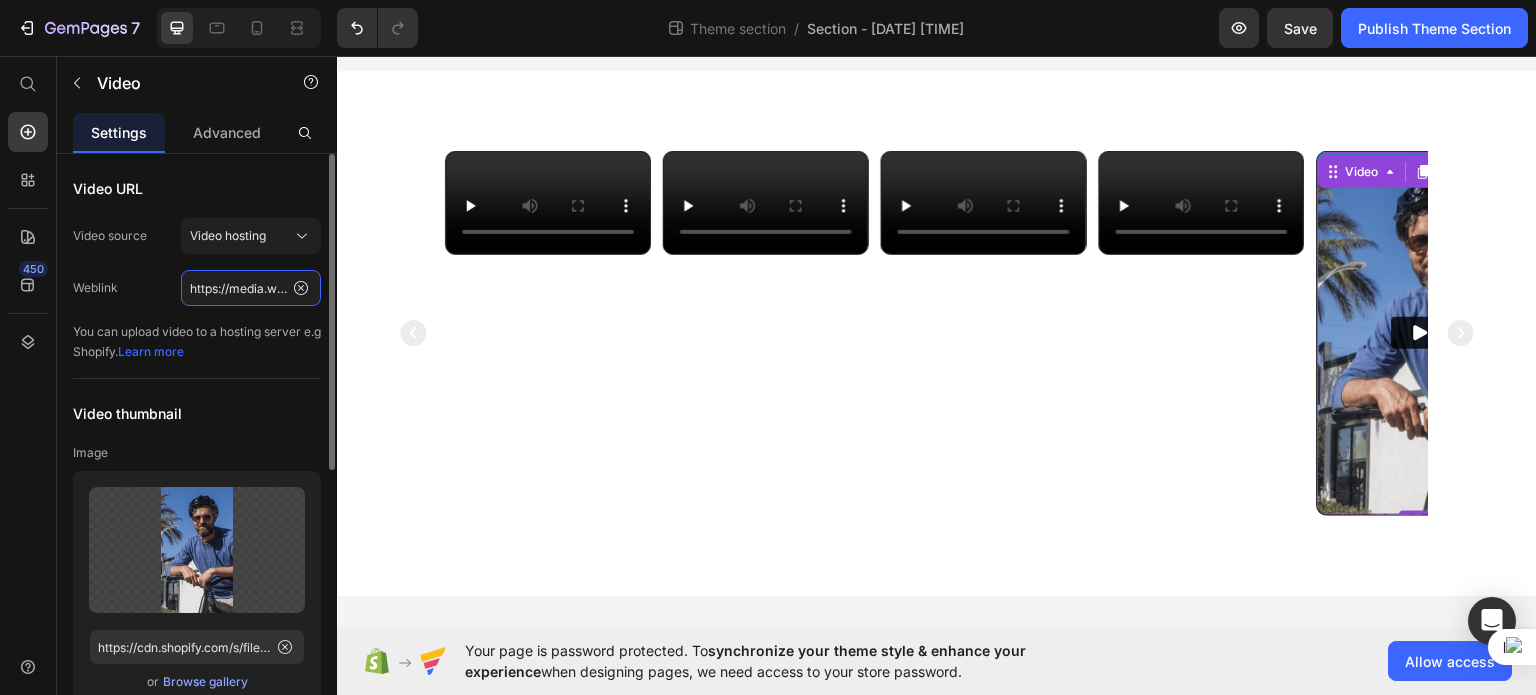 paste on "cdn.shopify.com/videos/c/o/v/e39f170ea4454642867f62d600659cbd" 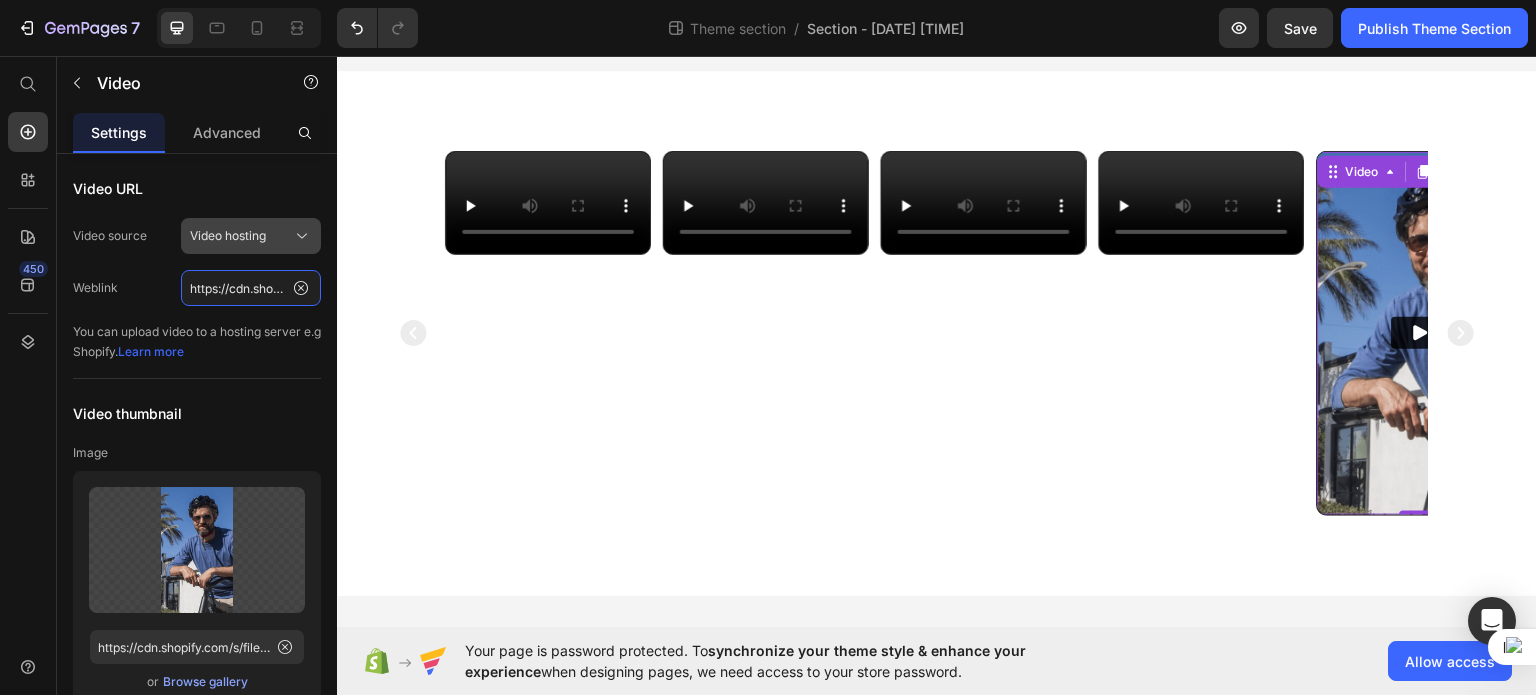 scroll, scrollTop: 0, scrollLeft: 371, axis: horizontal 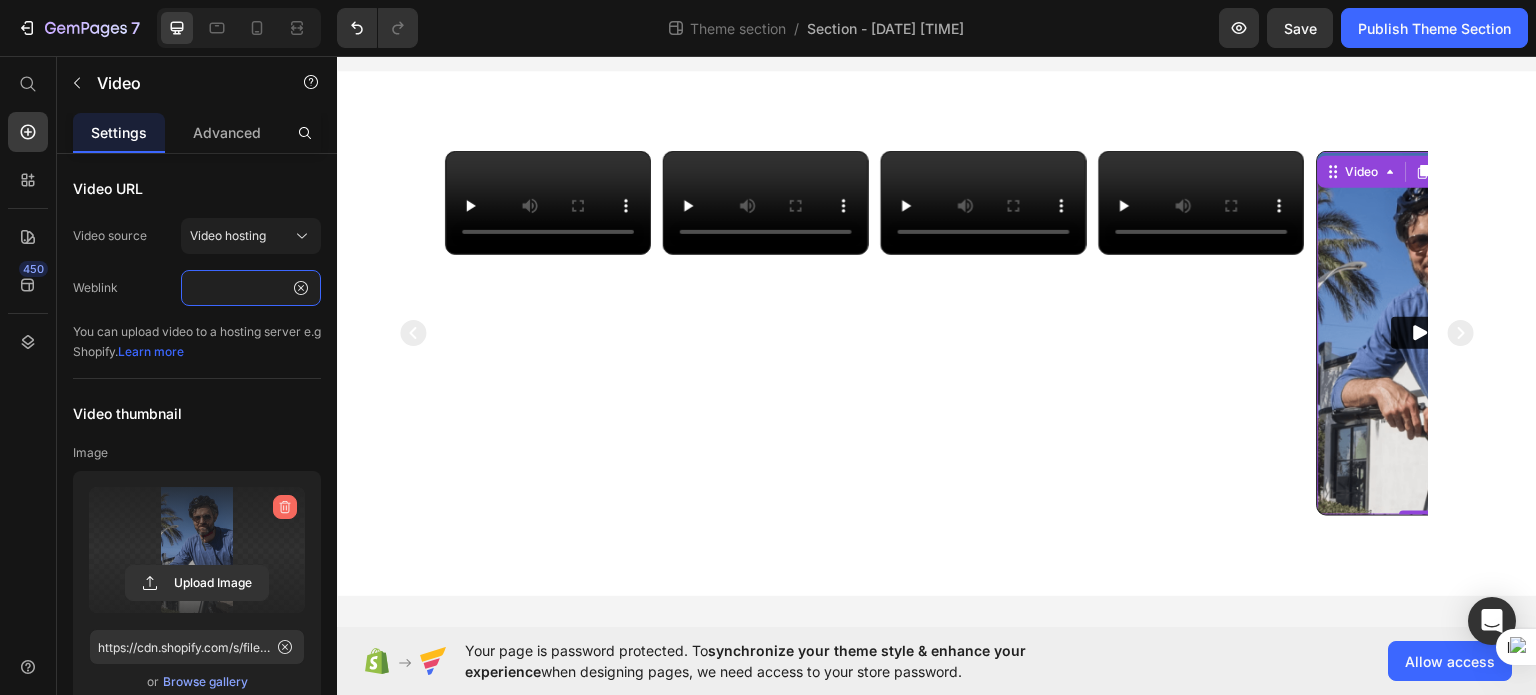type on "https://cdn.shopify.com/videos/c/o/v/e39f170ea4454642867f62d600659cbd.mp4" 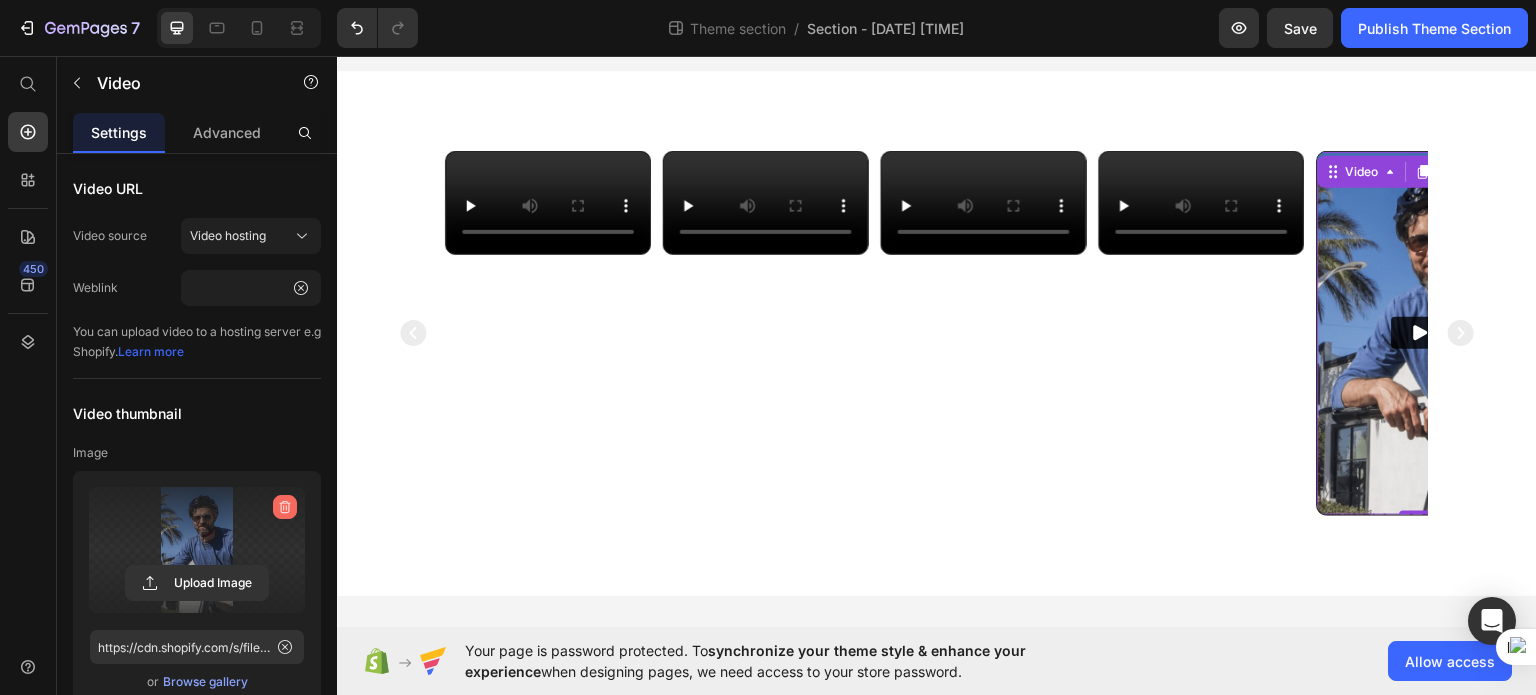 click 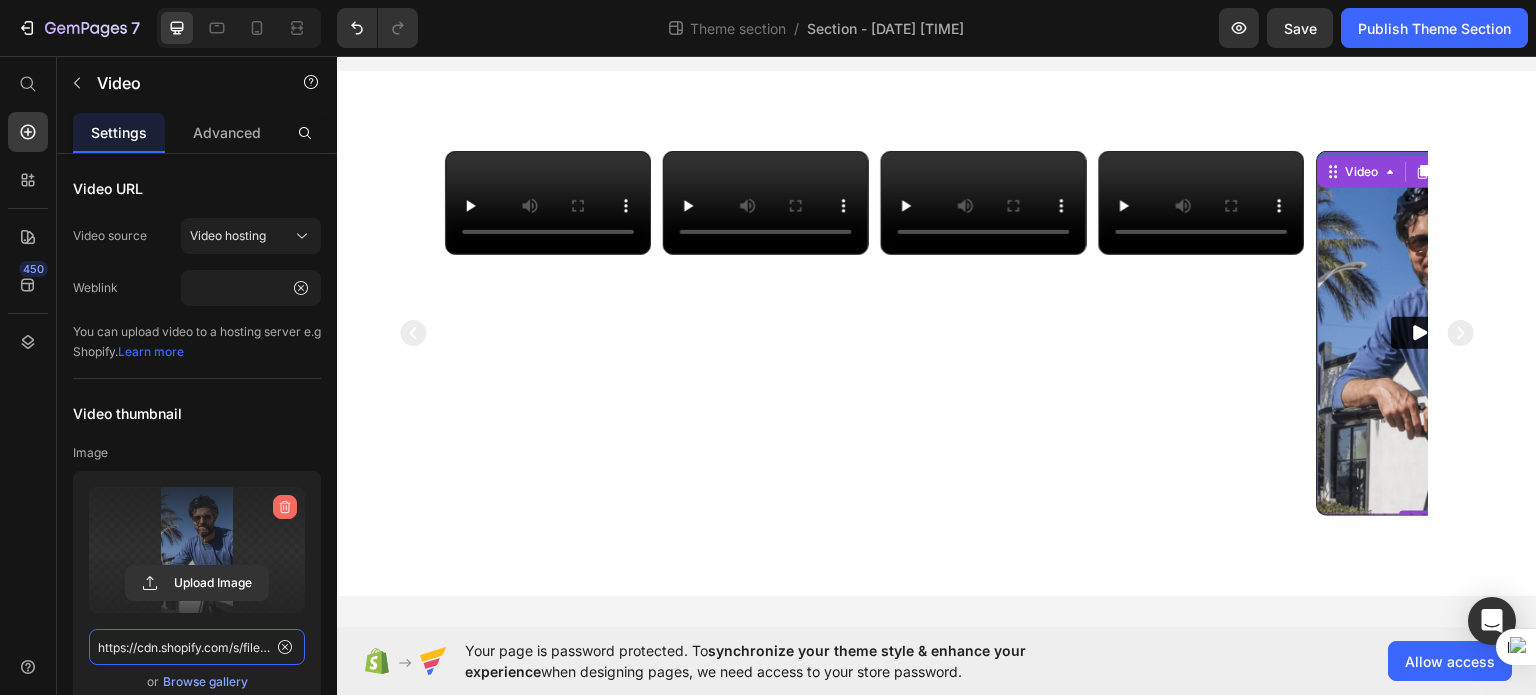 type 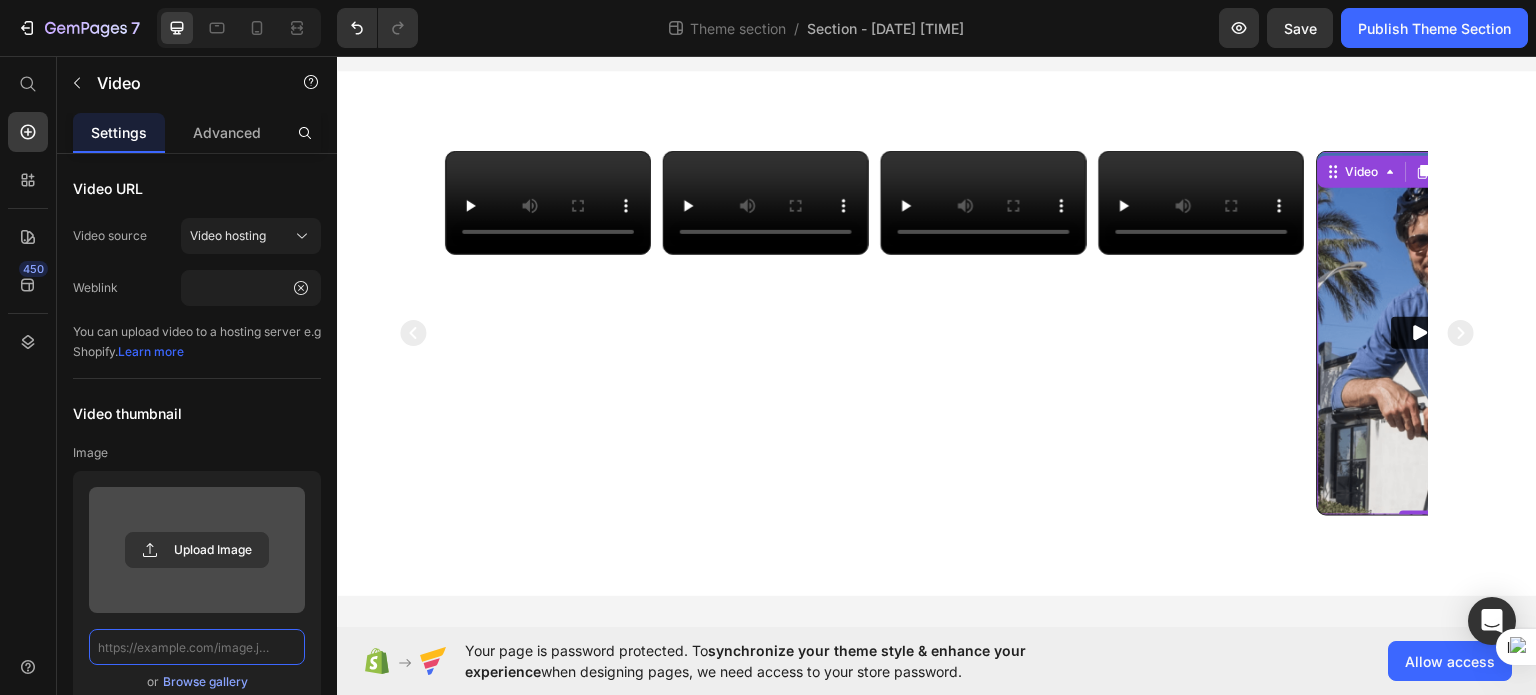 scroll, scrollTop: 0, scrollLeft: 0, axis: both 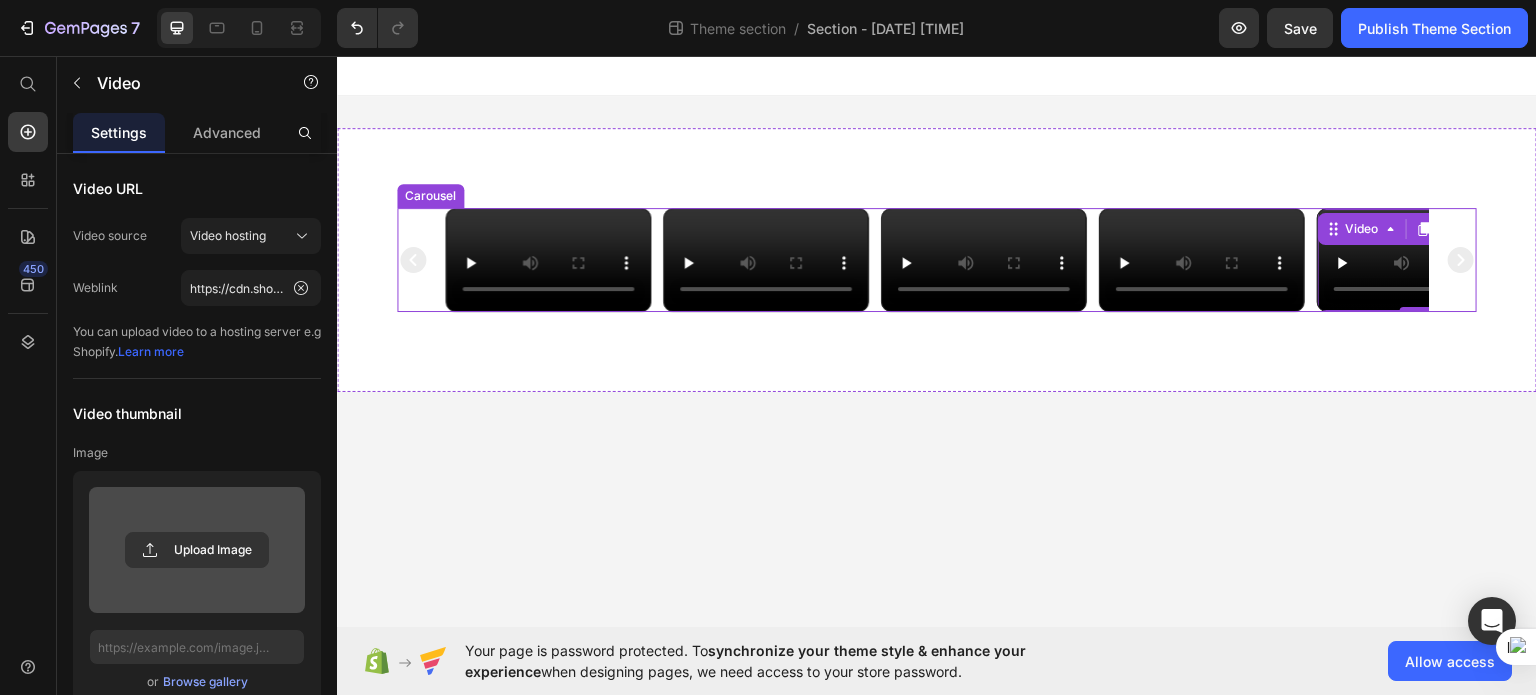 click 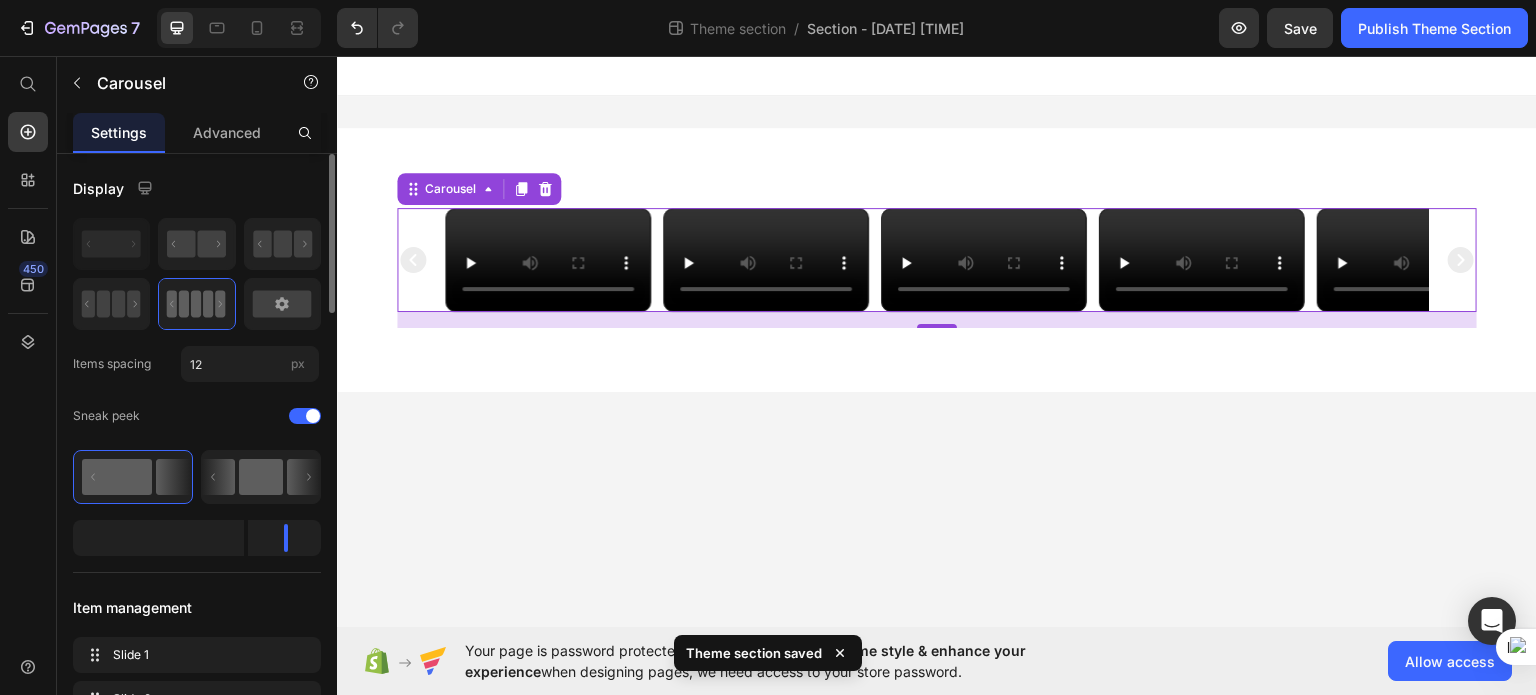 click 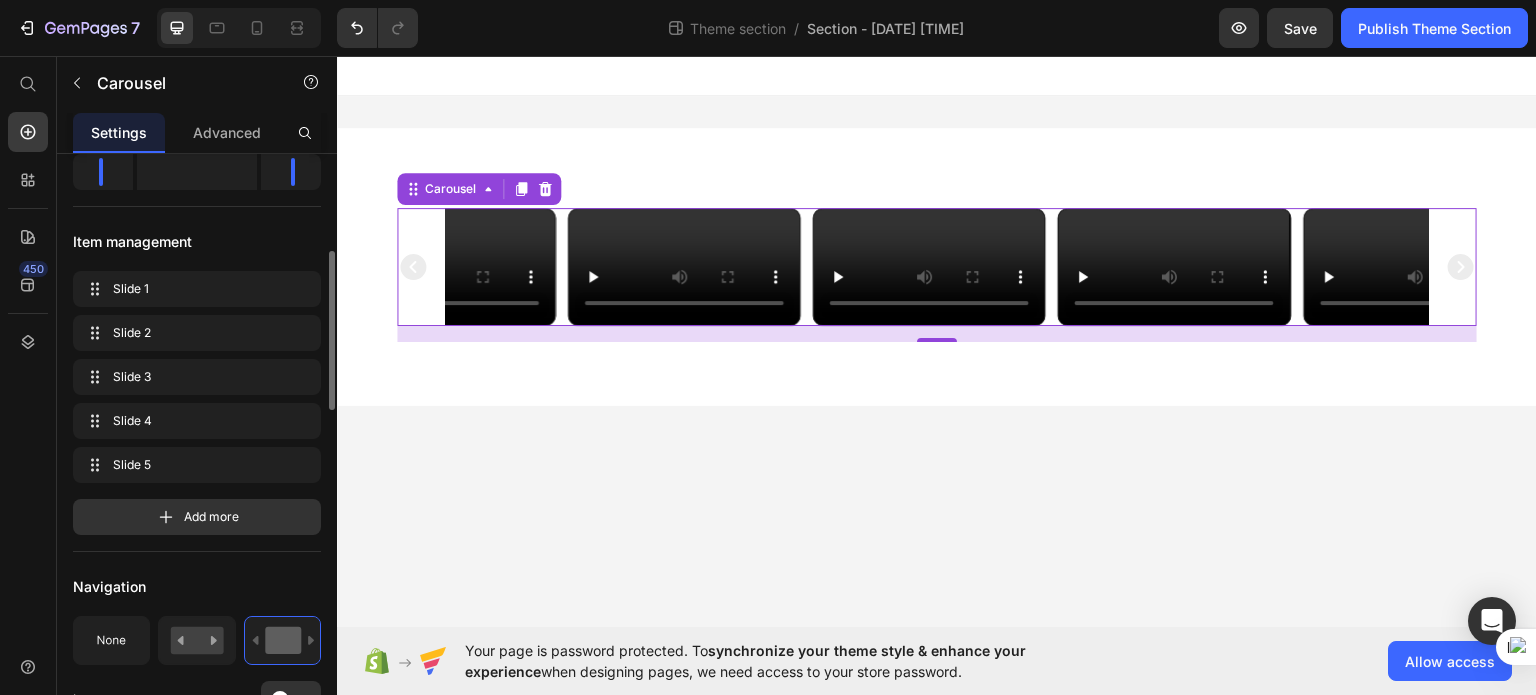 scroll, scrollTop: 732, scrollLeft: 0, axis: vertical 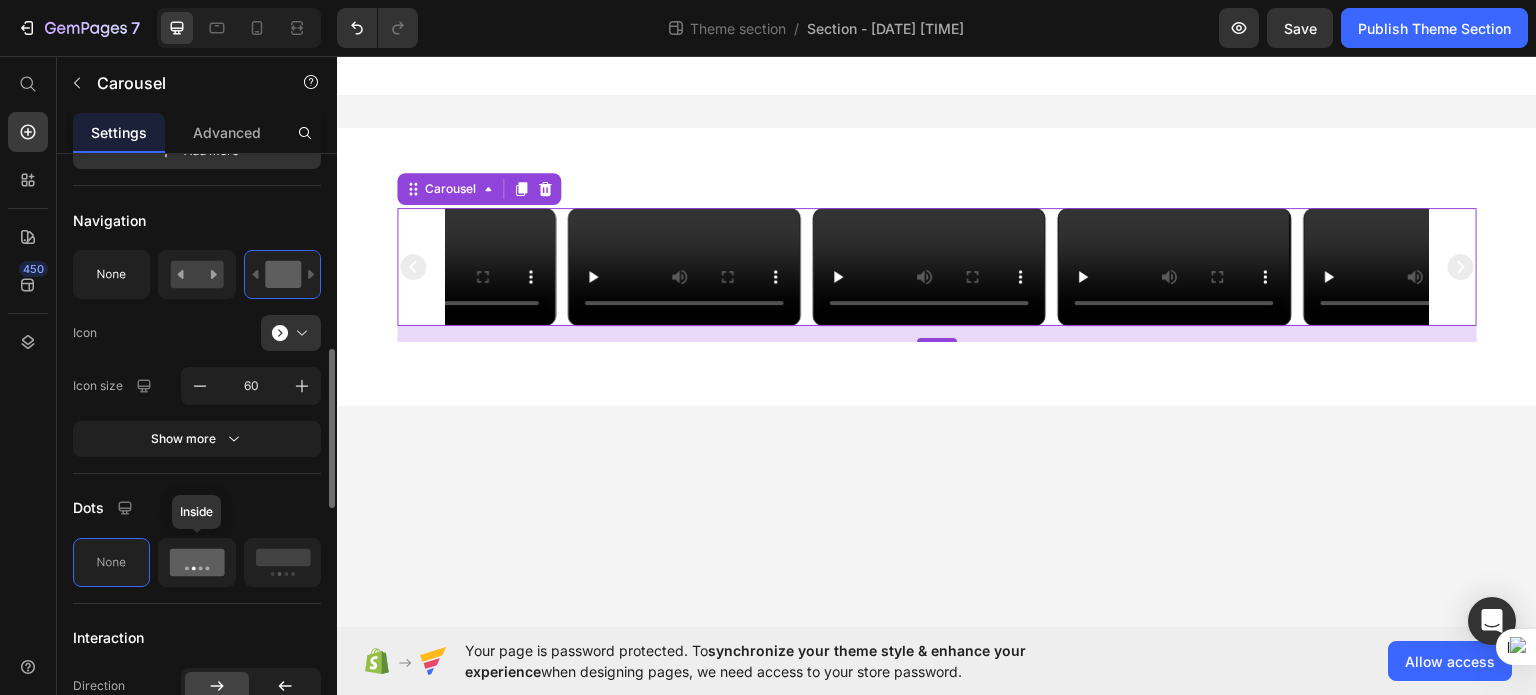 click 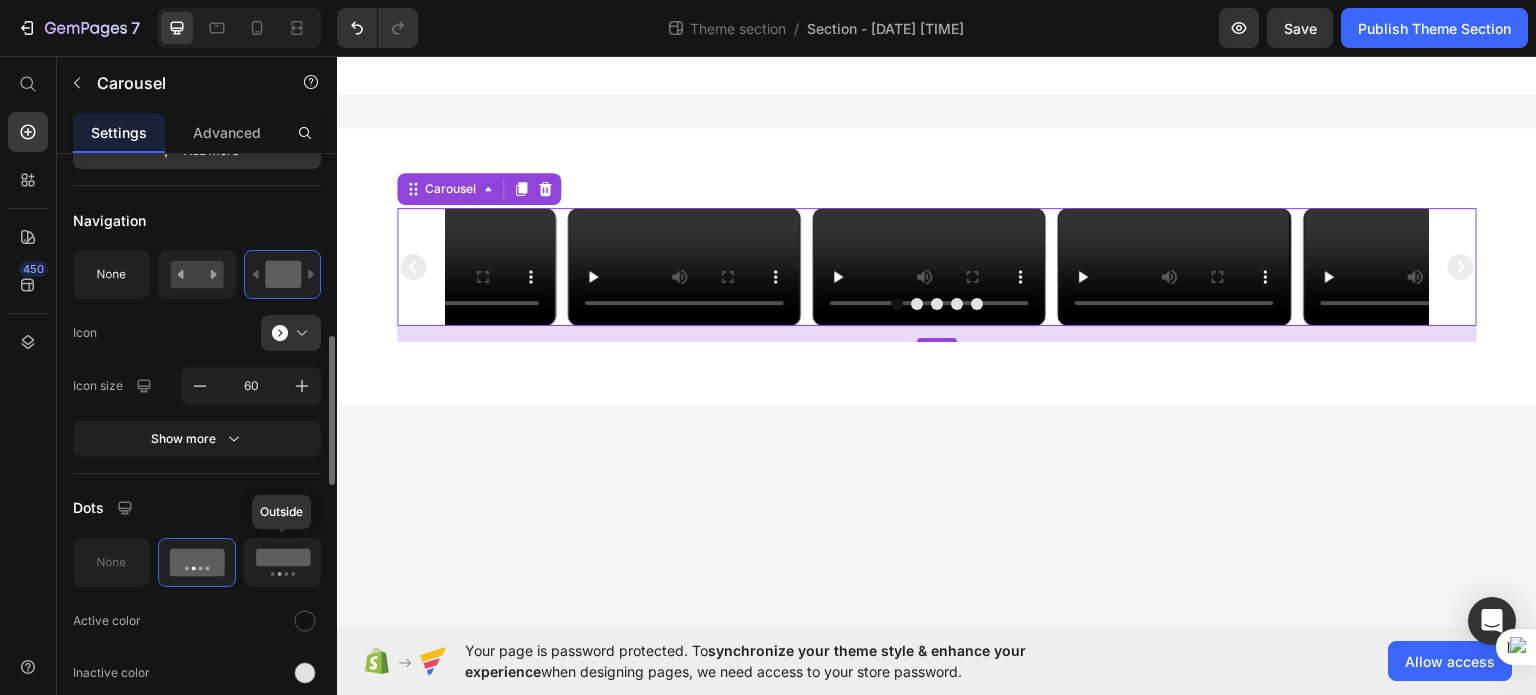 click 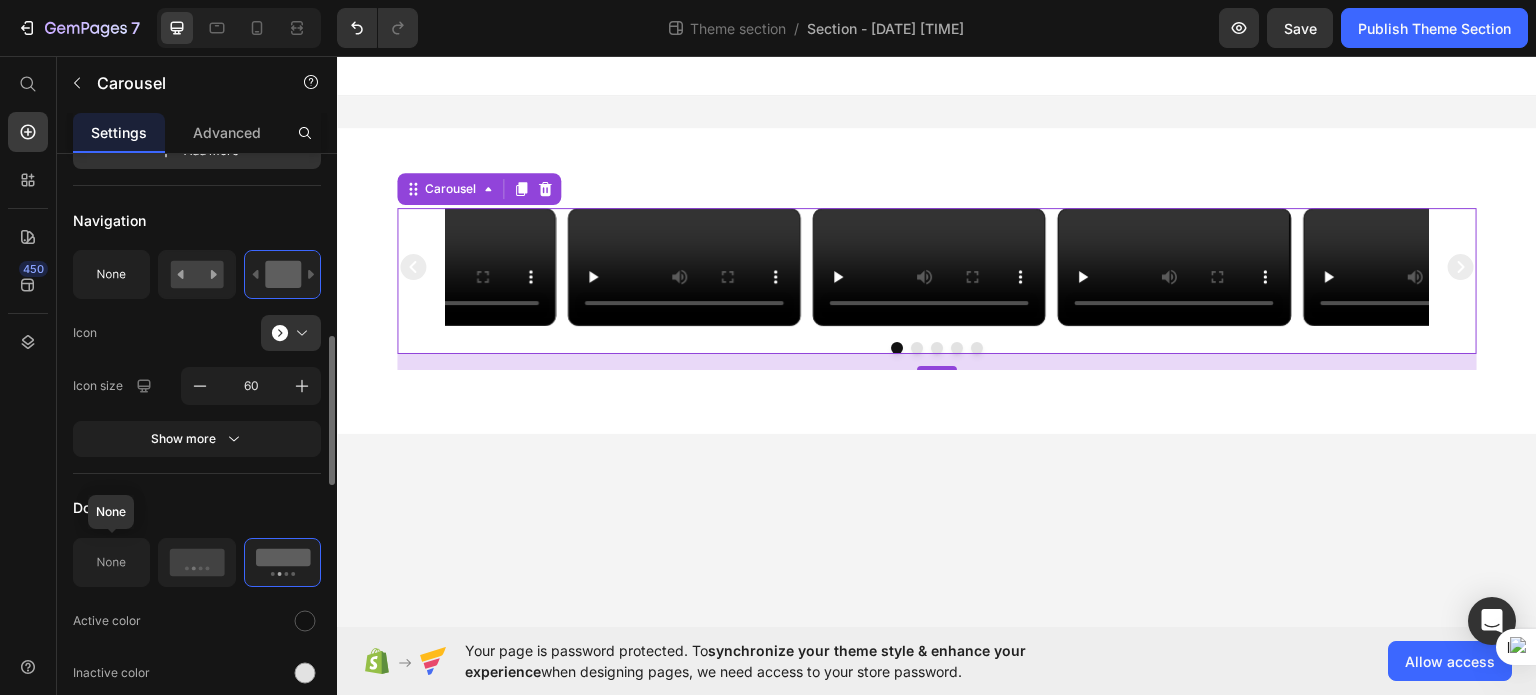 click 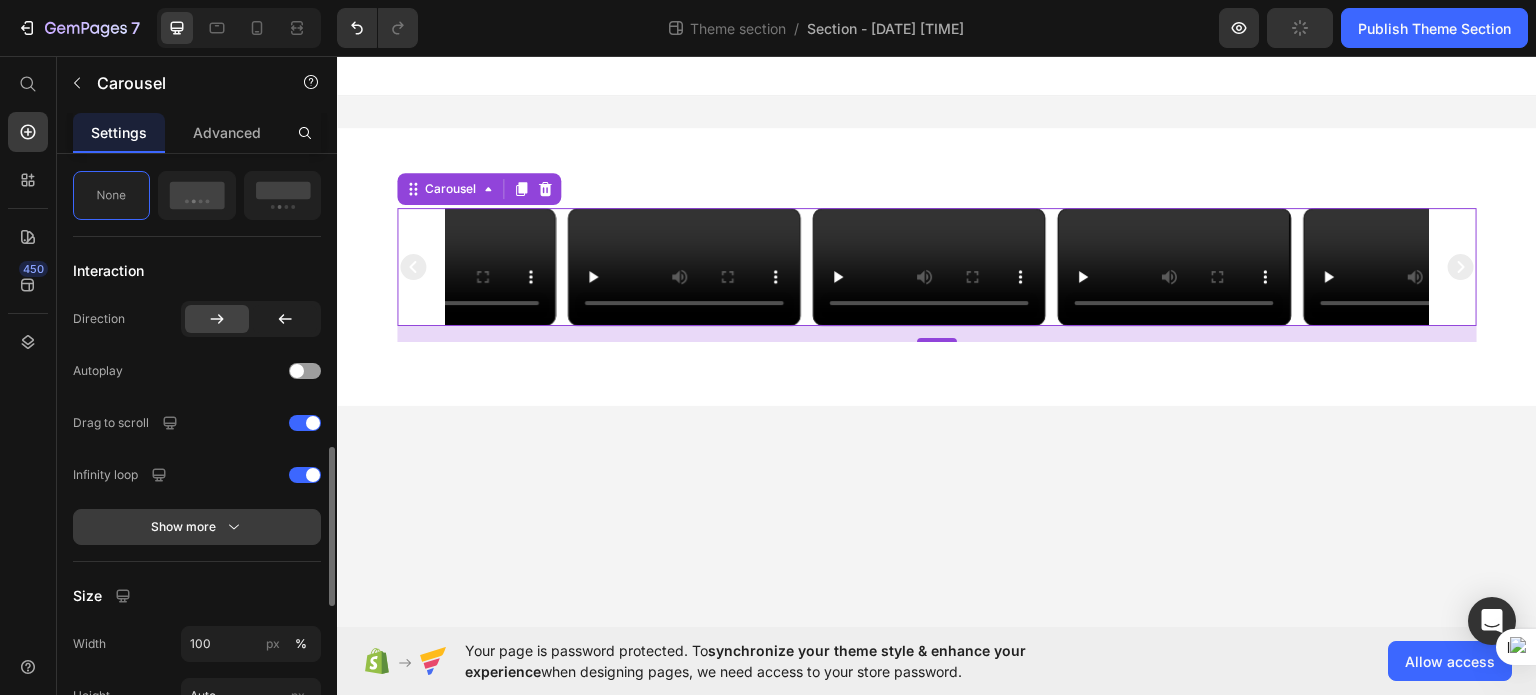 scroll, scrollTop: 1465, scrollLeft: 0, axis: vertical 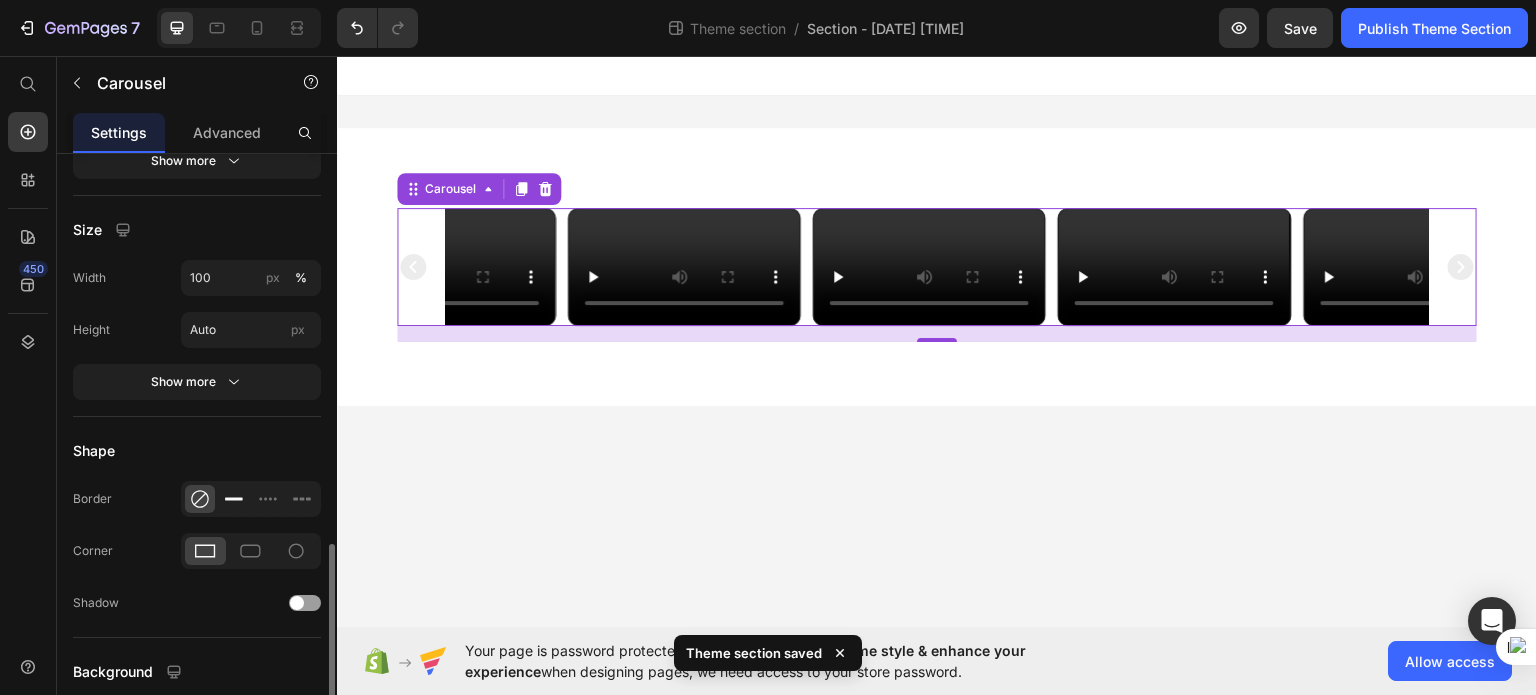 click 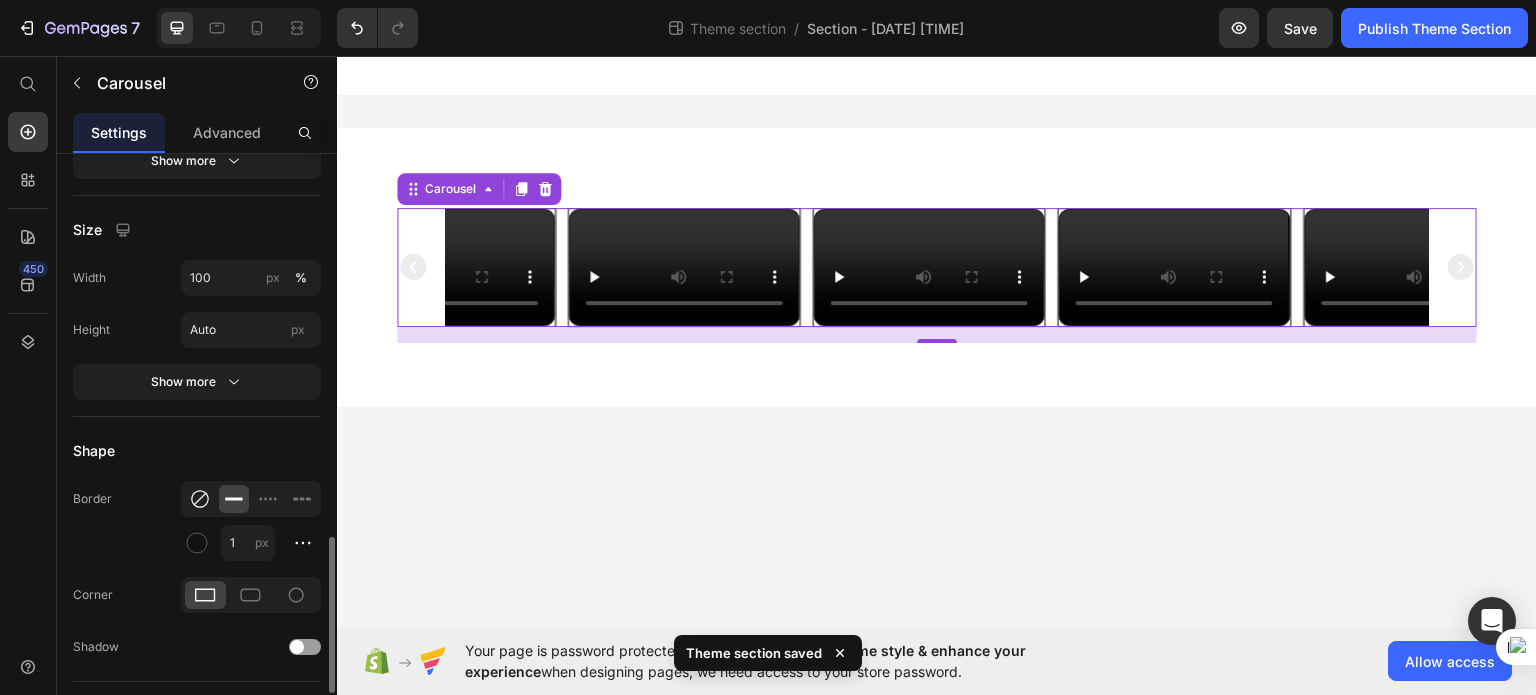 click 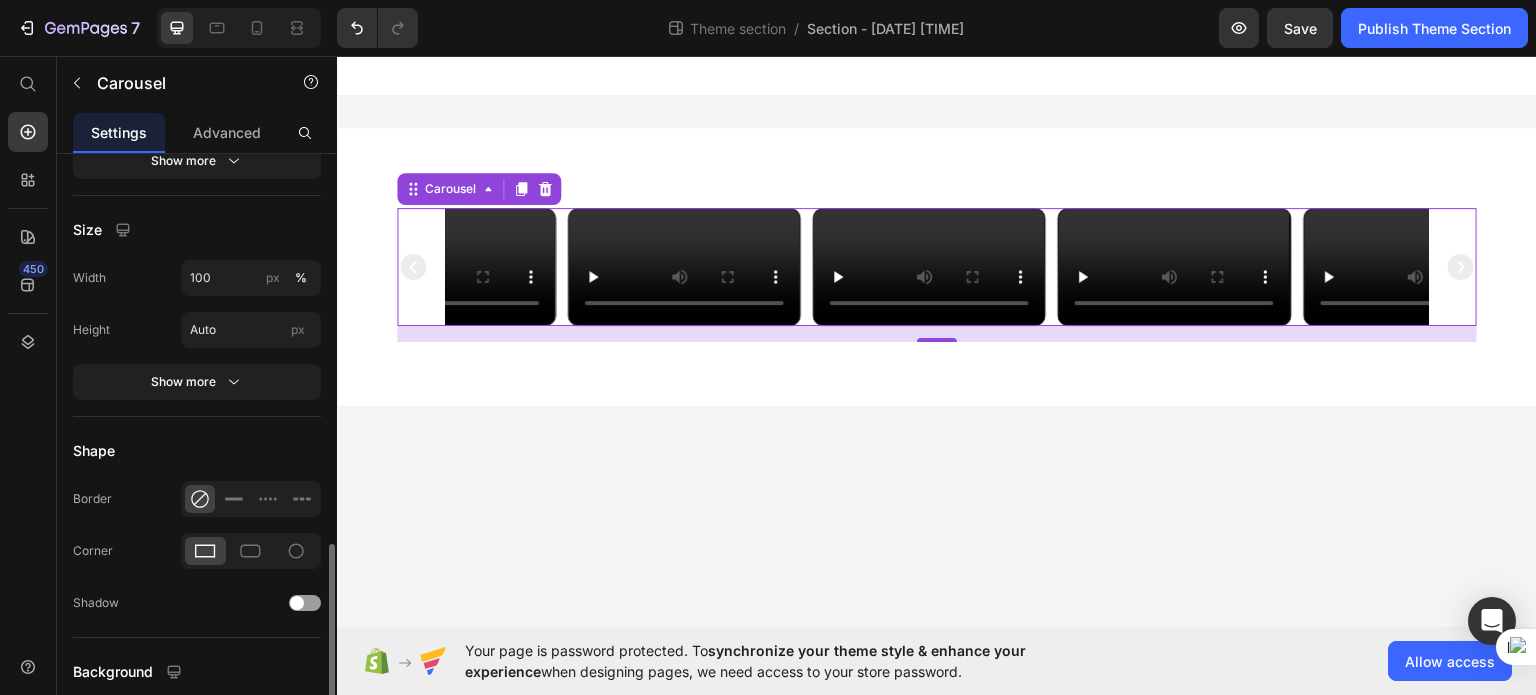 scroll, scrollTop: 1644, scrollLeft: 0, axis: vertical 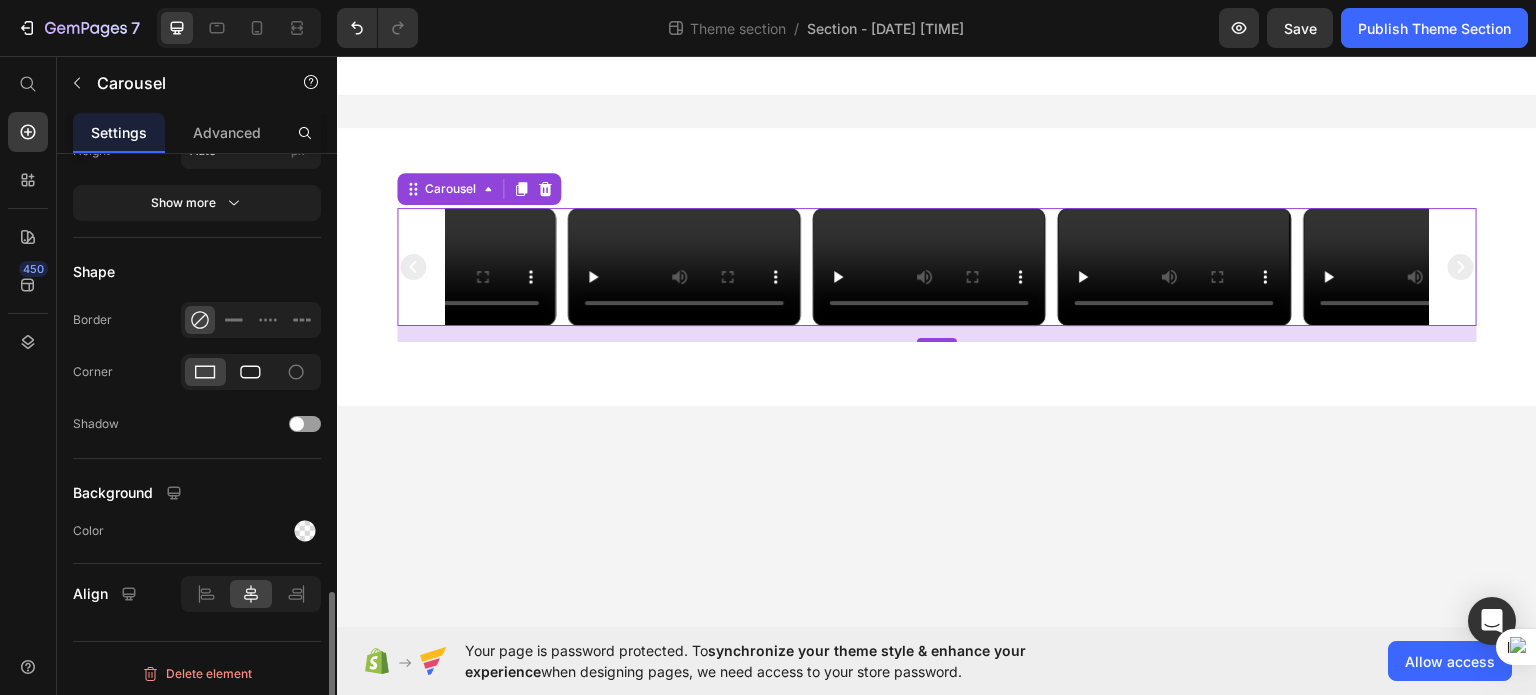 click 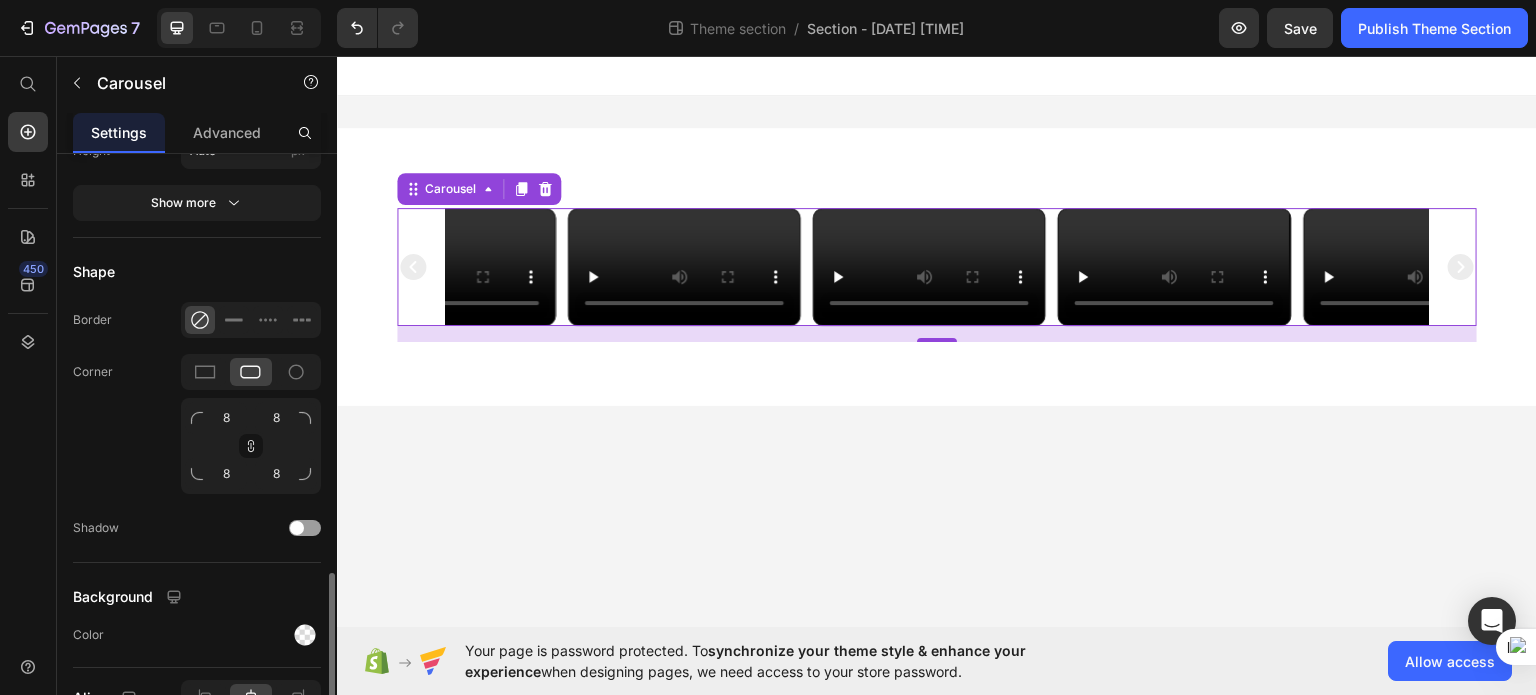 click 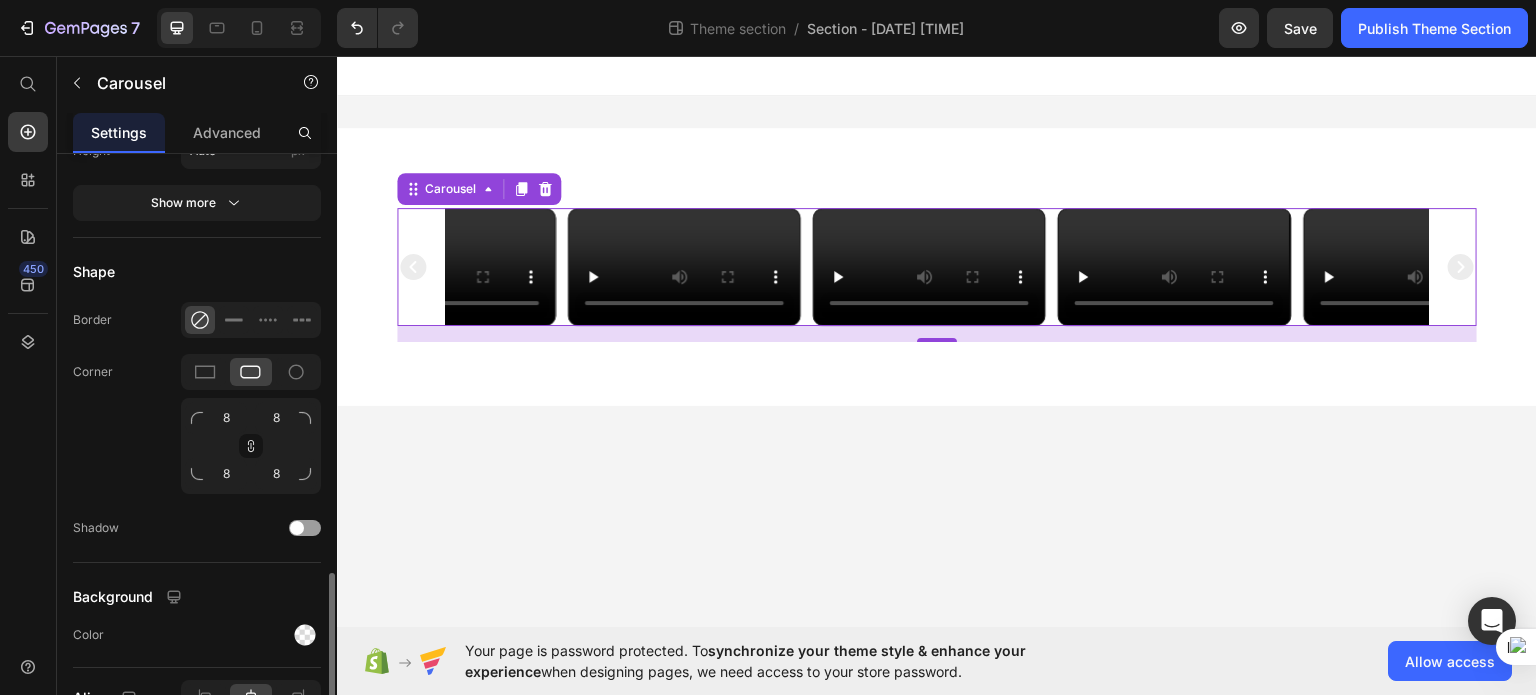 click on "Corner 8 8 8 8" 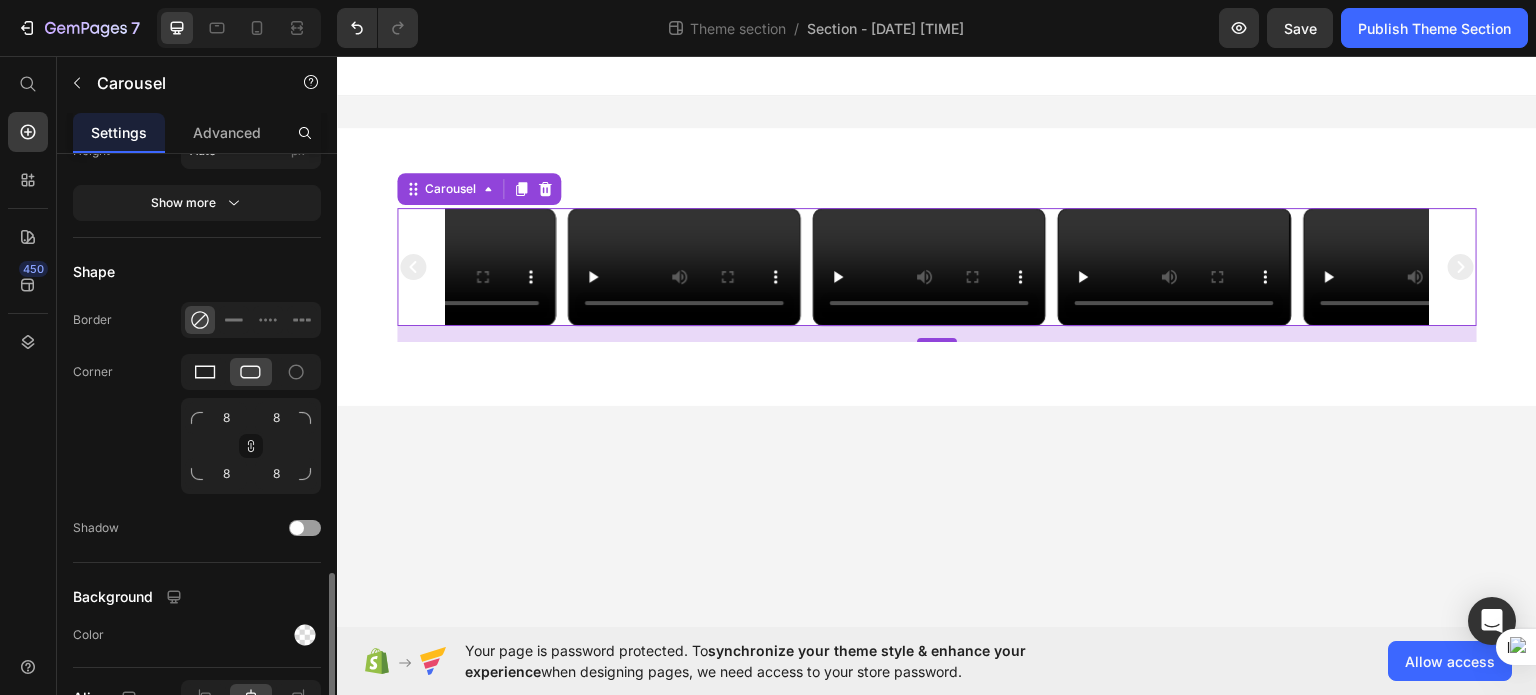 click 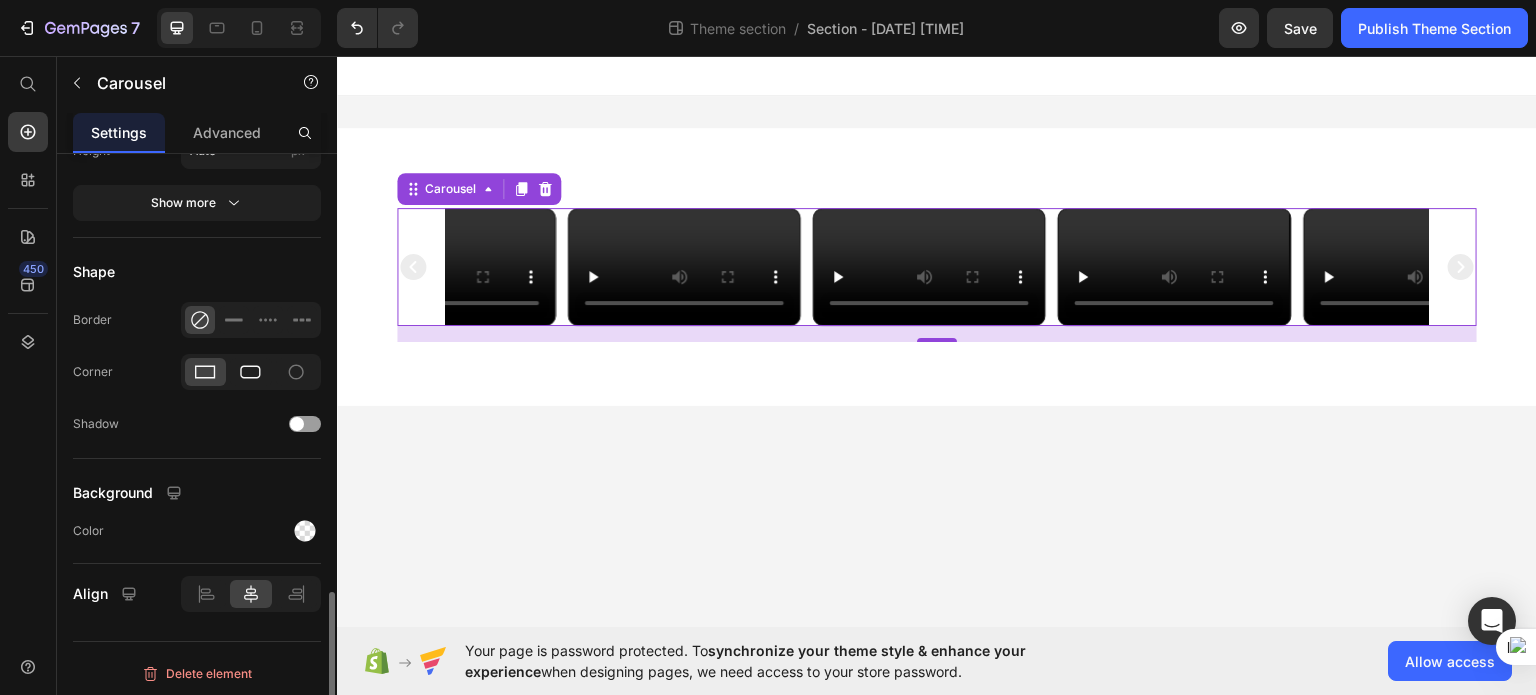 click 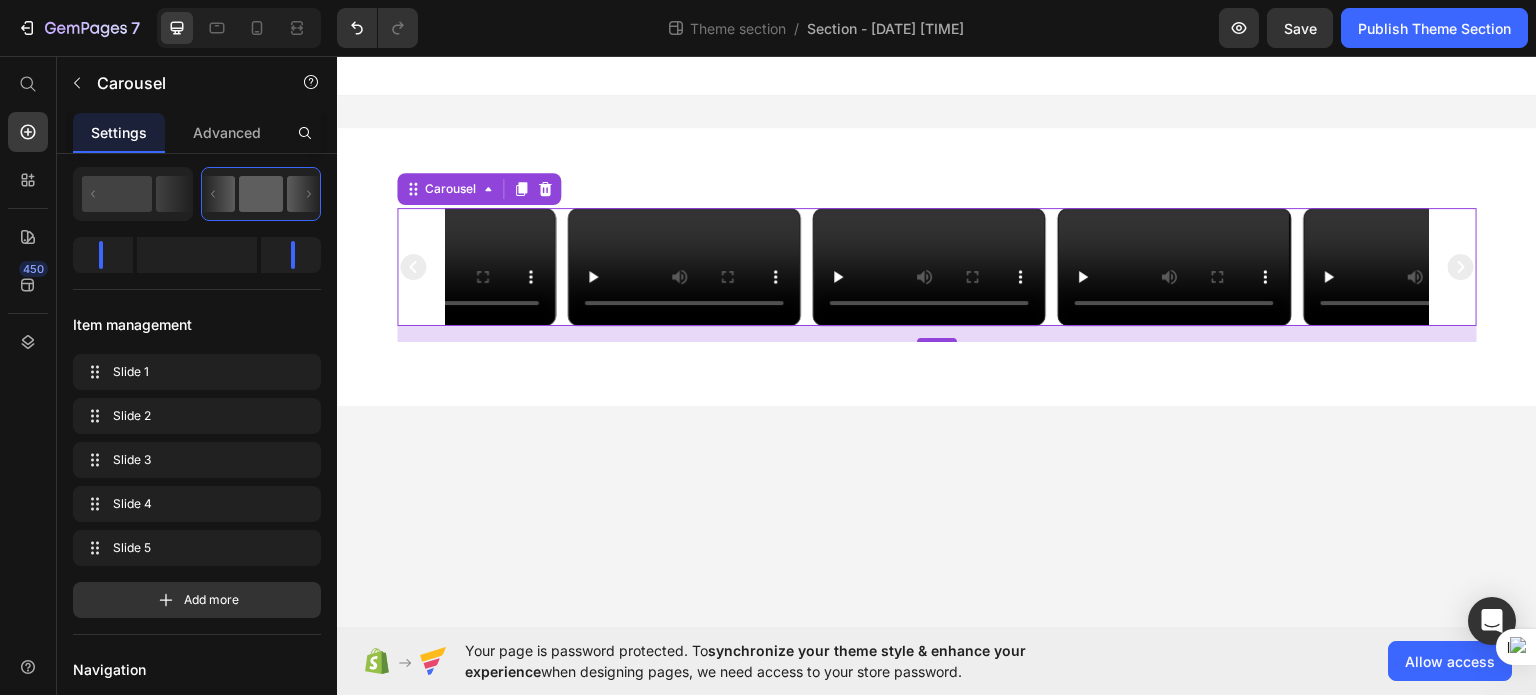 scroll, scrollTop: 0, scrollLeft: 0, axis: both 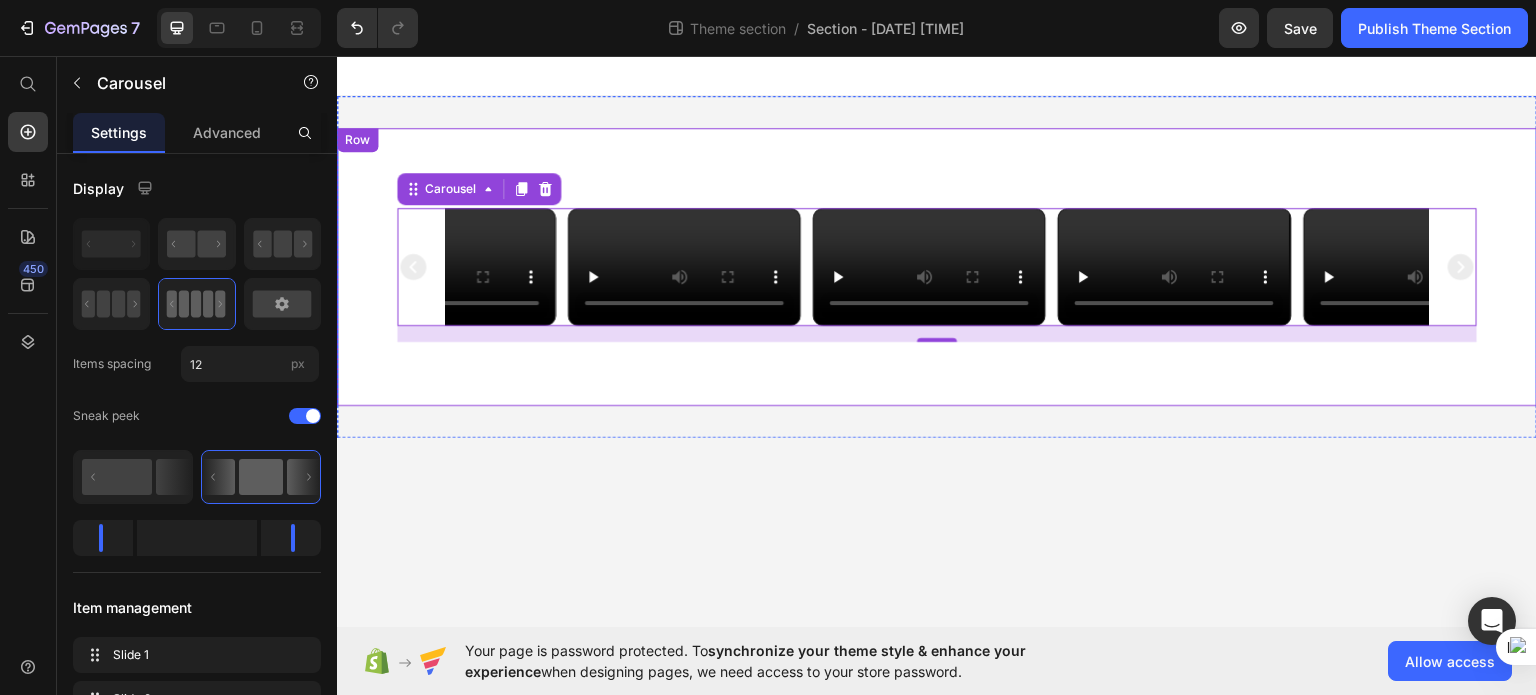 click on "Video Video Video Video Video
Carousel   16 Row" at bounding box center [937, 266] 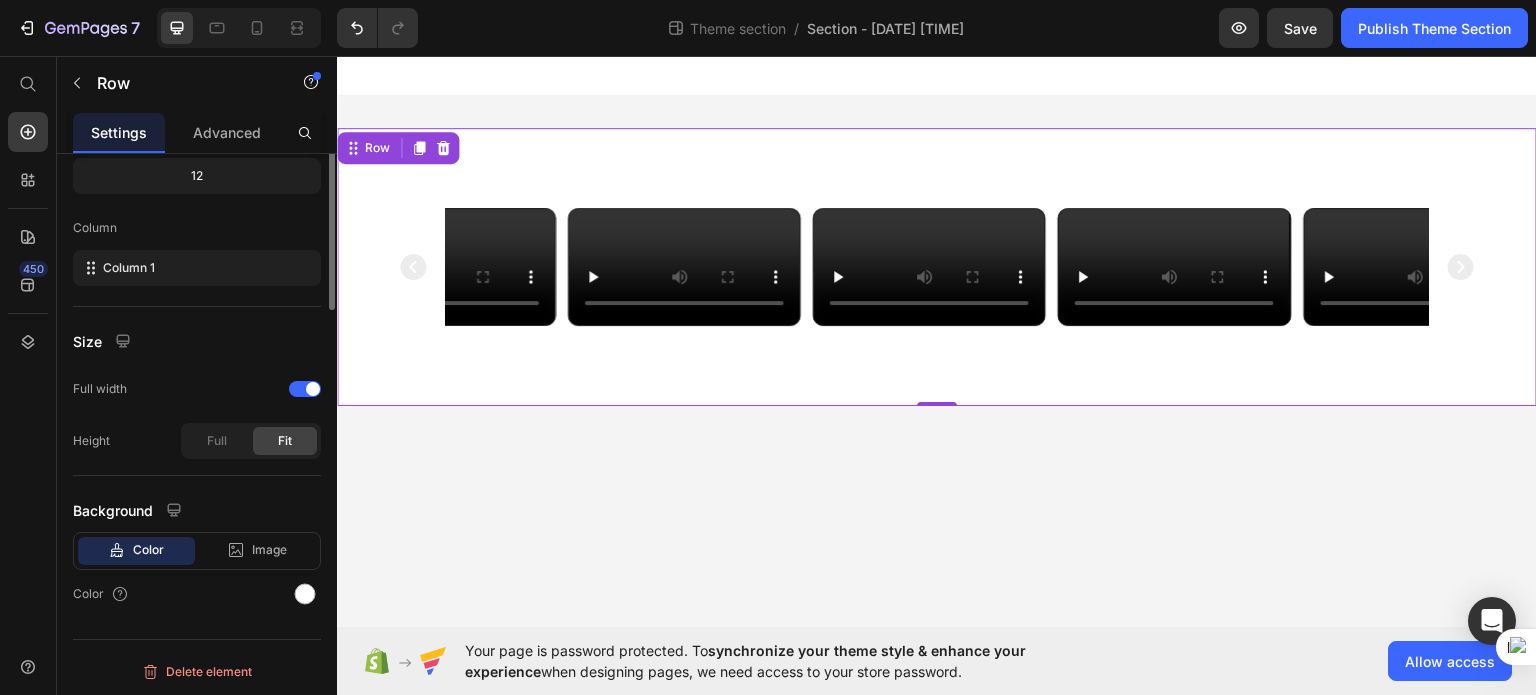 scroll, scrollTop: 0, scrollLeft: 0, axis: both 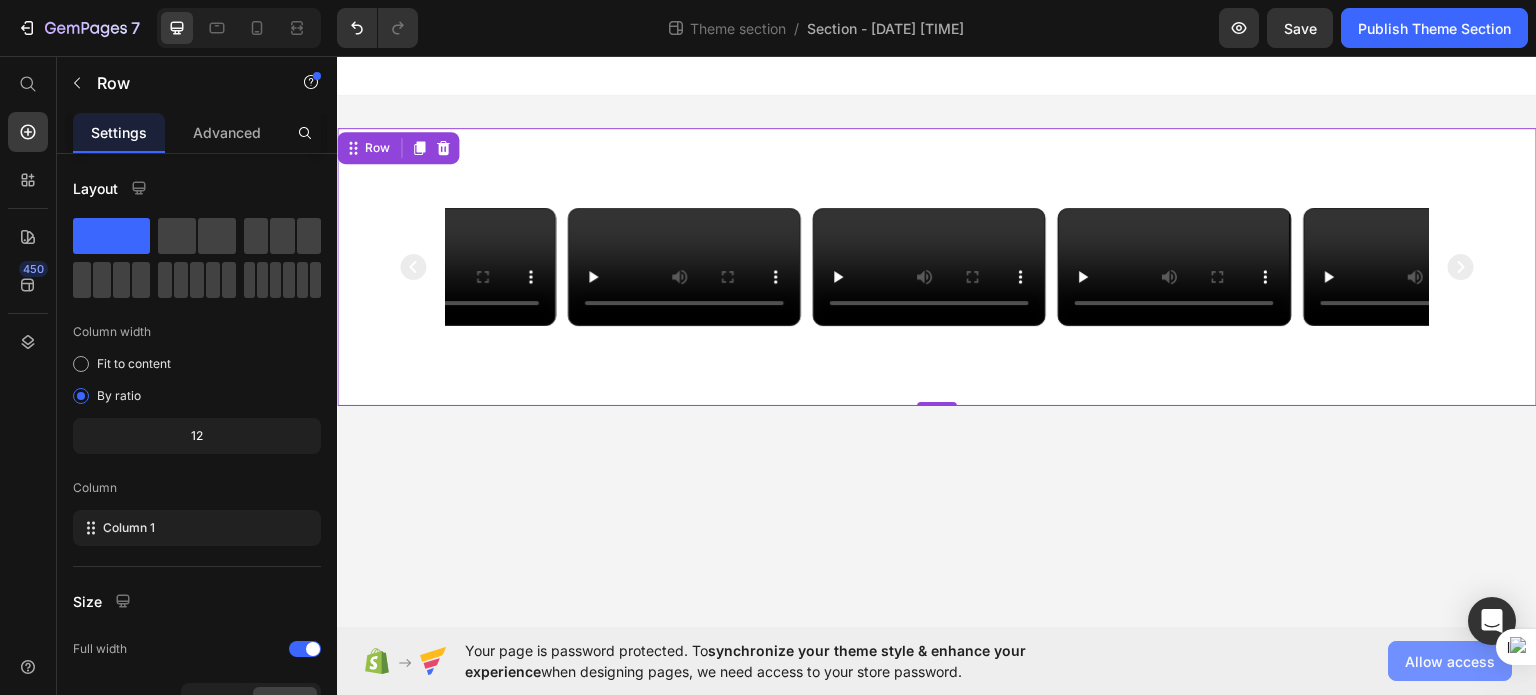 click on "Allow access" 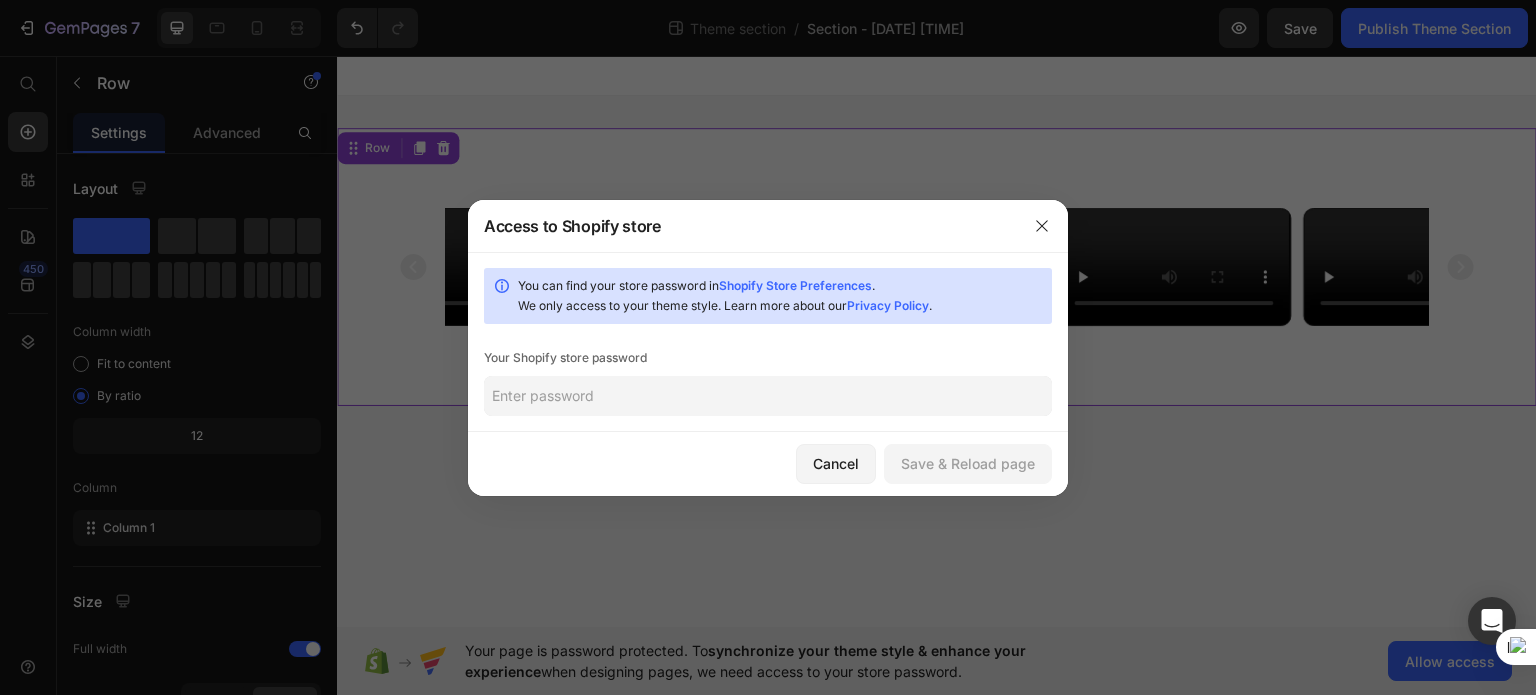 click 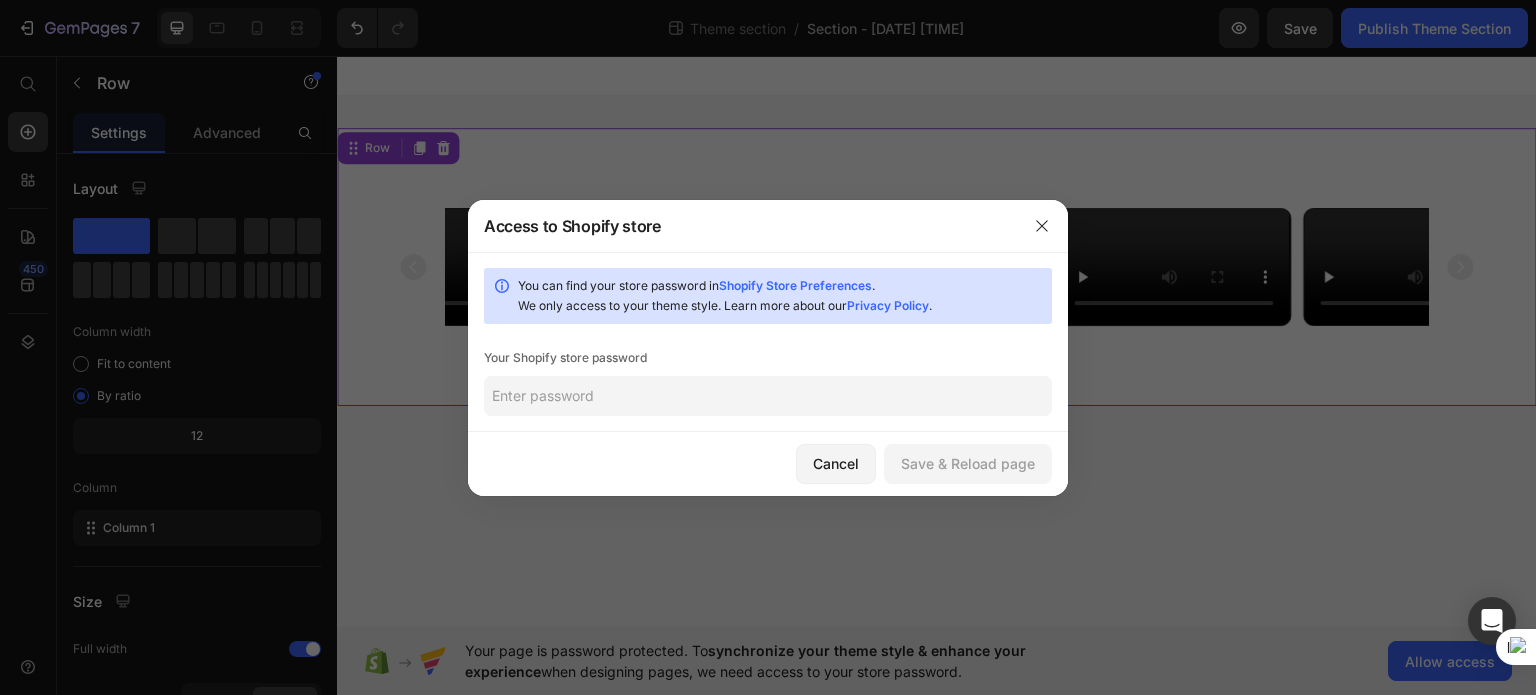 click on "Shopify Store Preferences" at bounding box center (795, 285) 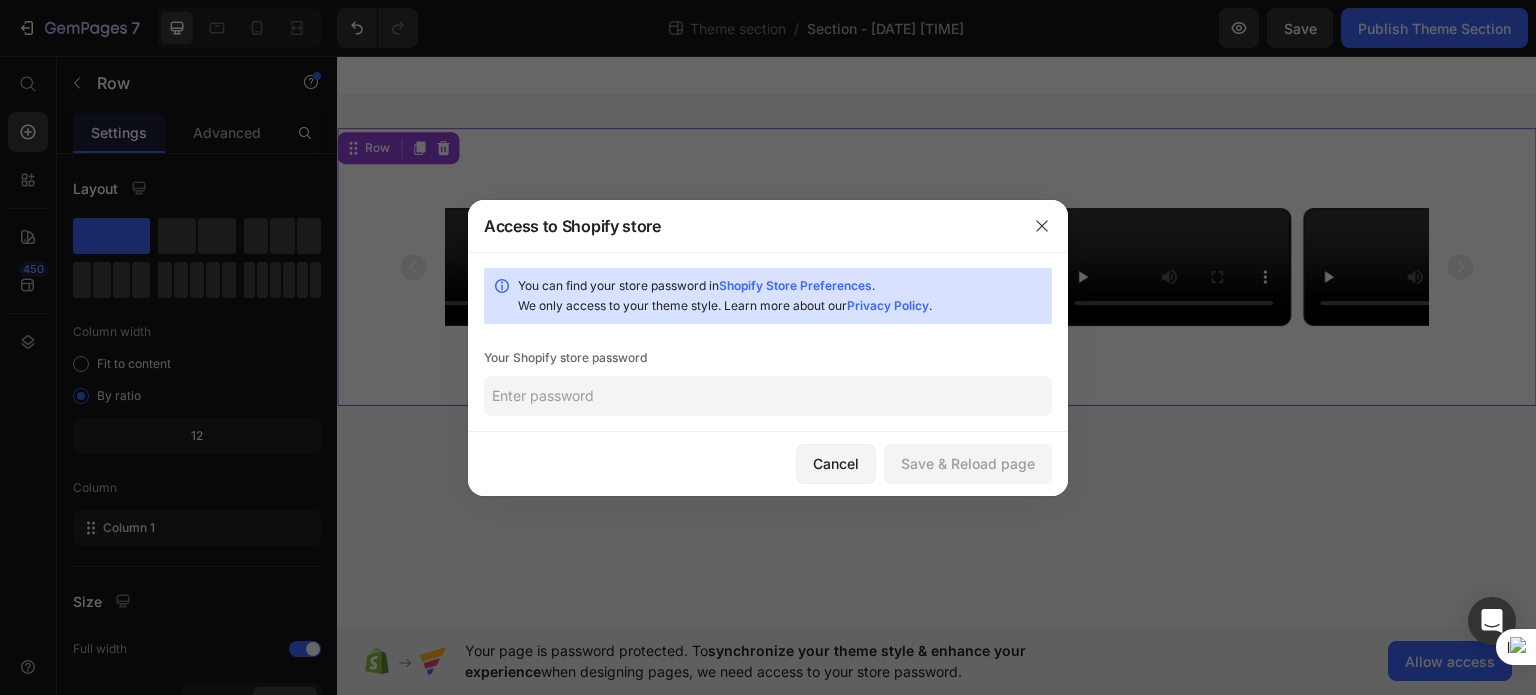 paste on "Florentine" 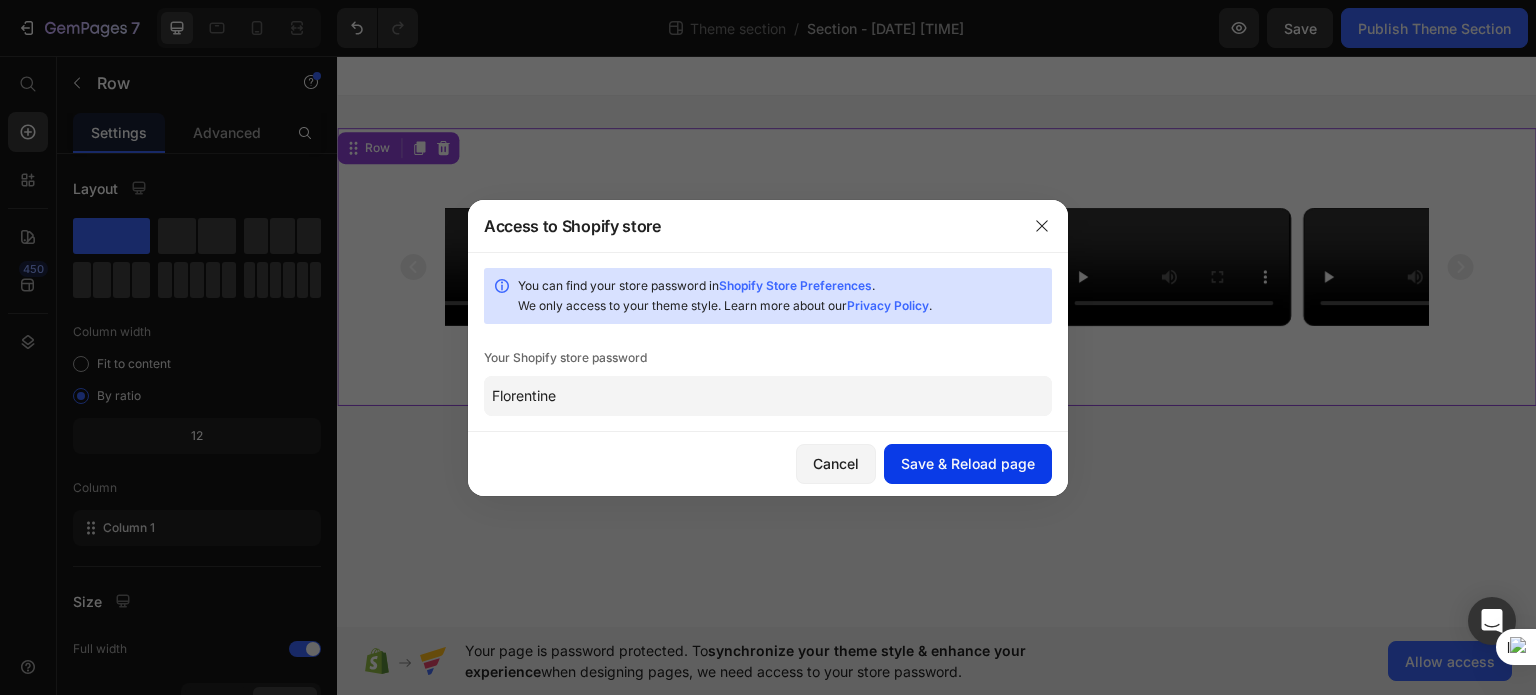 type on "Florentine" 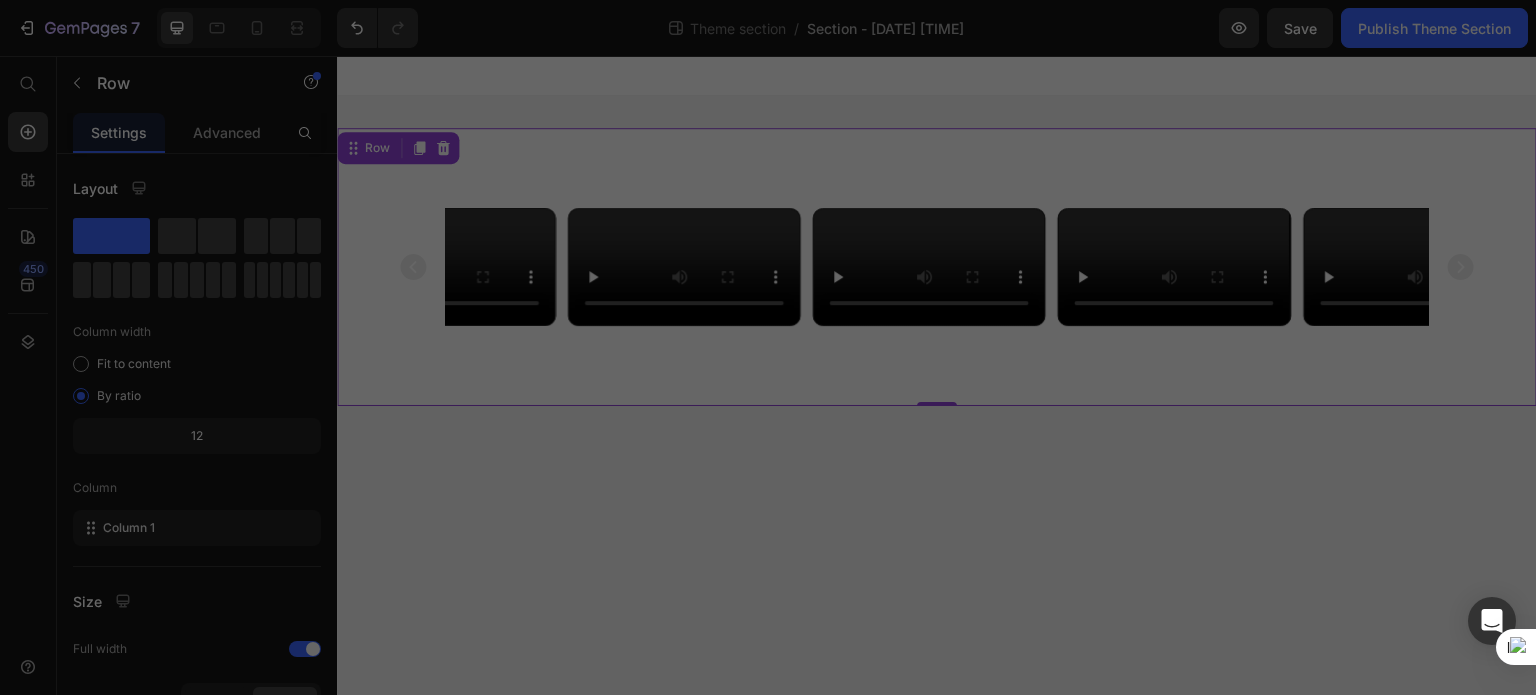 scroll, scrollTop: 38, scrollLeft: 0, axis: vertical 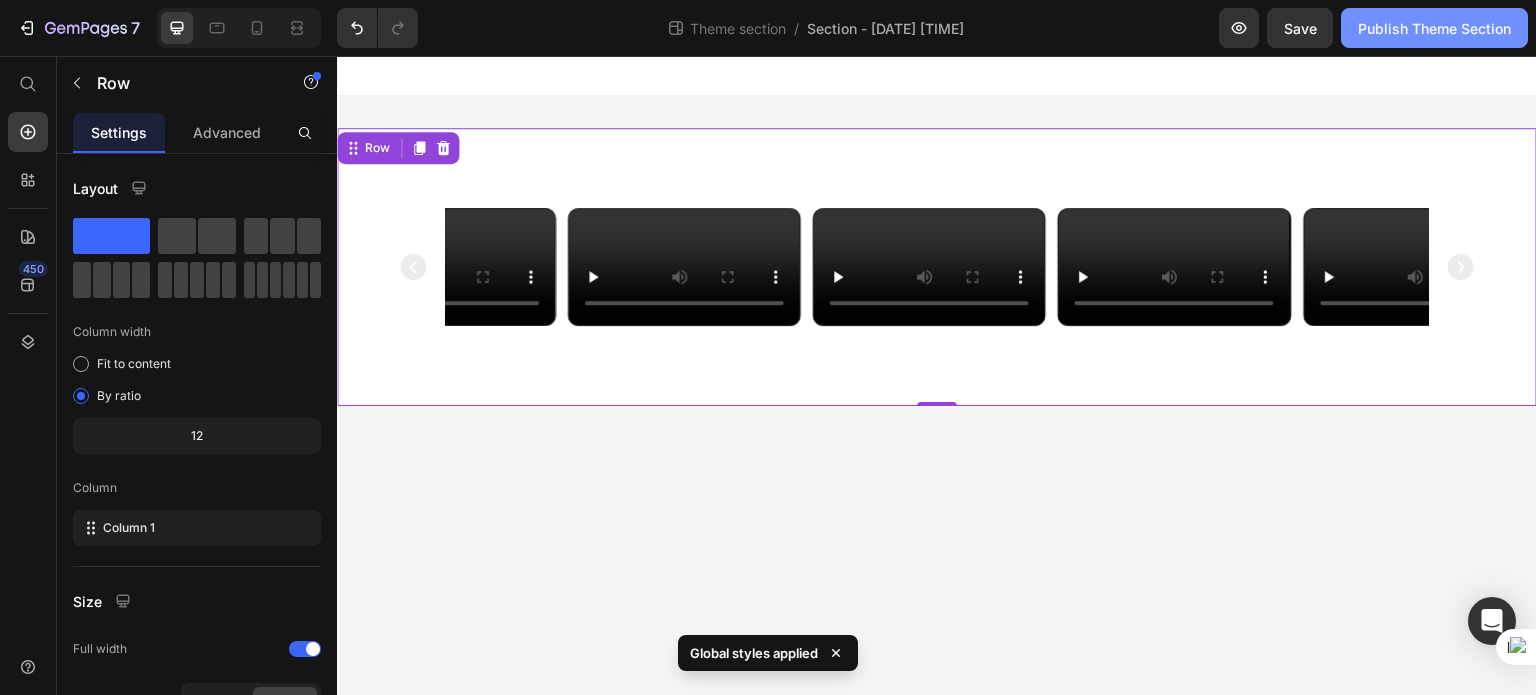 click on "Publish Theme Section" at bounding box center [1434, 28] 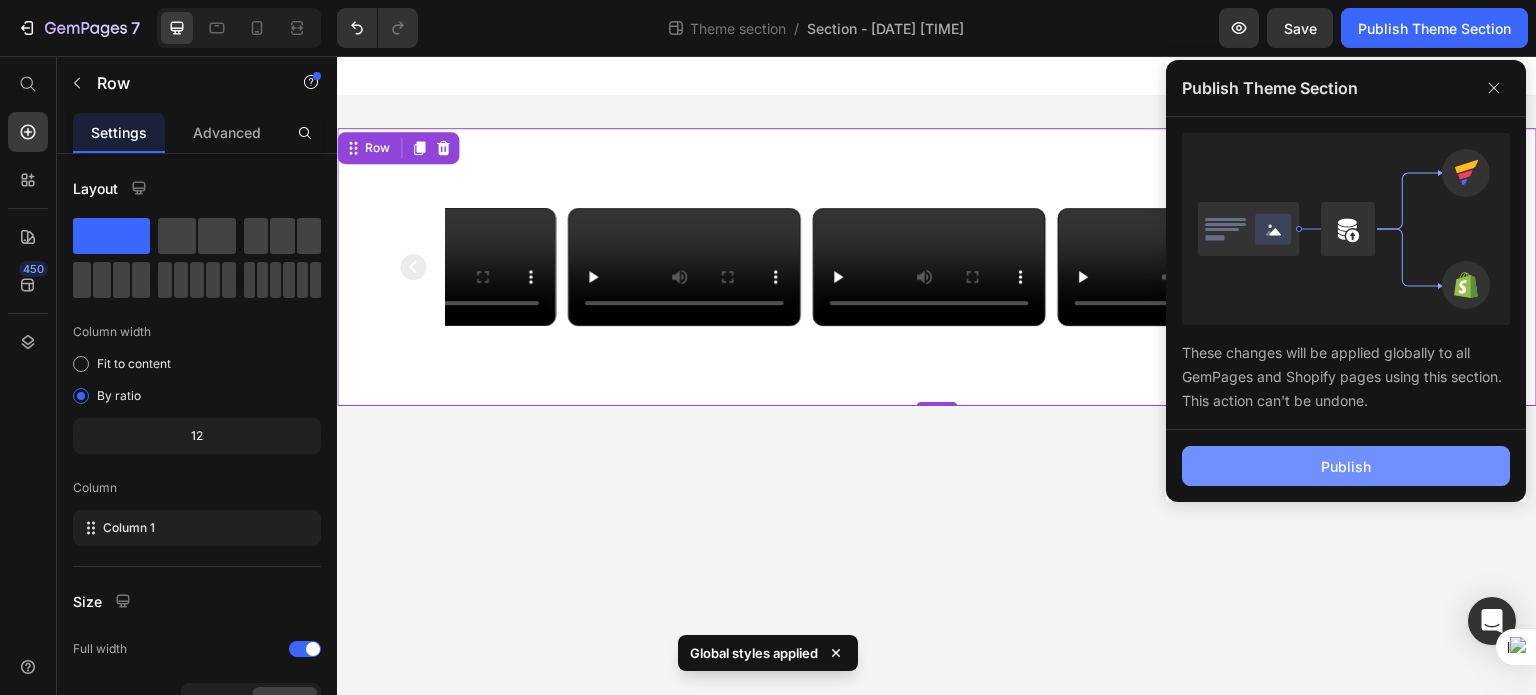 click on "Publish" at bounding box center (1346, 466) 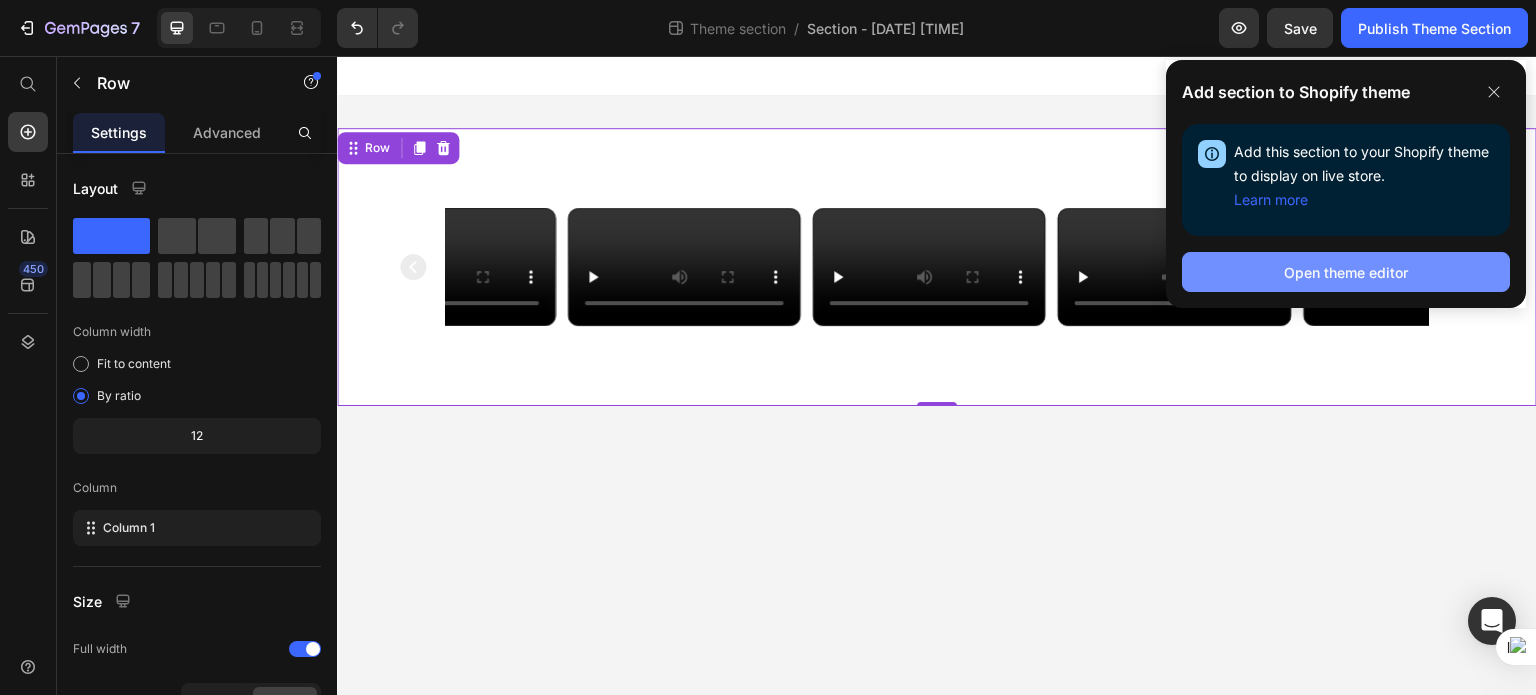 click on "Open theme editor" at bounding box center (1346, 272) 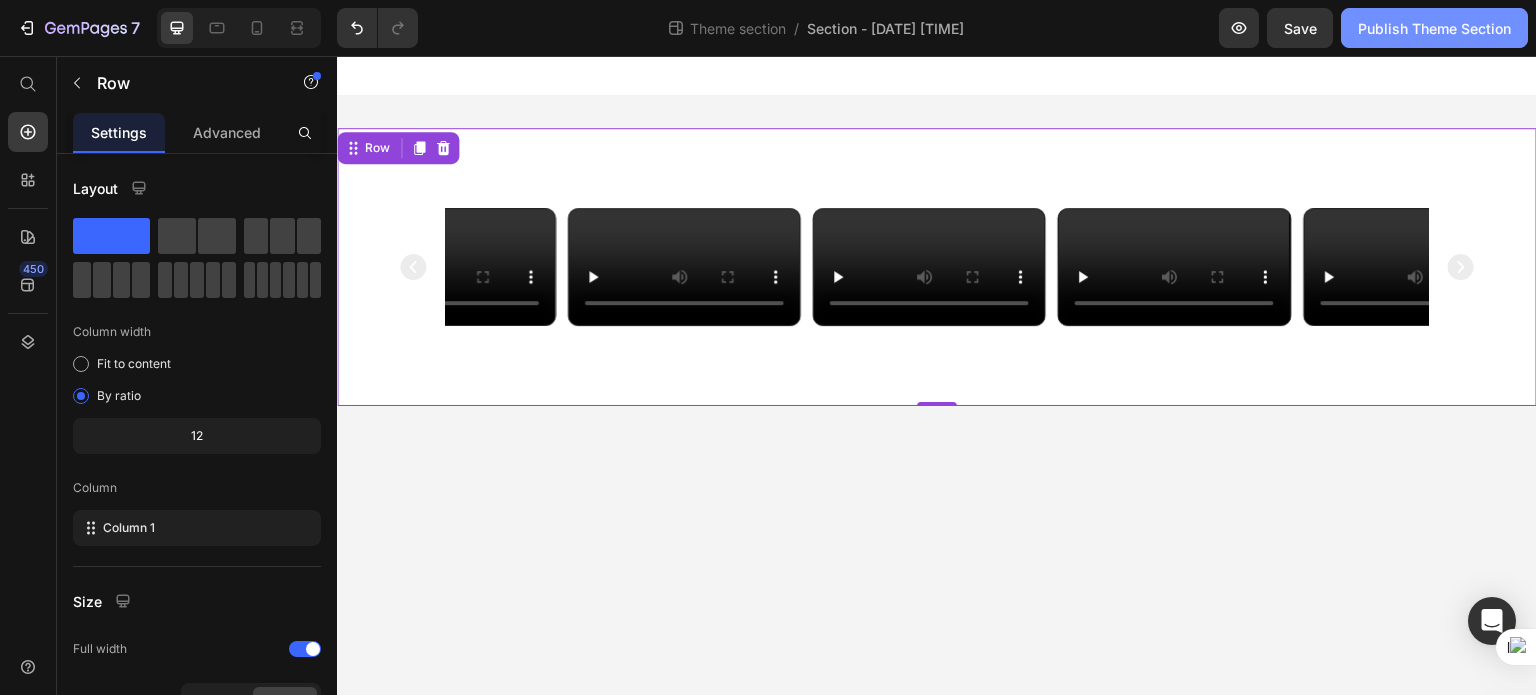click on "Publish Theme Section" at bounding box center (1434, 28) 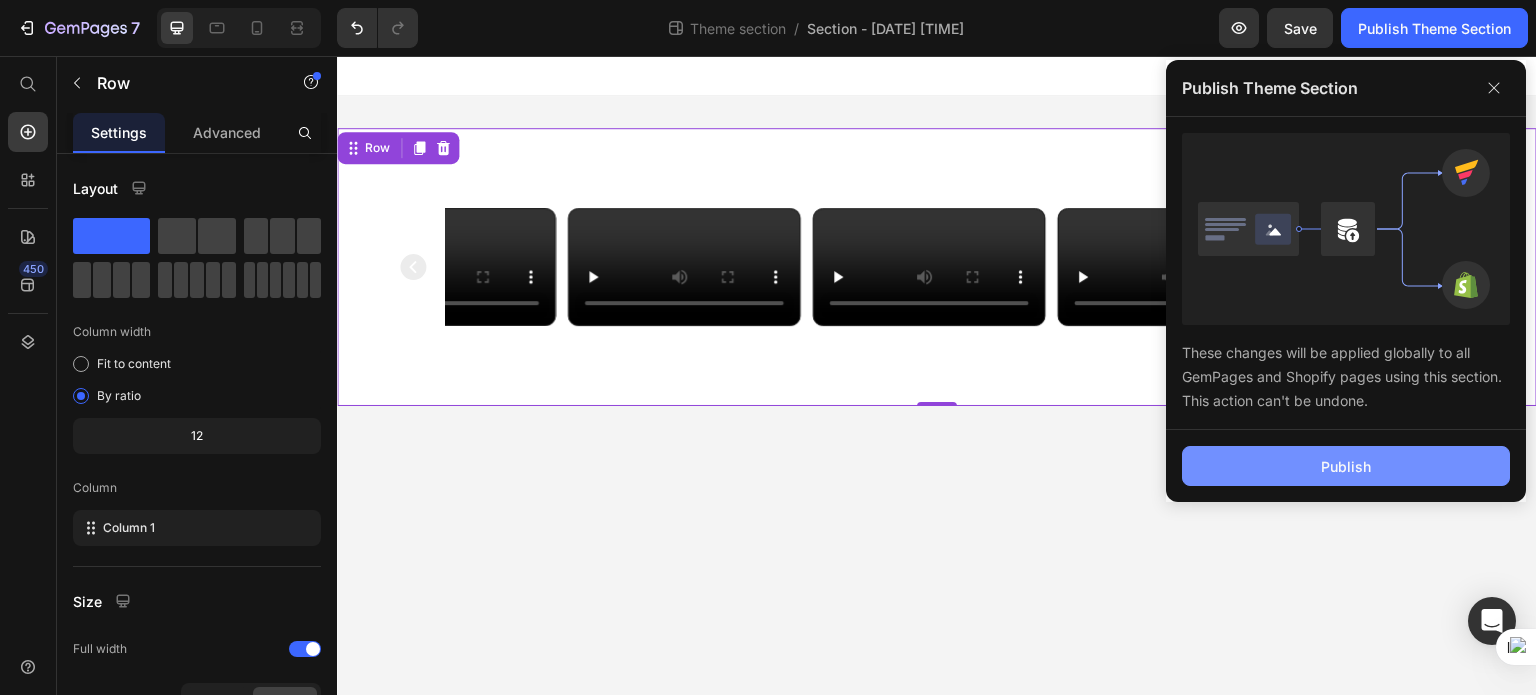 click on "Publish" 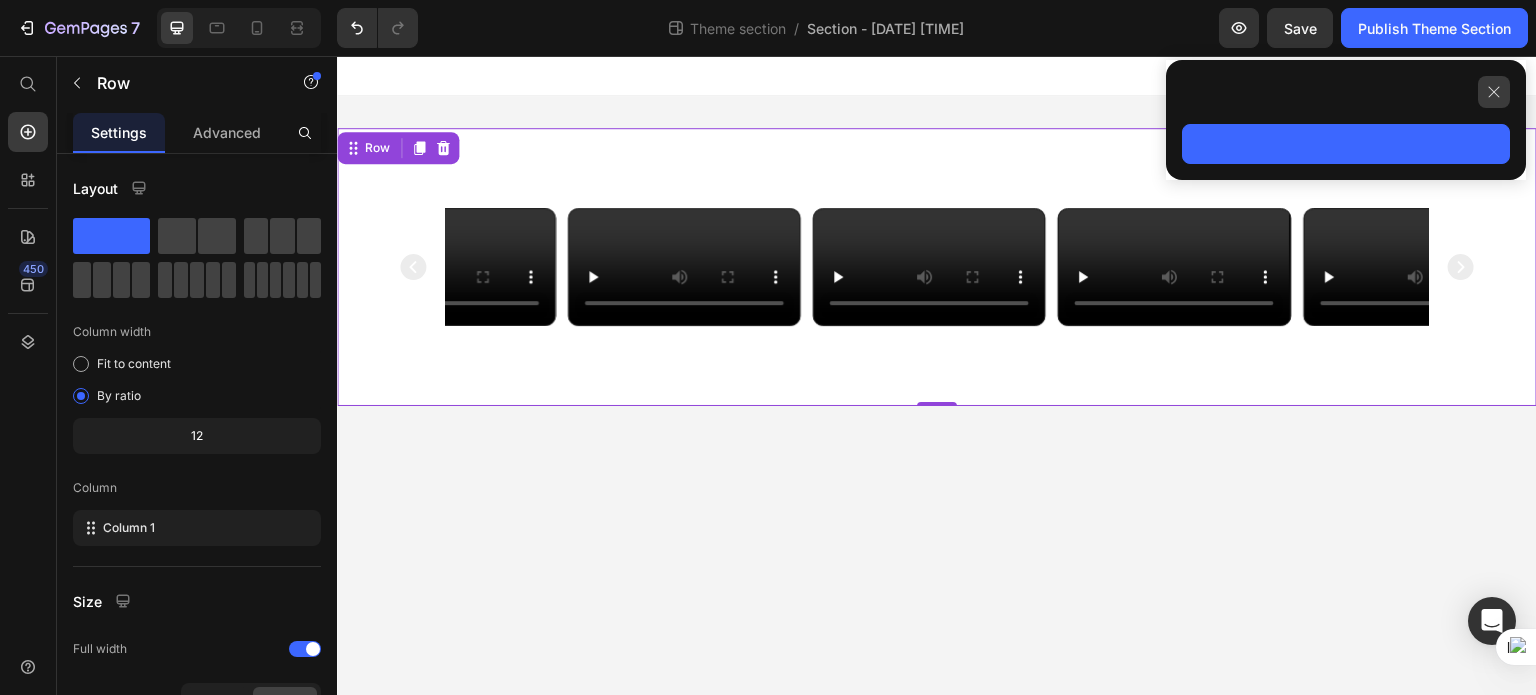 click 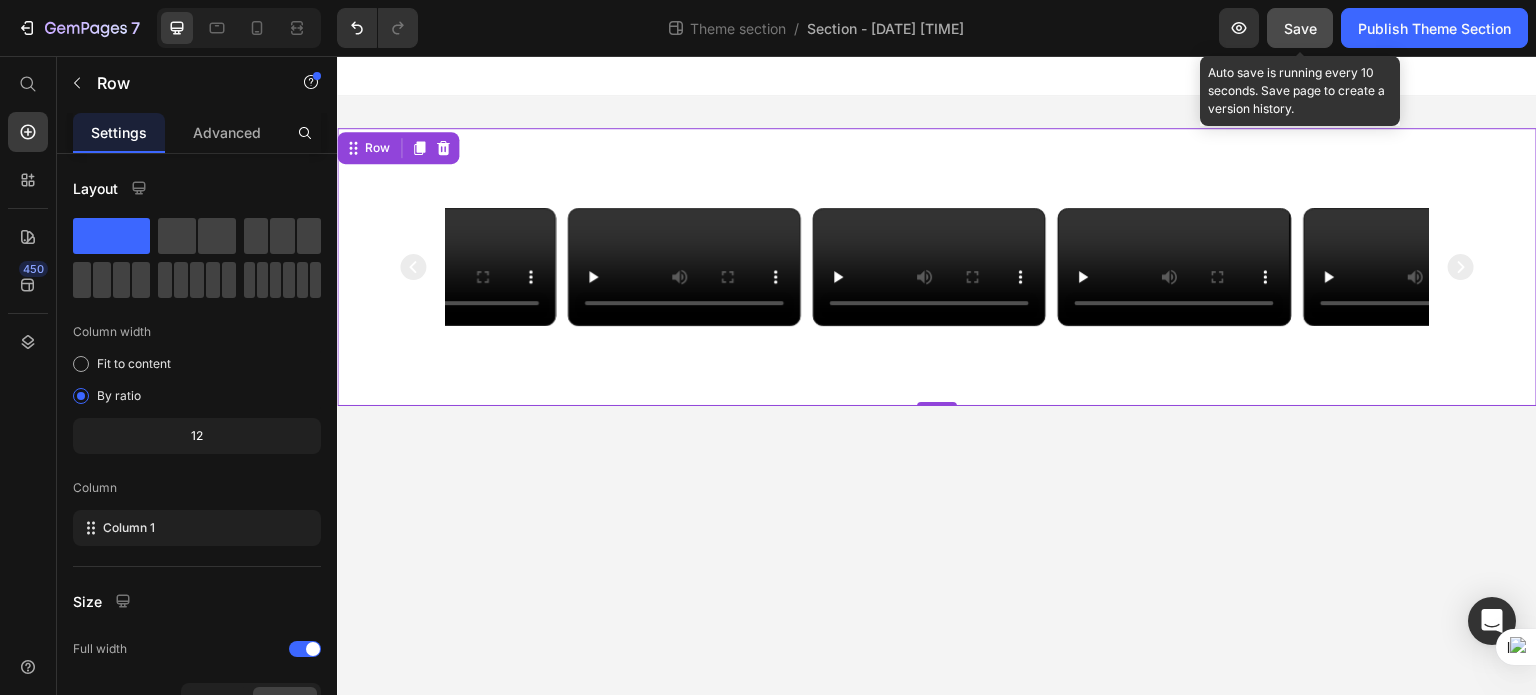 click on "Save" at bounding box center [1300, 28] 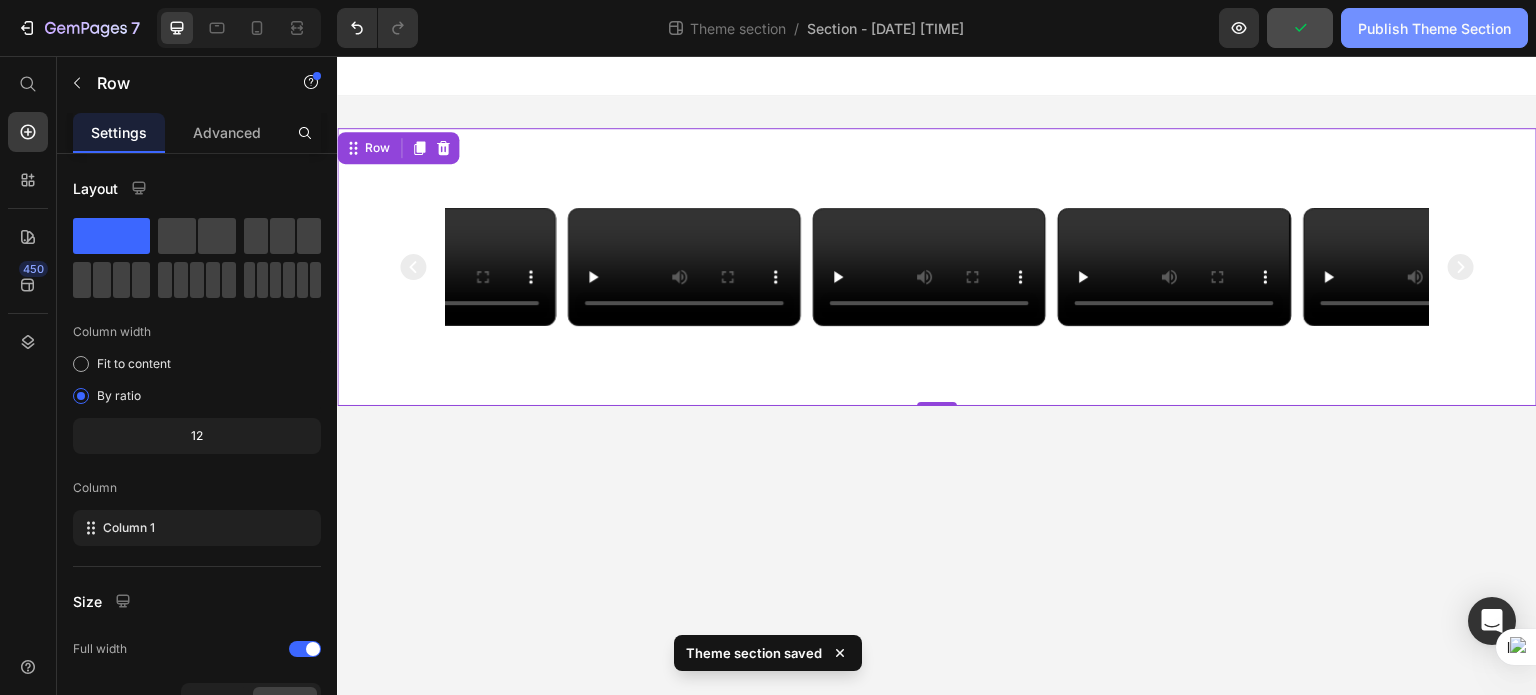 click on "Publish Theme Section" at bounding box center (1434, 28) 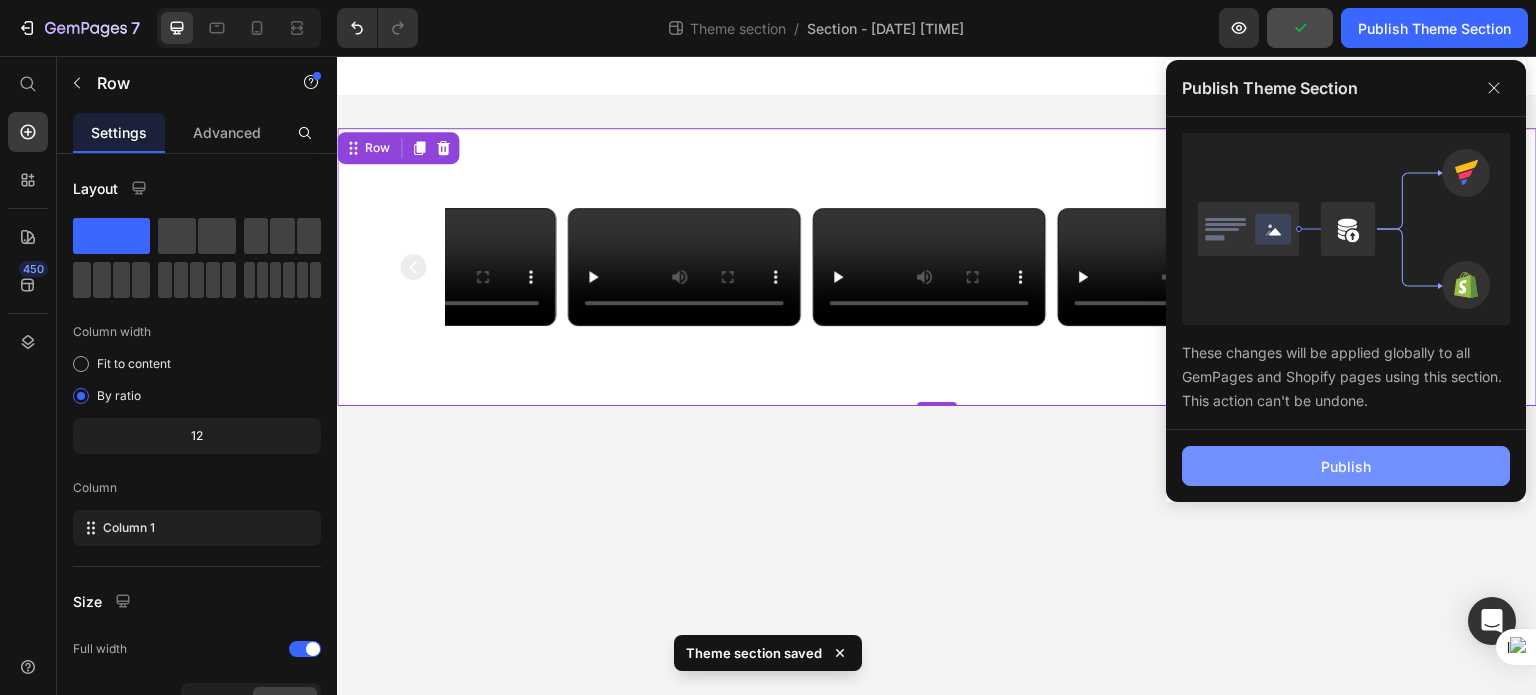 click on "Publish" at bounding box center (1346, 466) 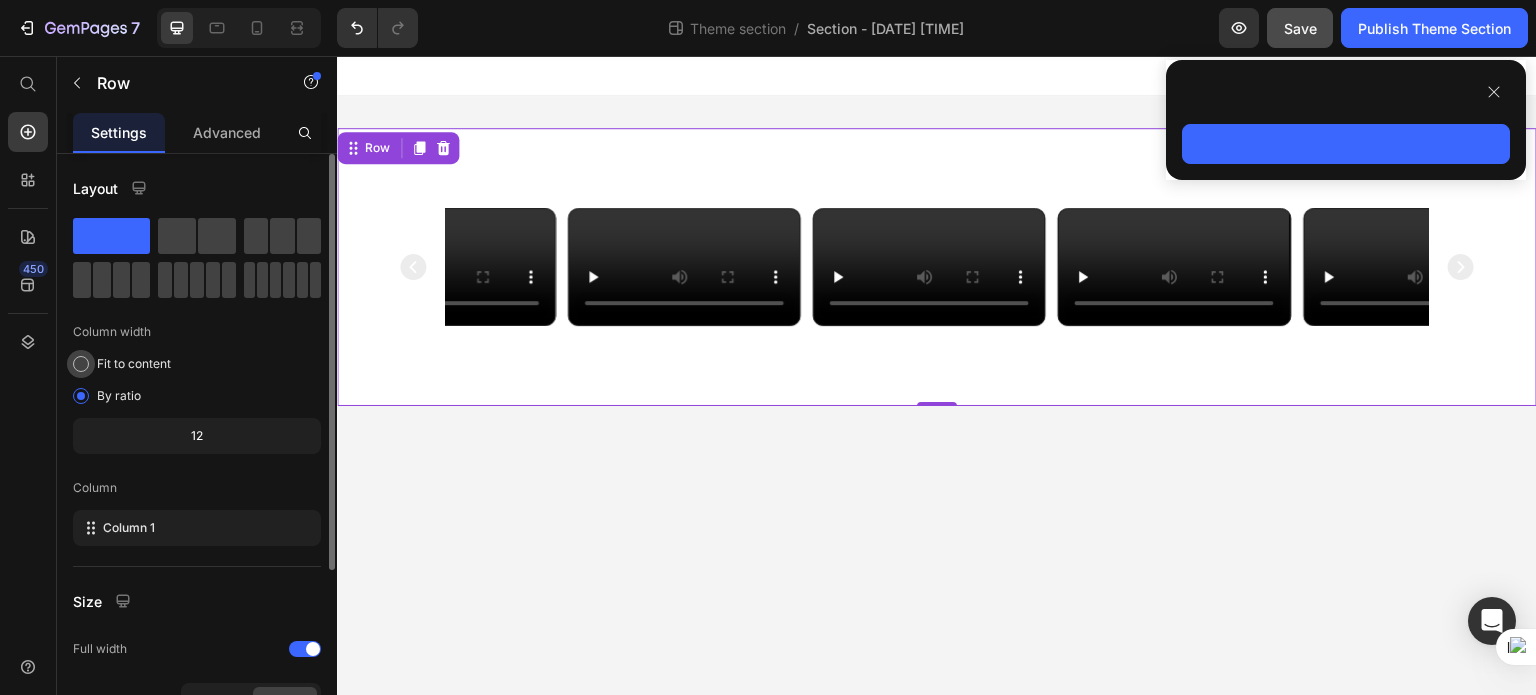 click on "Fit to content" 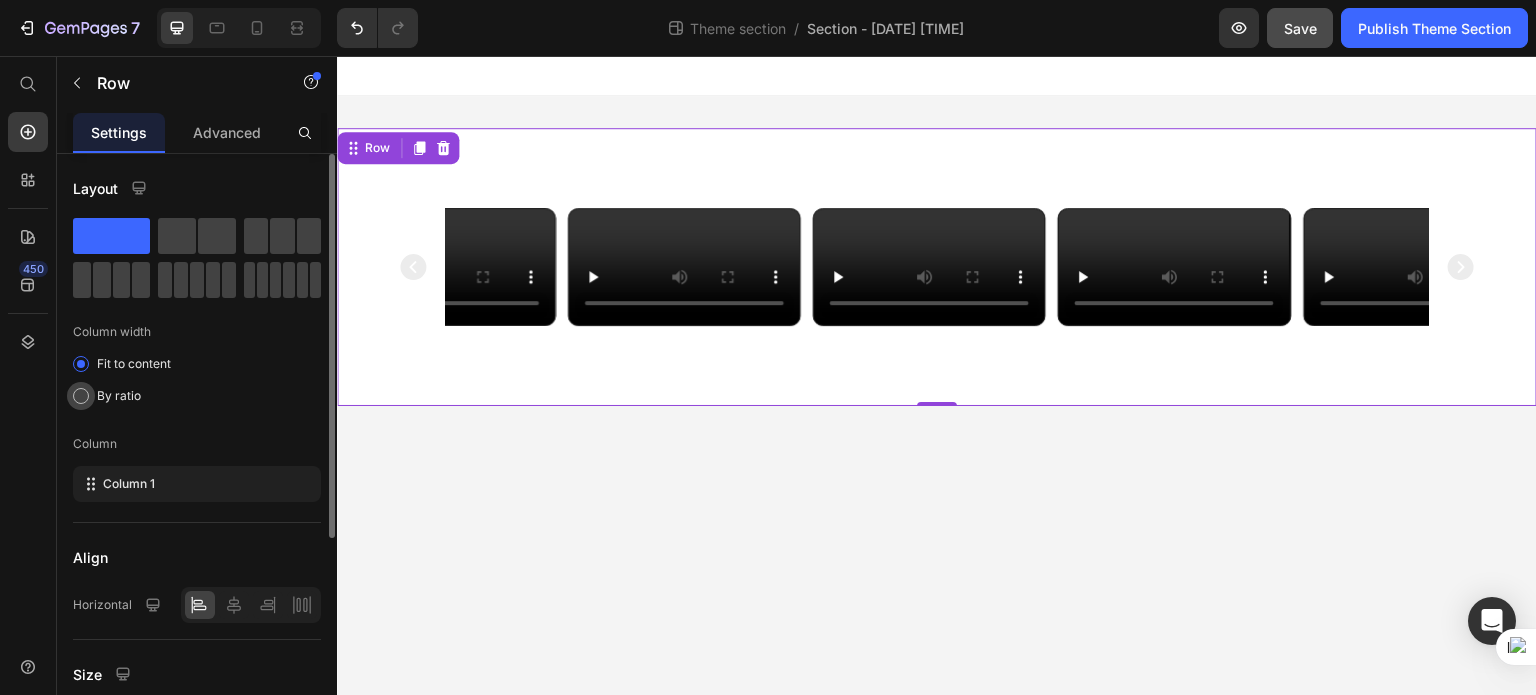 click on "By ratio" at bounding box center (119, 396) 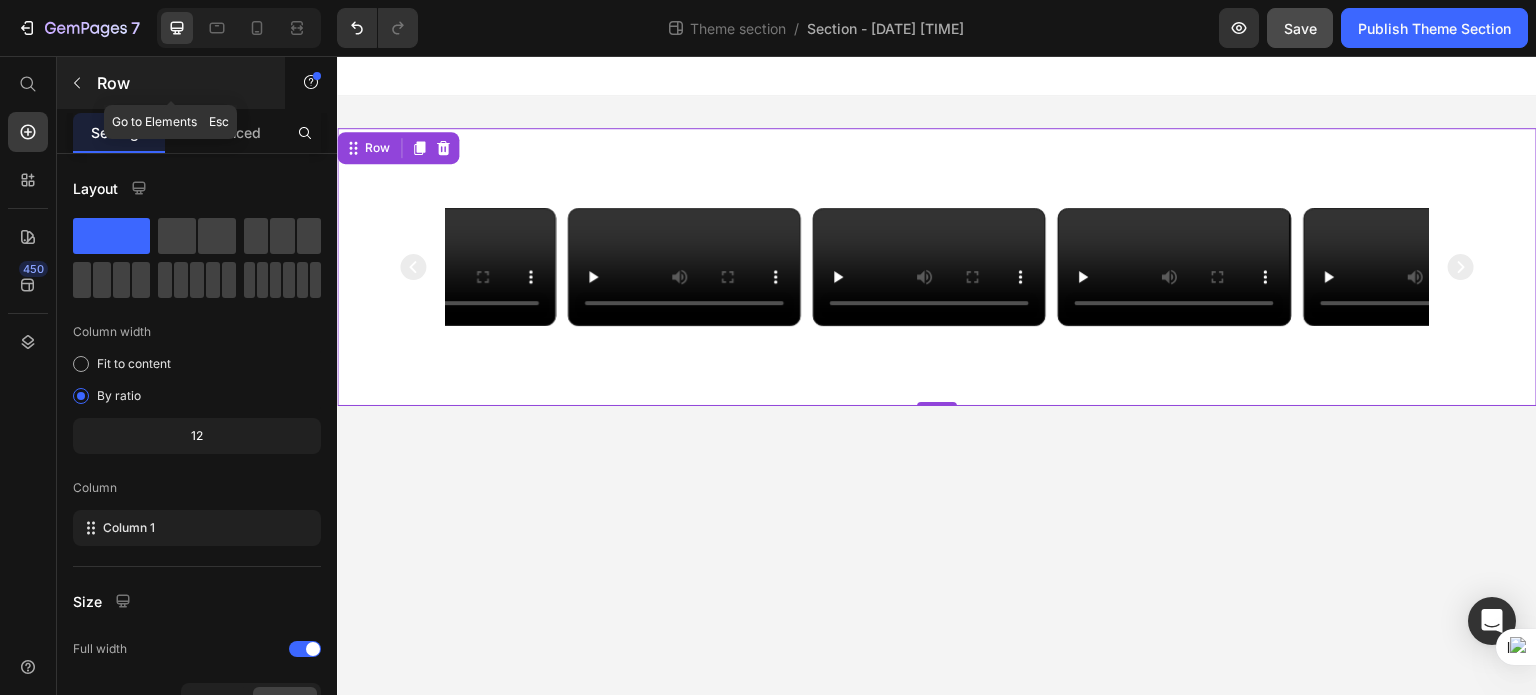 click 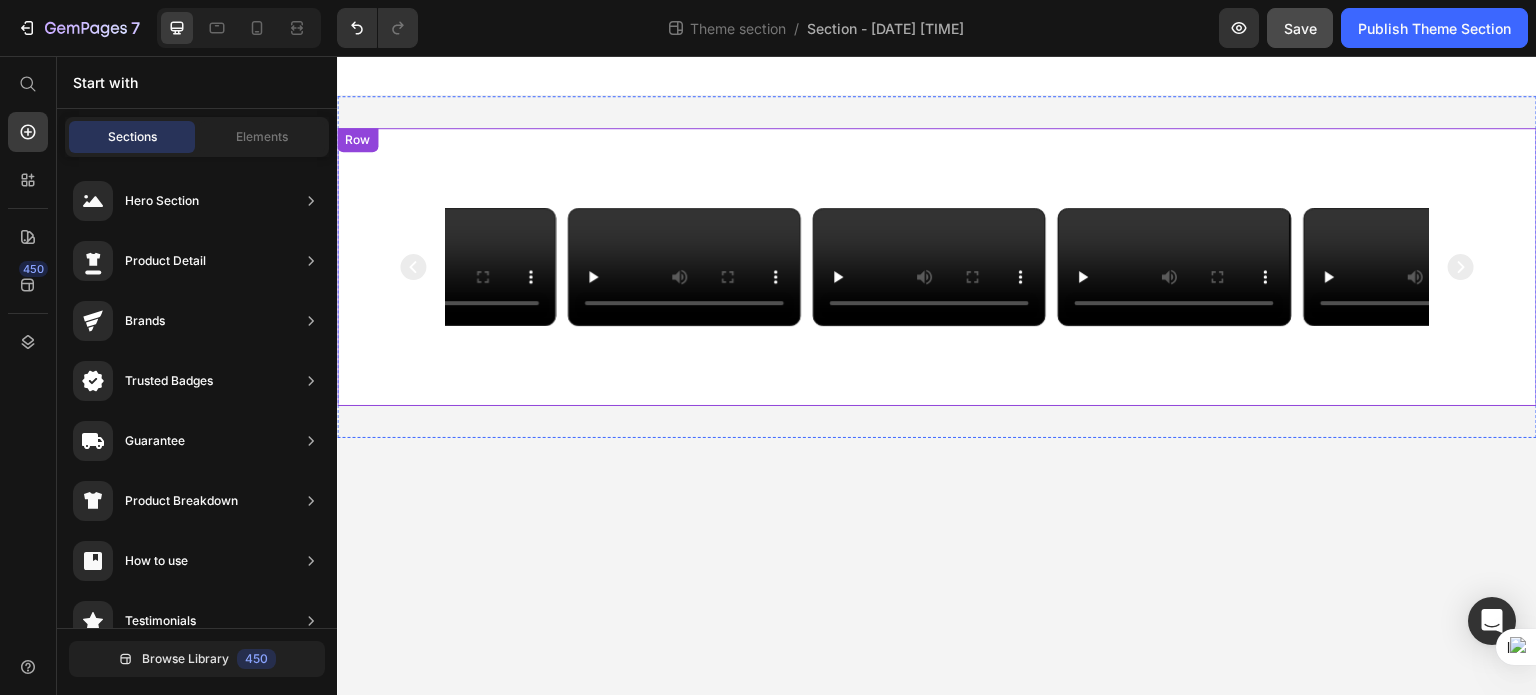 click on "Video Video Video Video Video
Carousel Row" at bounding box center (937, 267) 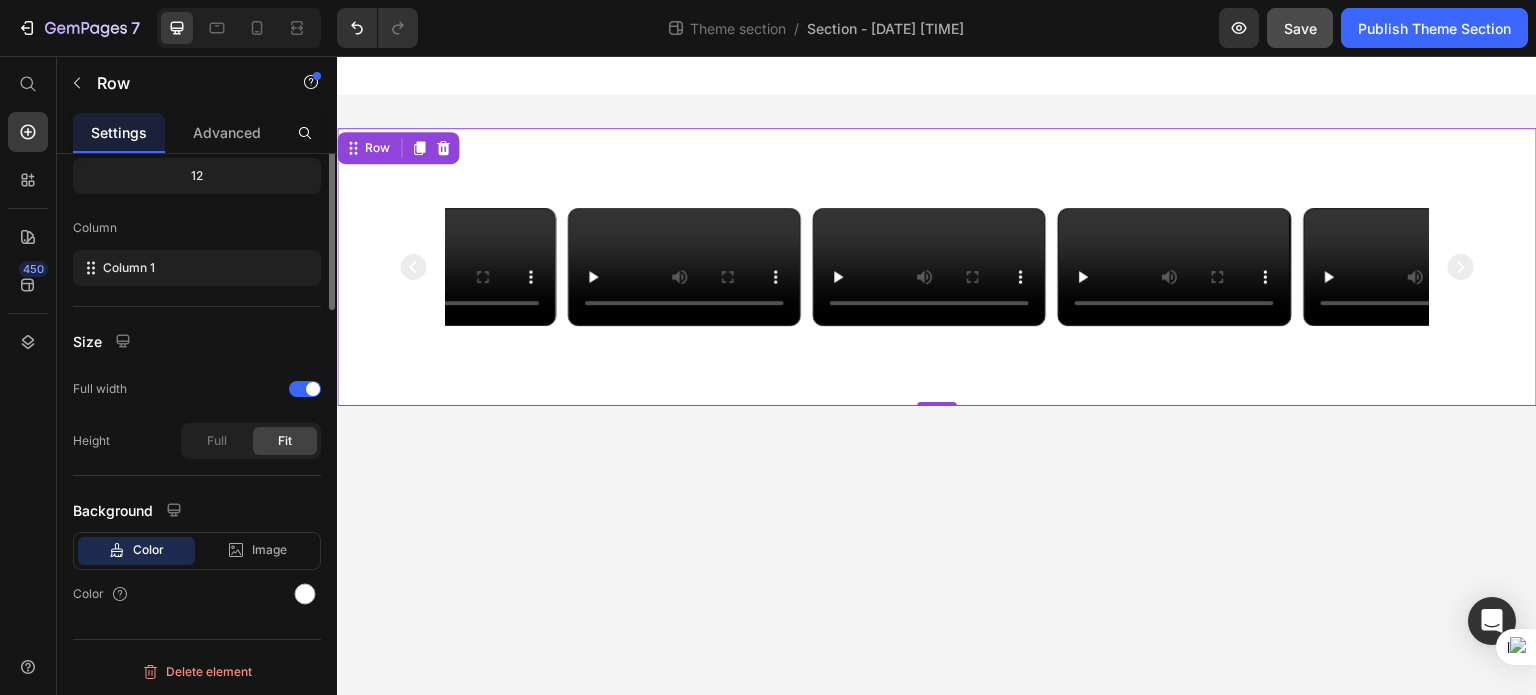 scroll, scrollTop: 0, scrollLeft: 0, axis: both 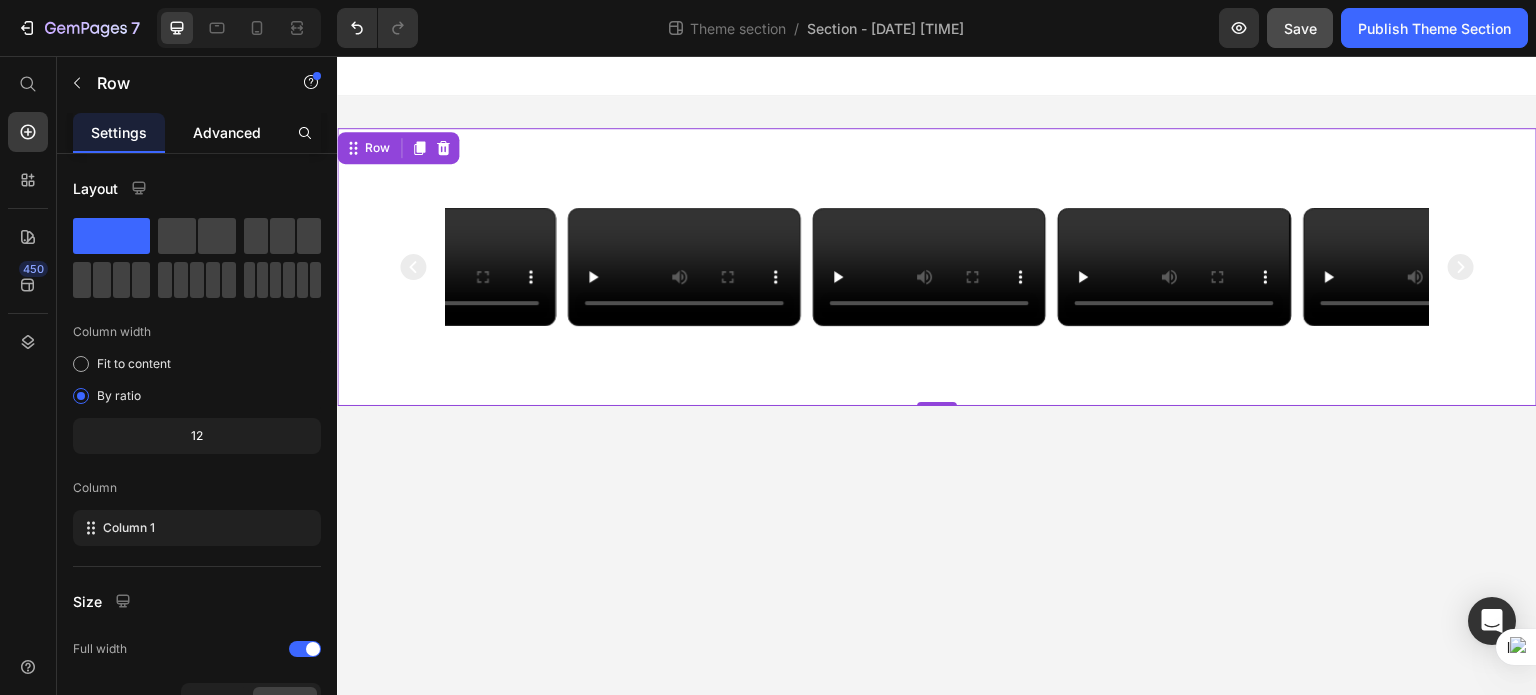 click on "Advanced" at bounding box center (227, 132) 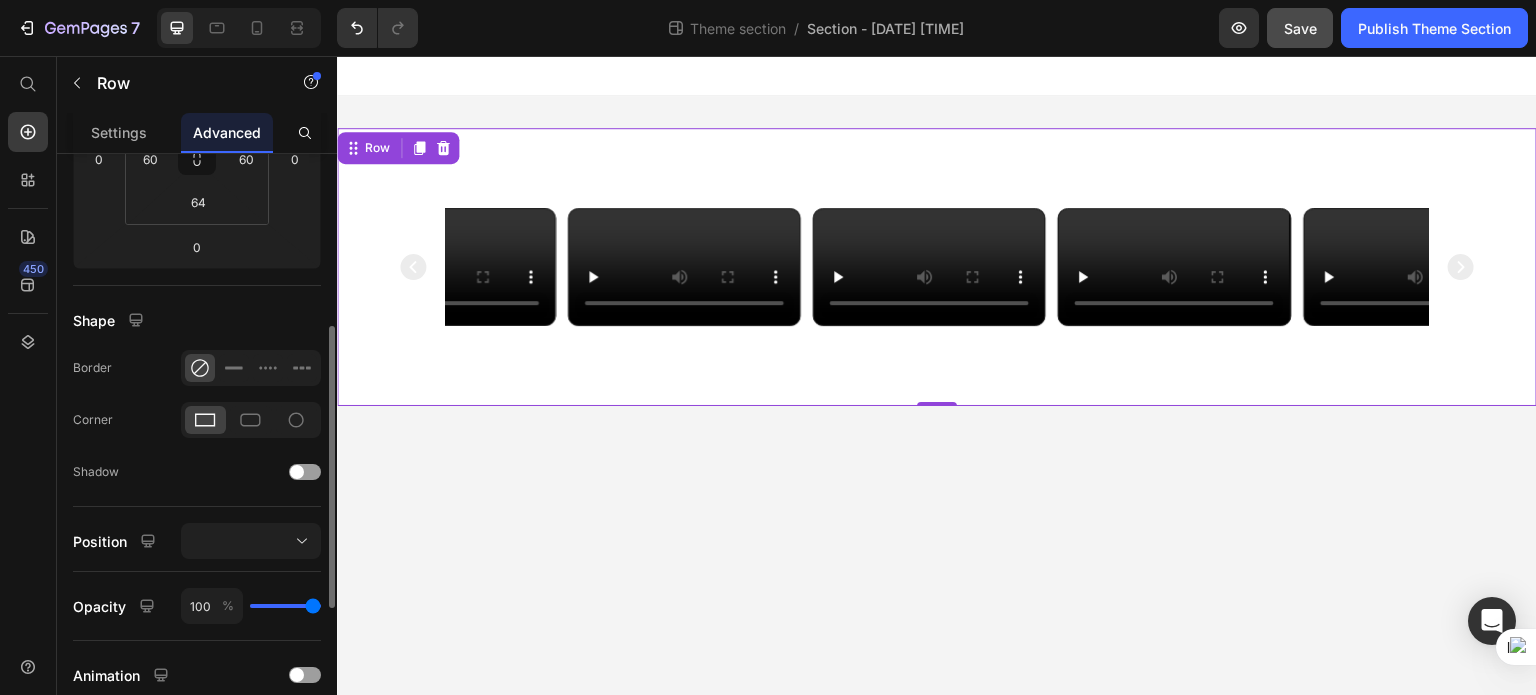 scroll, scrollTop: 668, scrollLeft: 0, axis: vertical 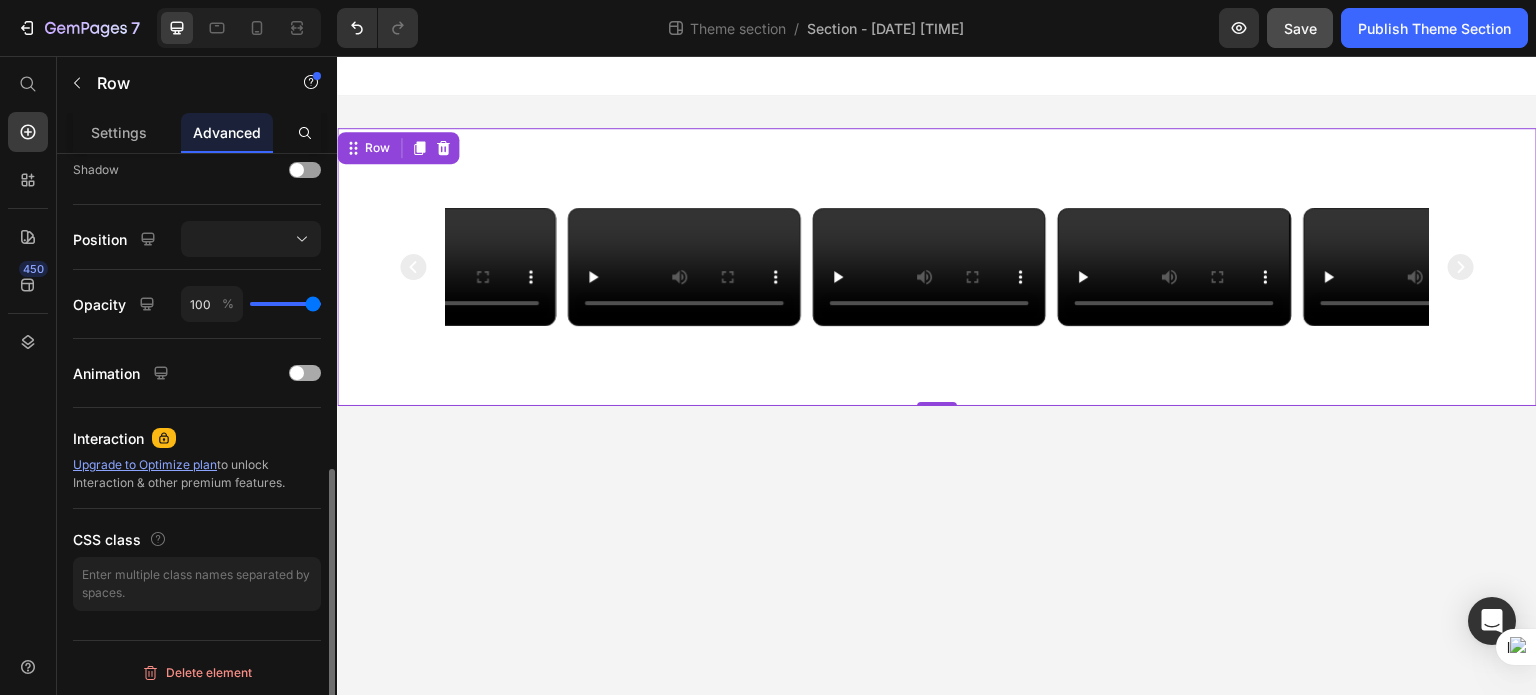 click at bounding box center [297, 373] 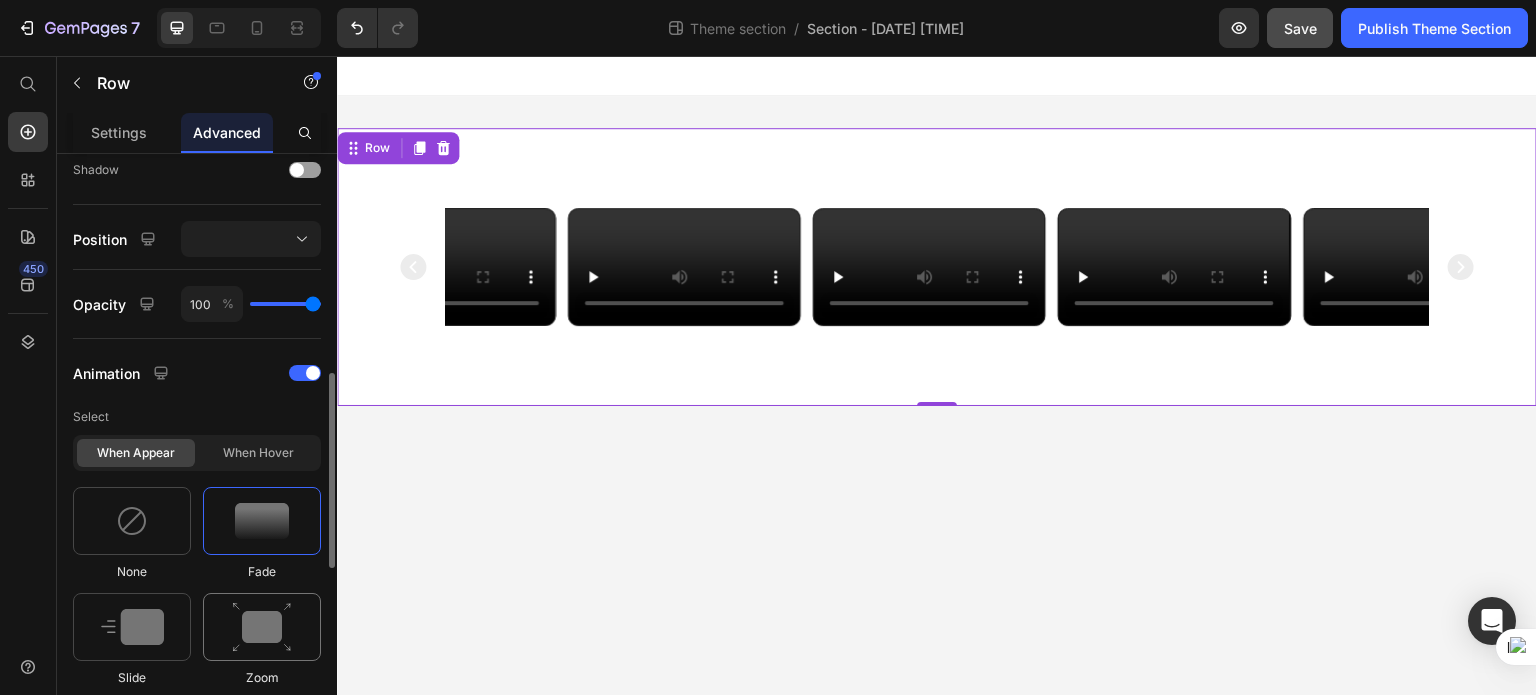 click at bounding box center (262, 627) 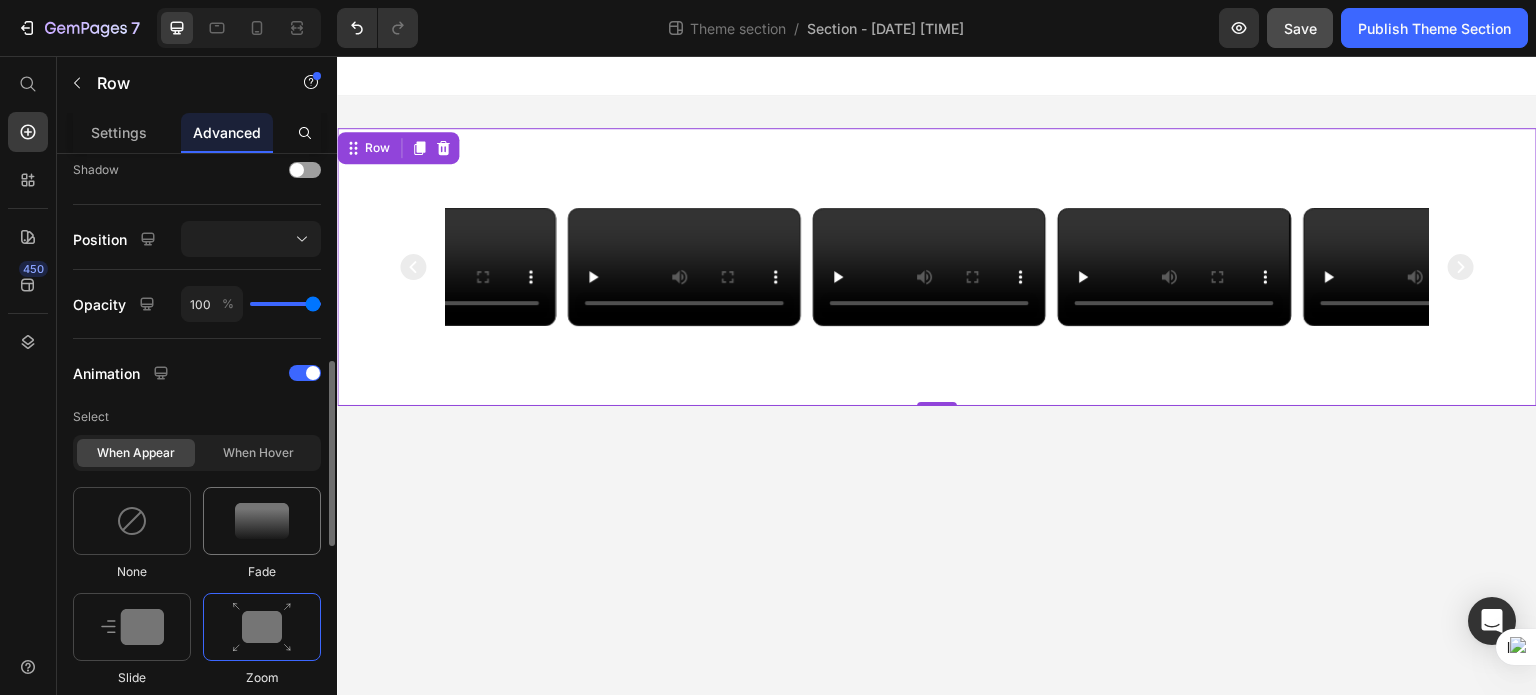 click at bounding box center [262, 521] 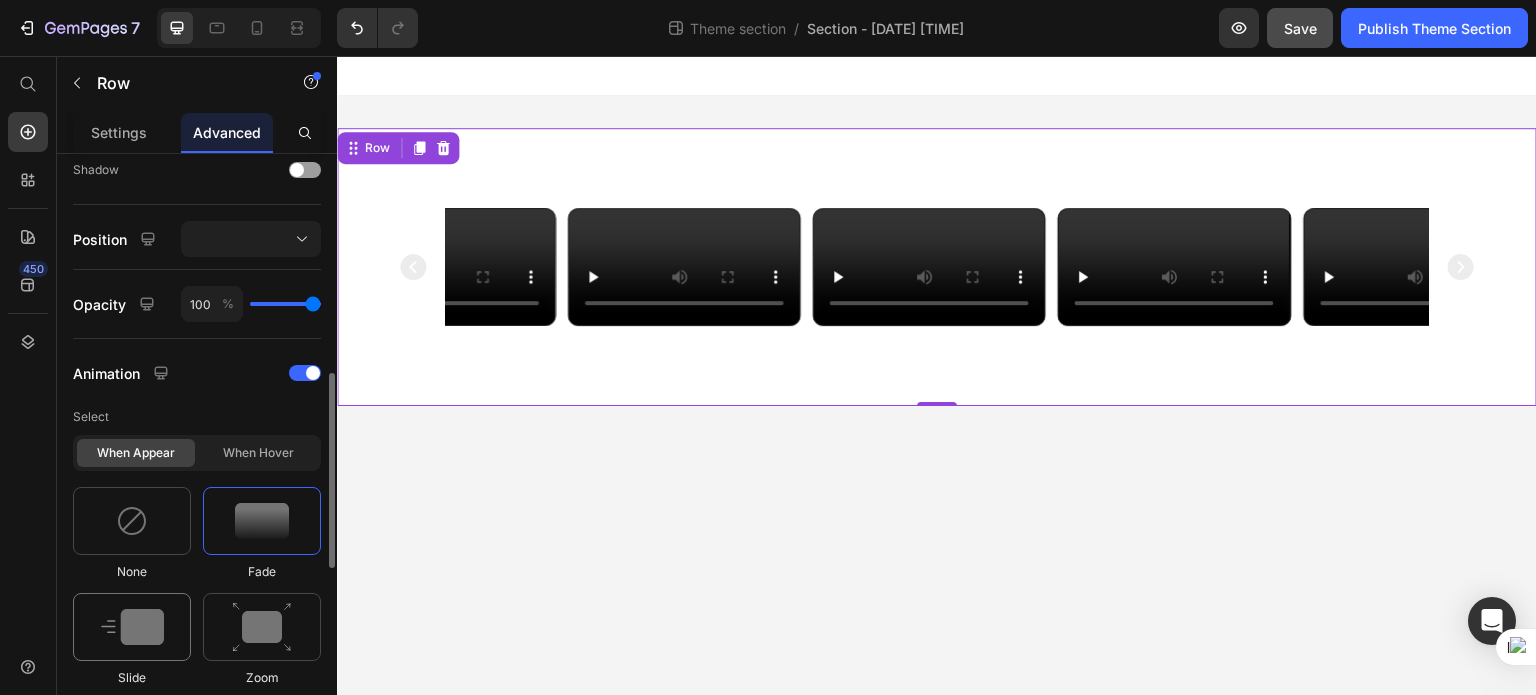 click at bounding box center (132, 627) 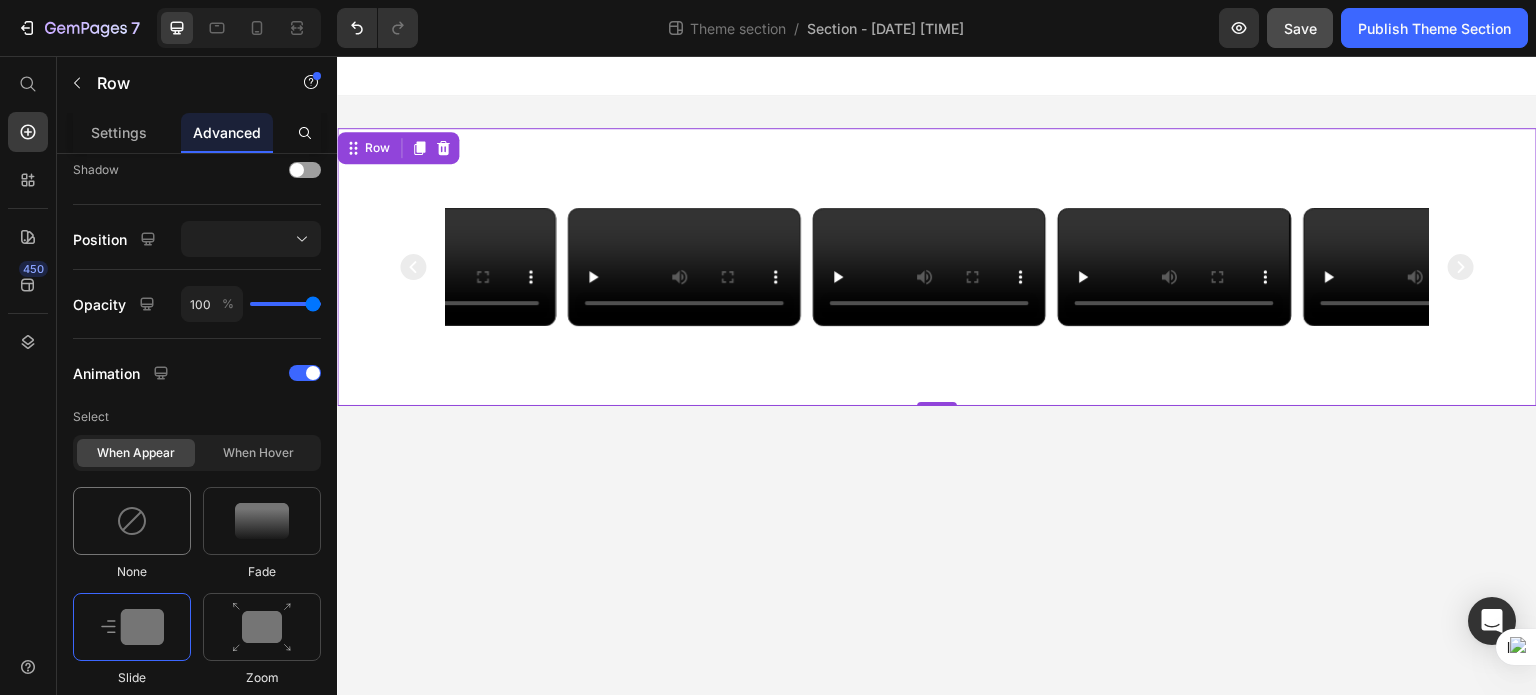 scroll, scrollTop: 1035, scrollLeft: 0, axis: vertical 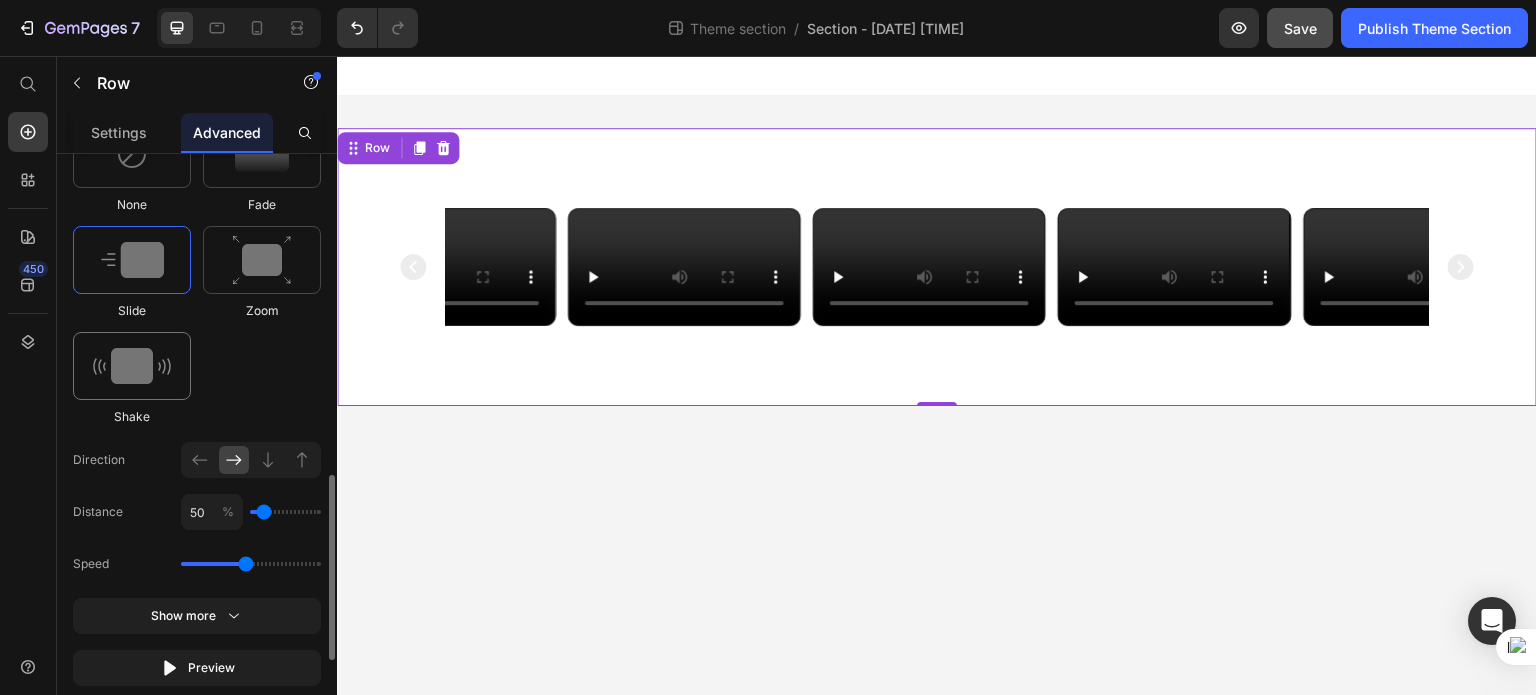 click at bounding box center [132, 366] 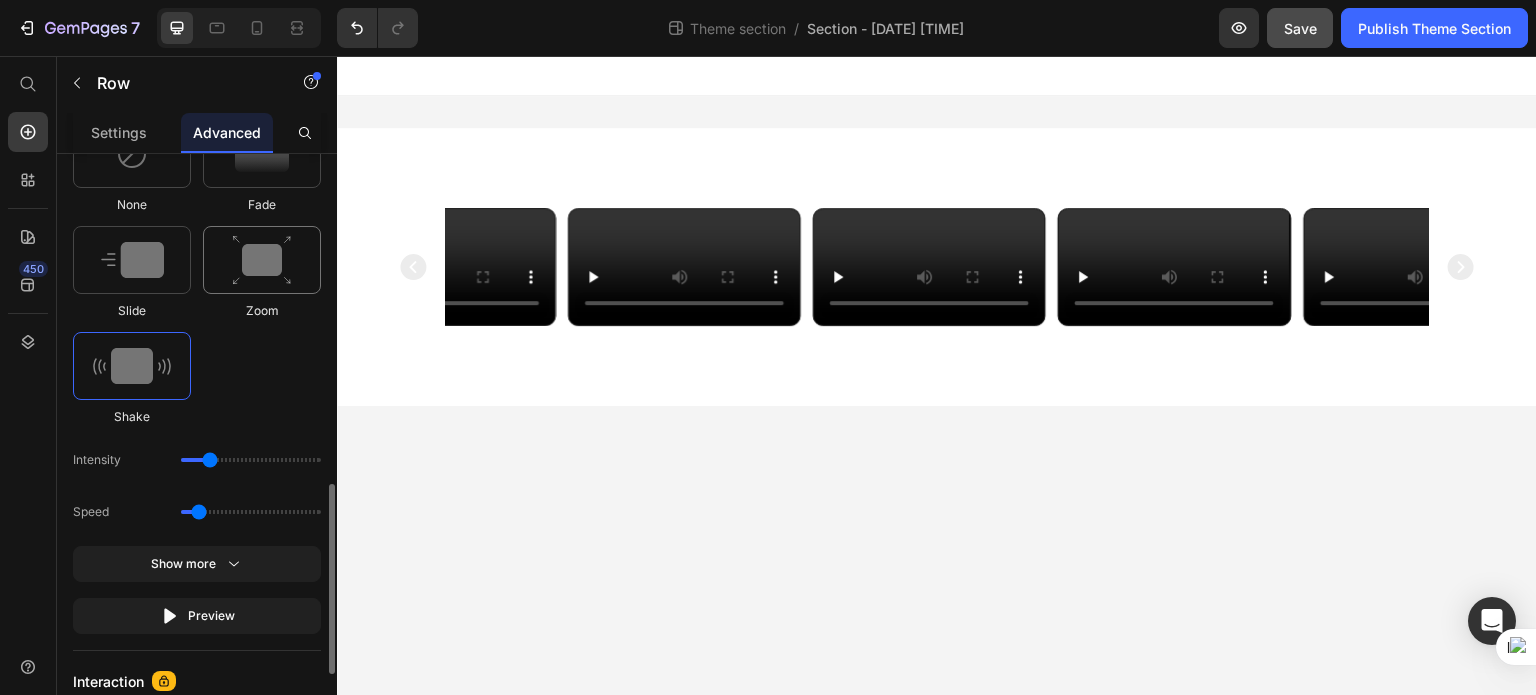 click at bounding box center (262, 260) 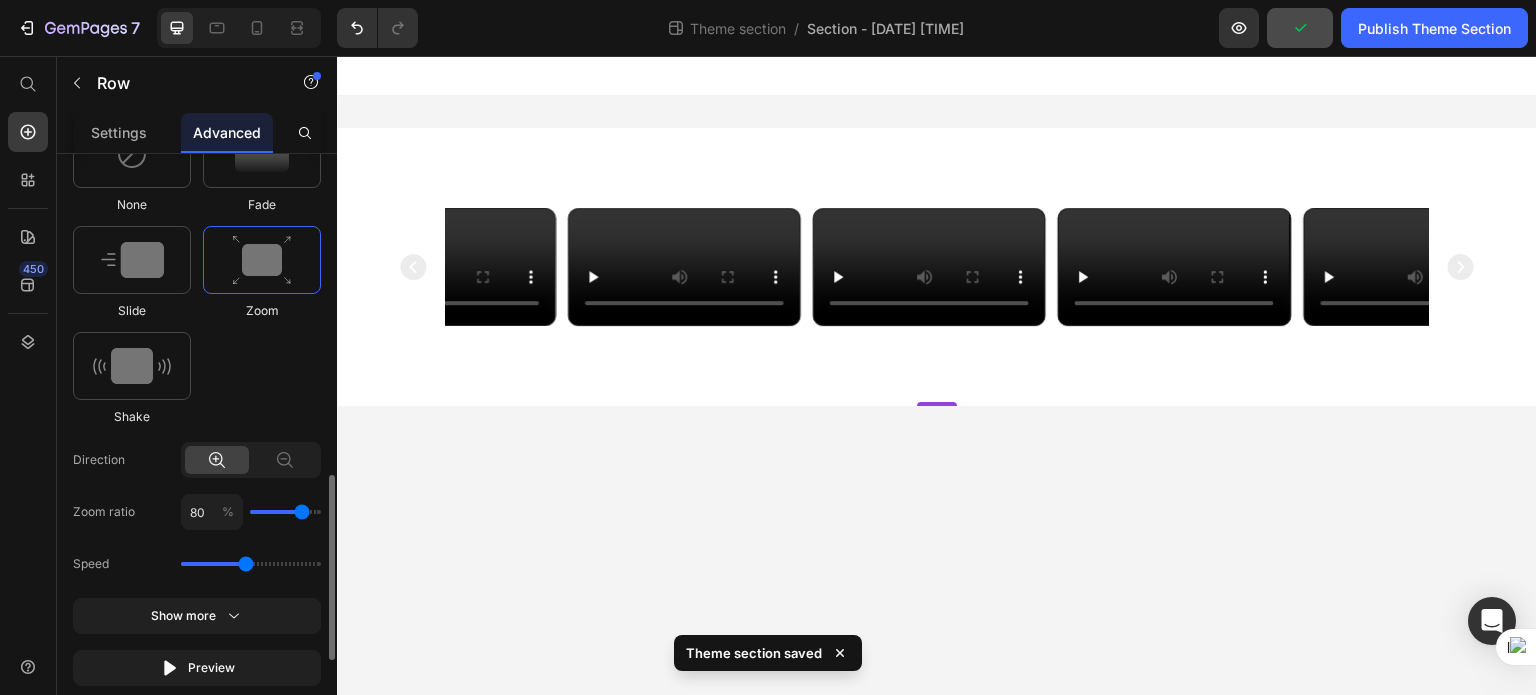 scroll, scrollTop: 668, scrollLeft: 0, axis: vertical 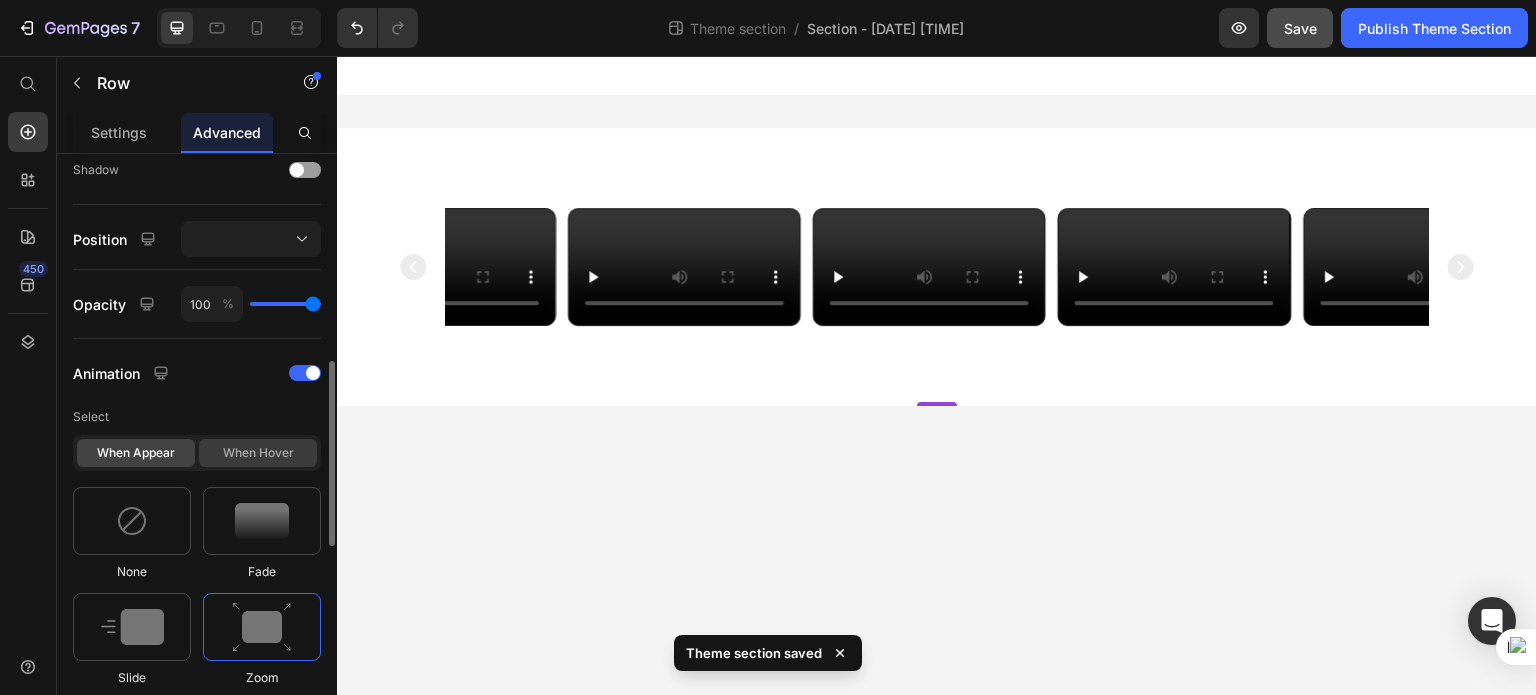 click on "When hover" 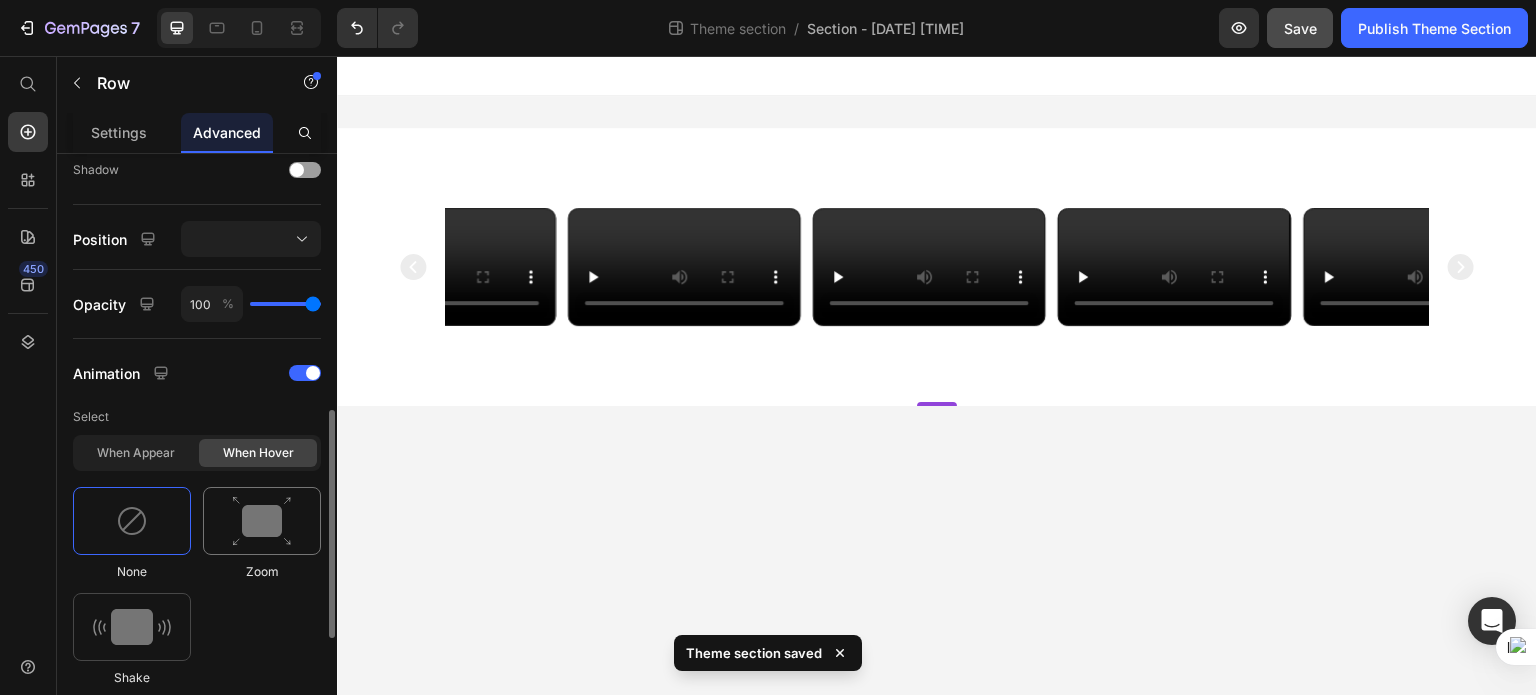 click at bounding box center (262, 521) 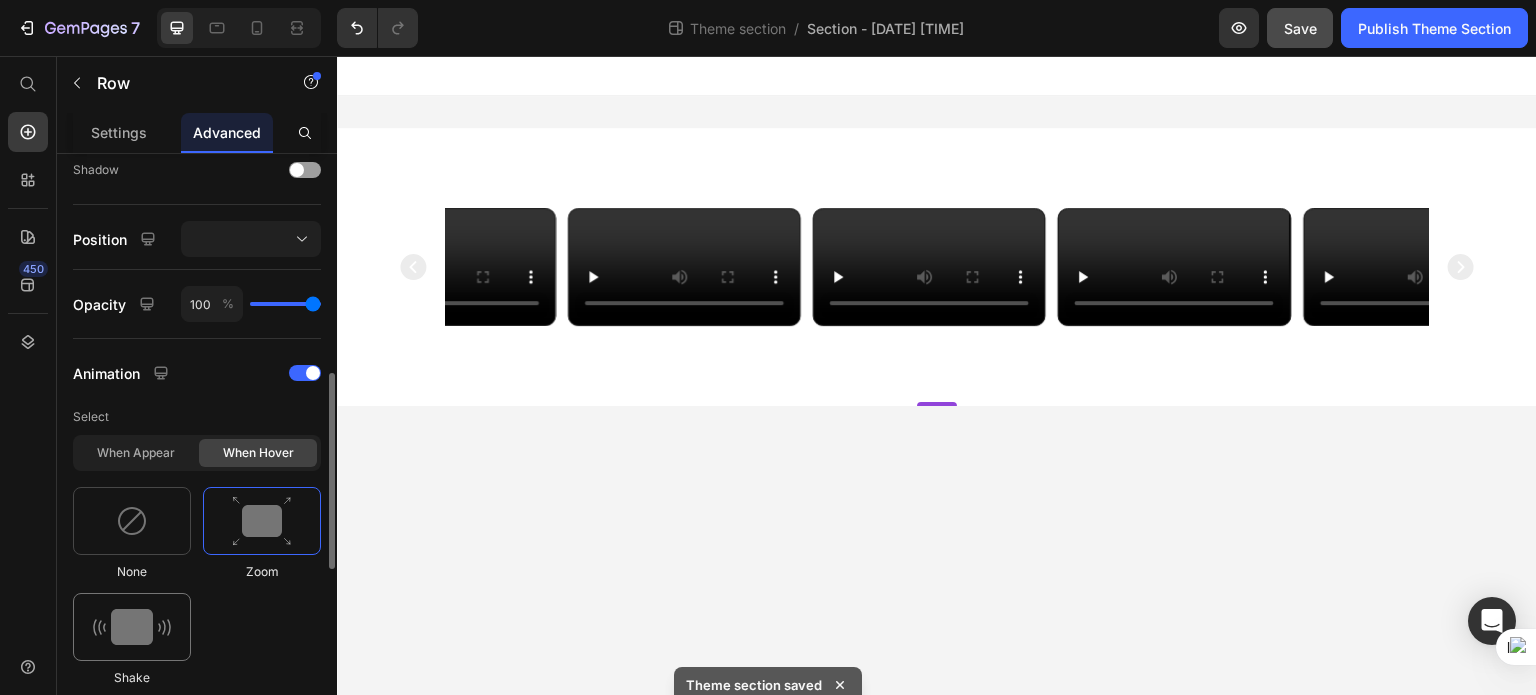 click at bounding box center (132, 627) 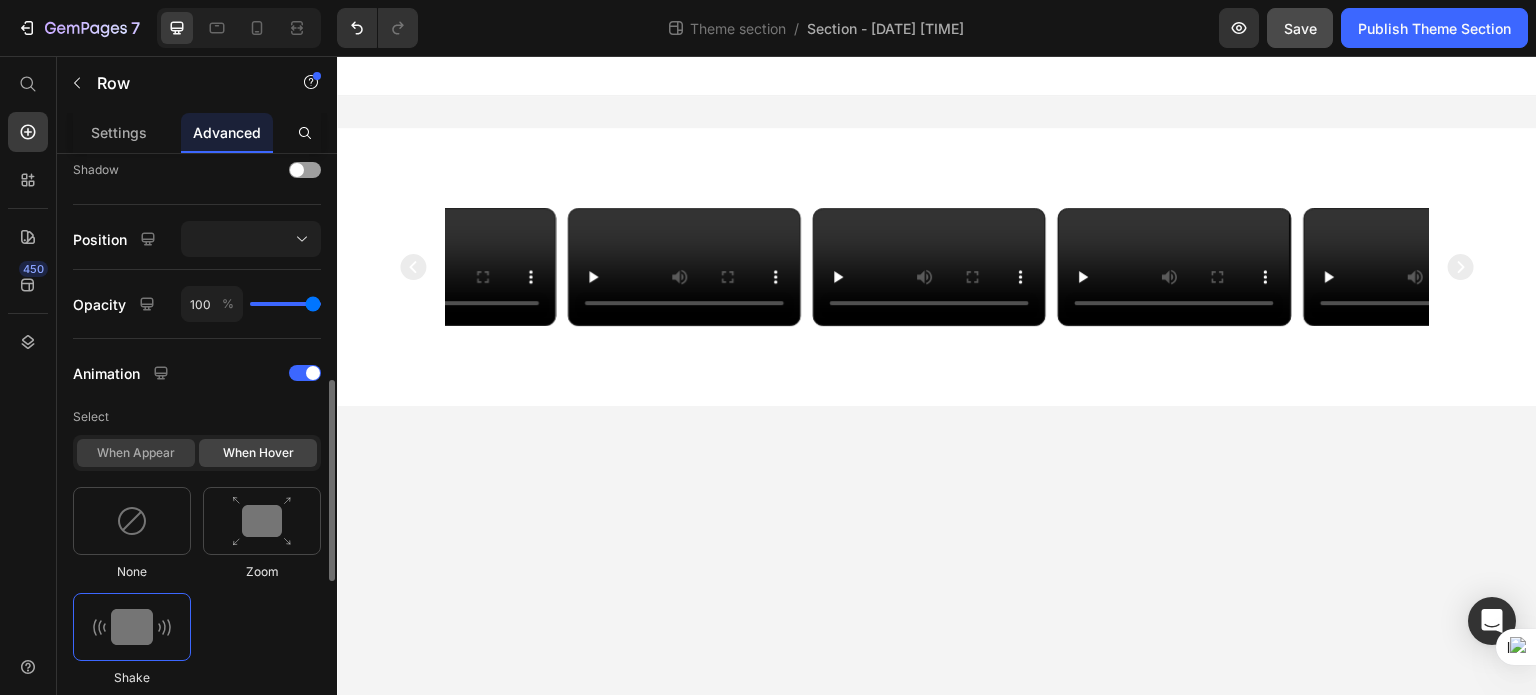 click on "When appear" 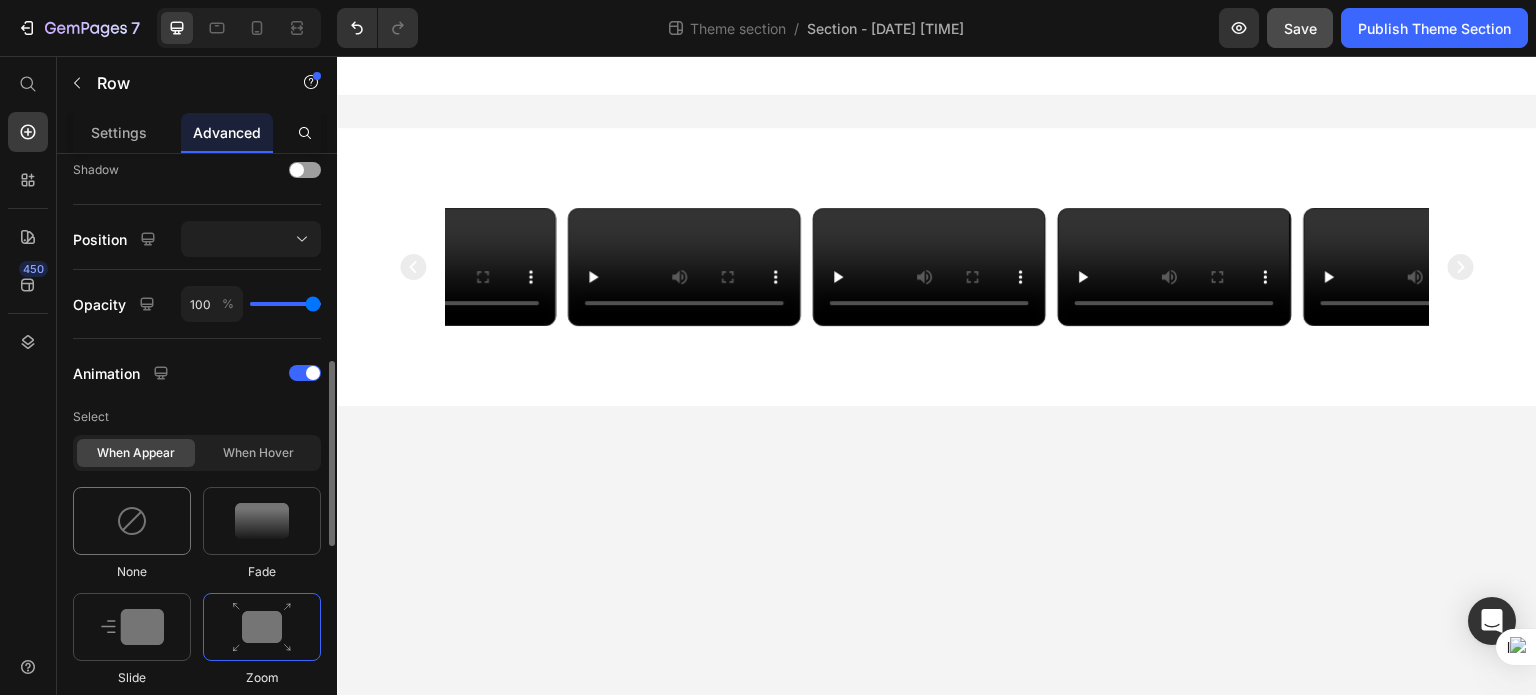 click at bounding box center [132, 521] 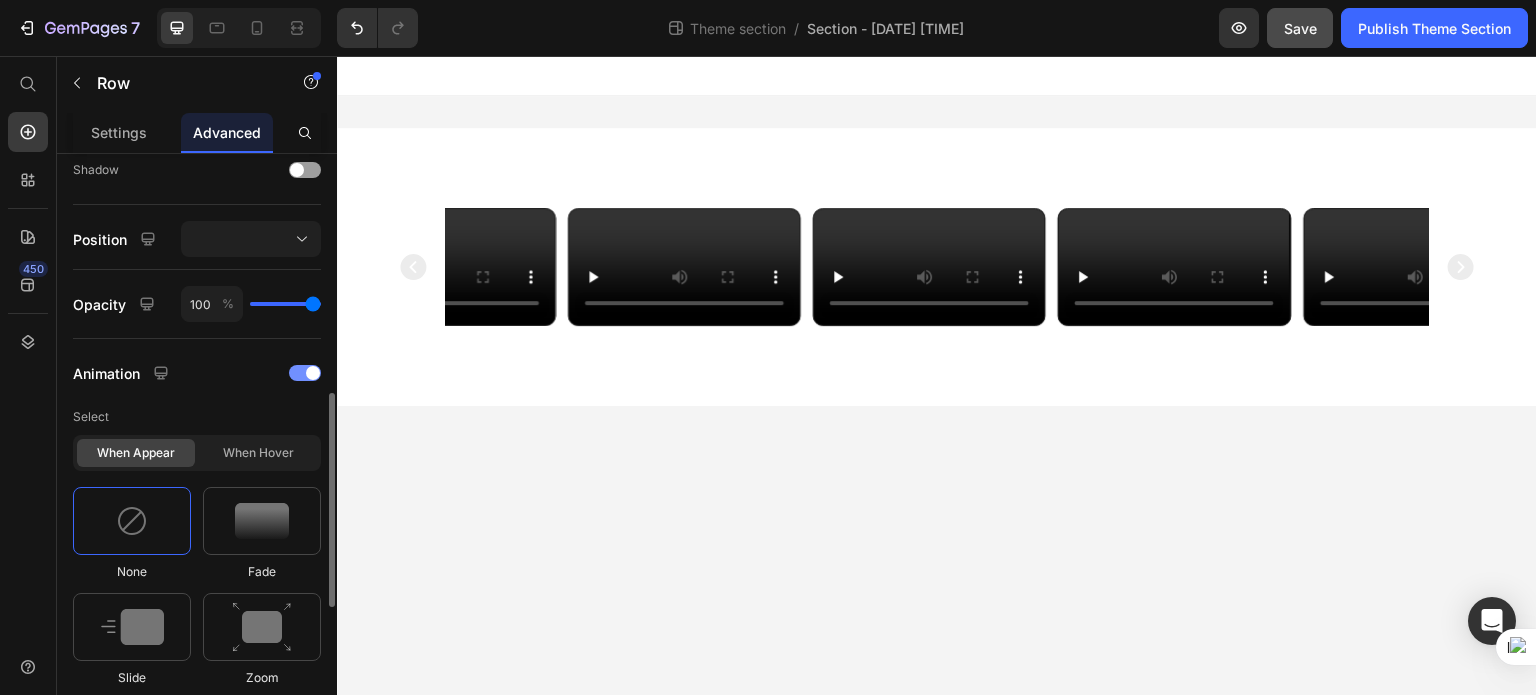 click at bounding box center [305, 373] 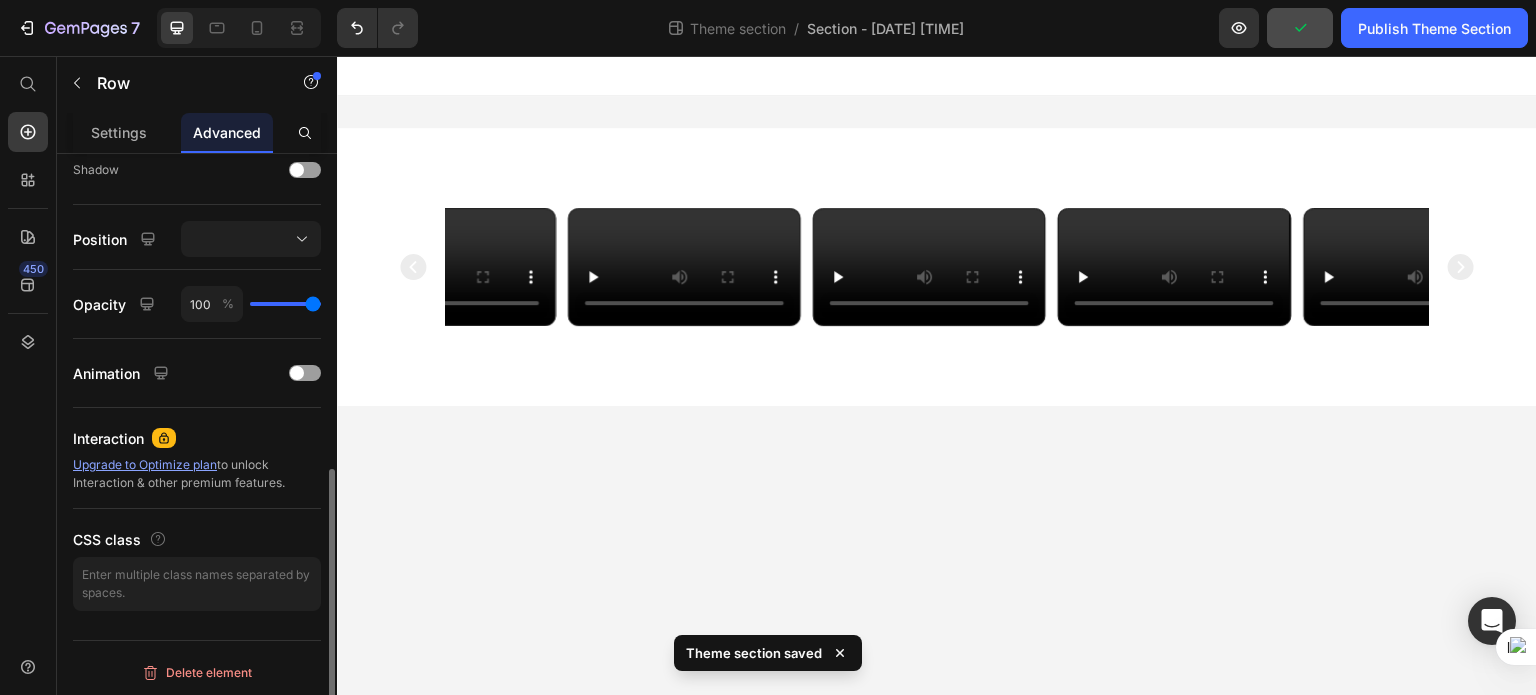 scroll, scrollTop: 302, scrollLeft: 0, axis: vertical 